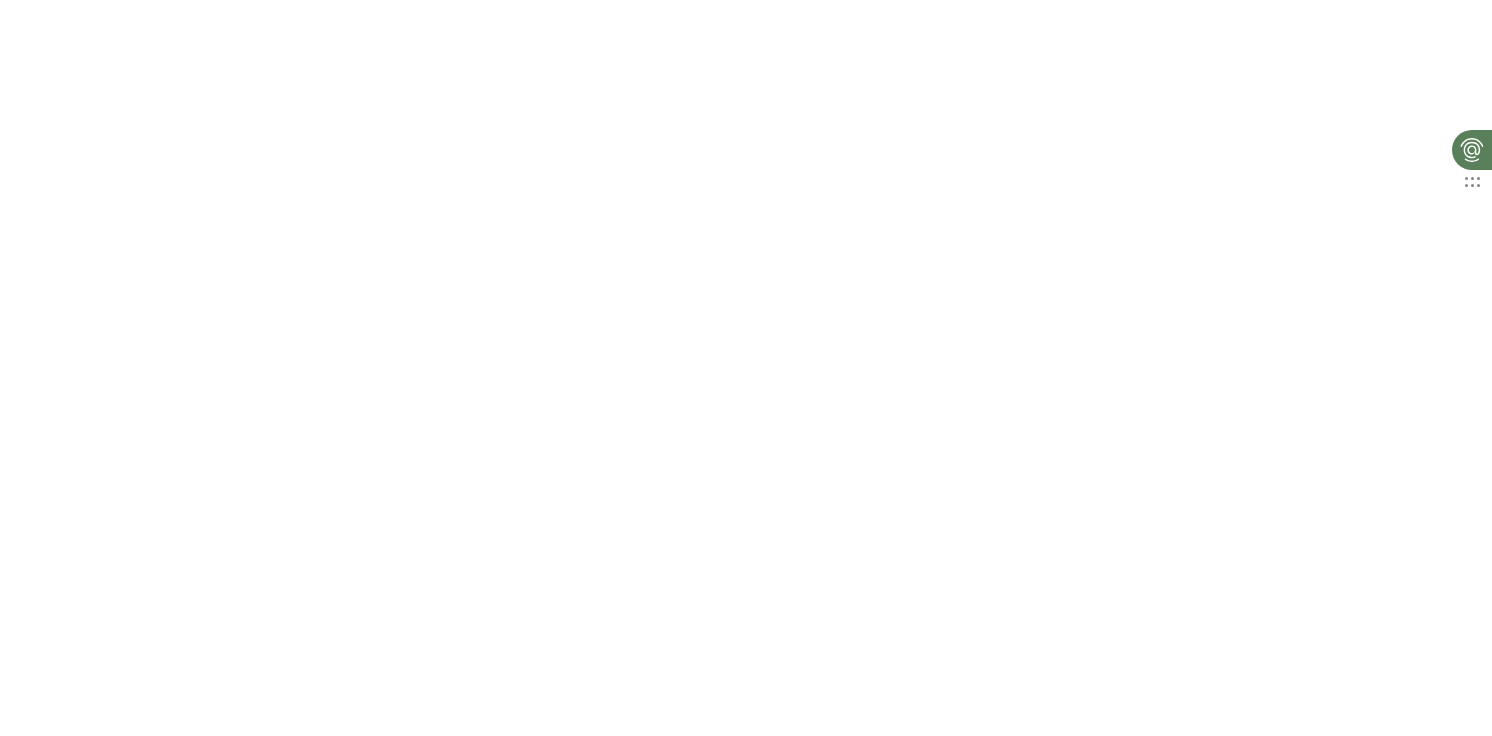 scroll, scrollTop: 0, scrollLeft: 0, axis: both 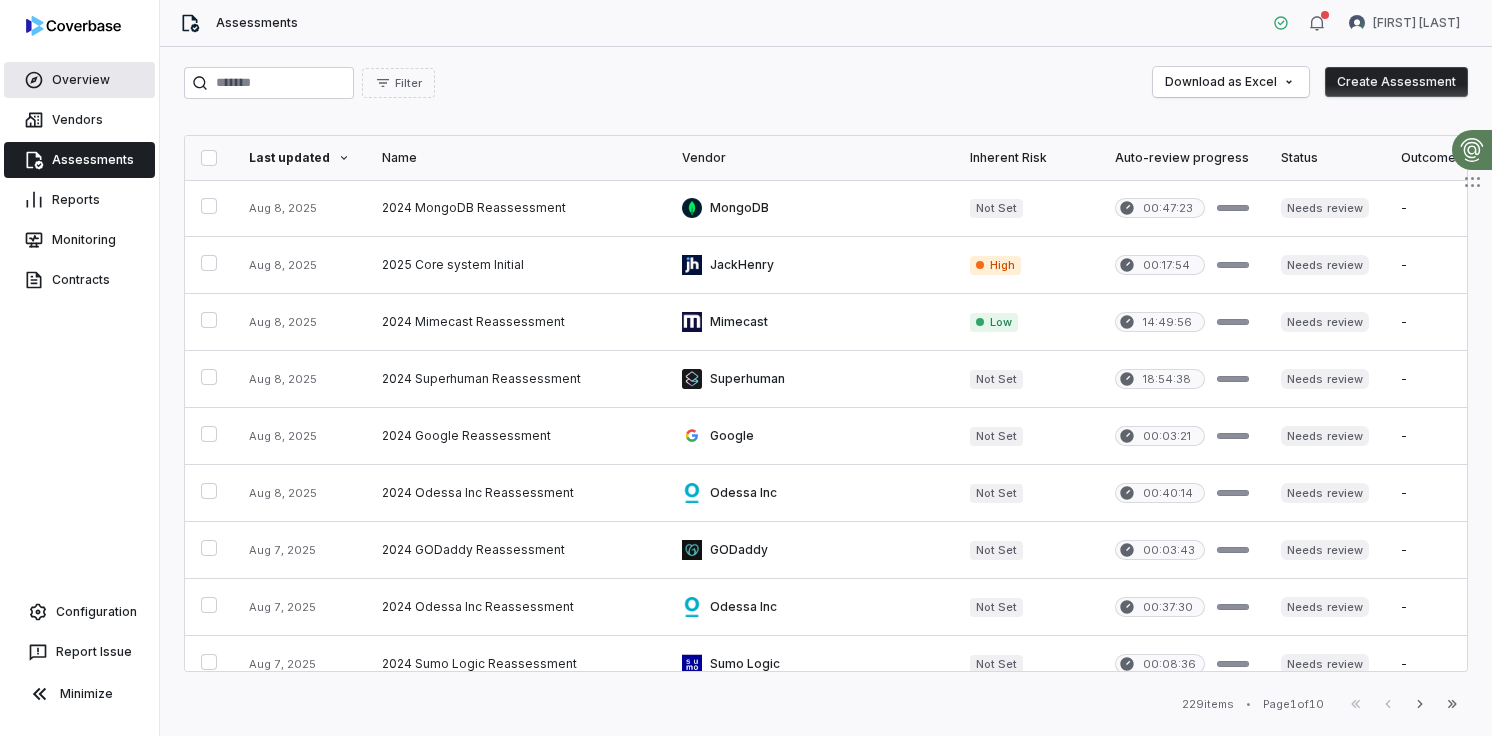 click 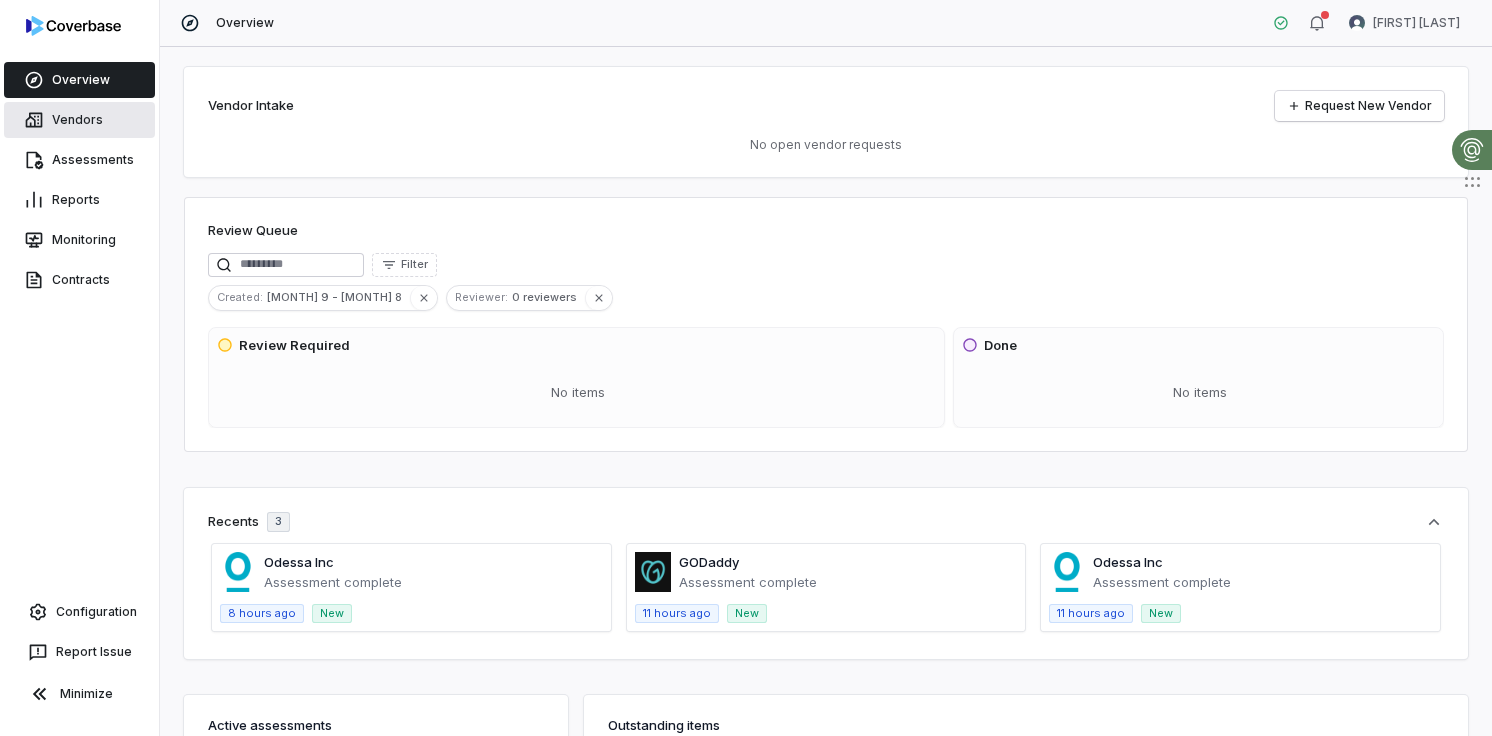 click on "Vendors" at bounding box center (79, 120) 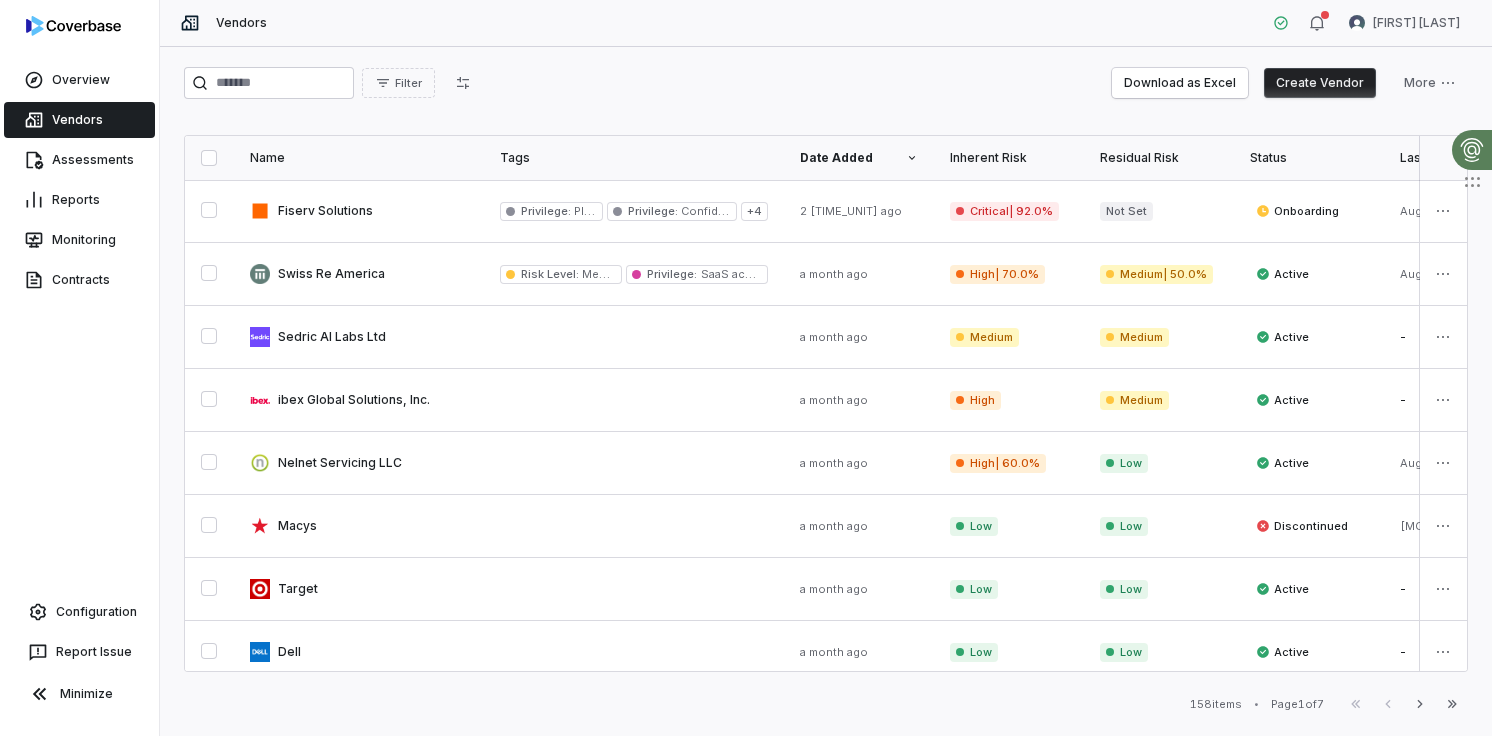 click on "Create Vendor" at bounding box center [1320, 83] 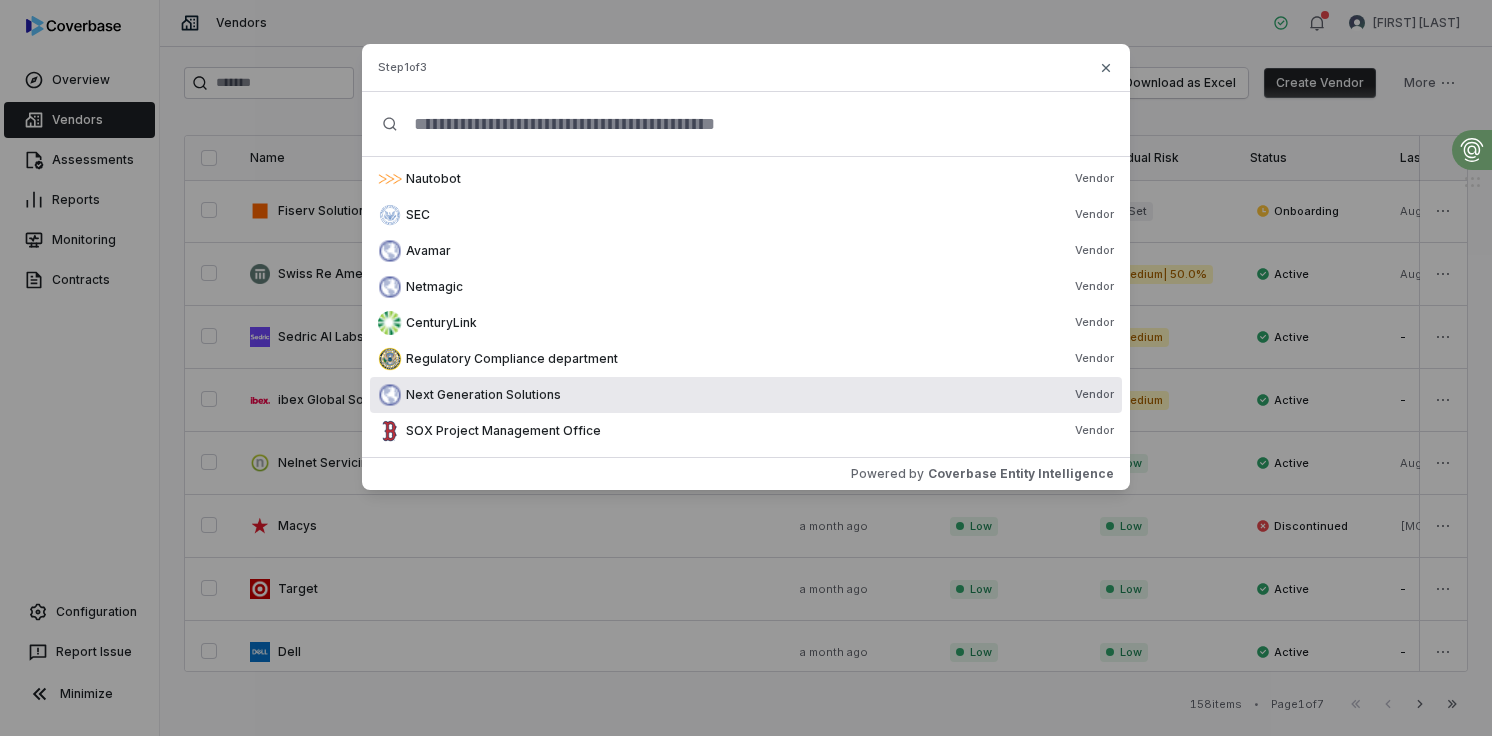 scroll, scrollTop: 0, scrollLeft: 0, axis: both 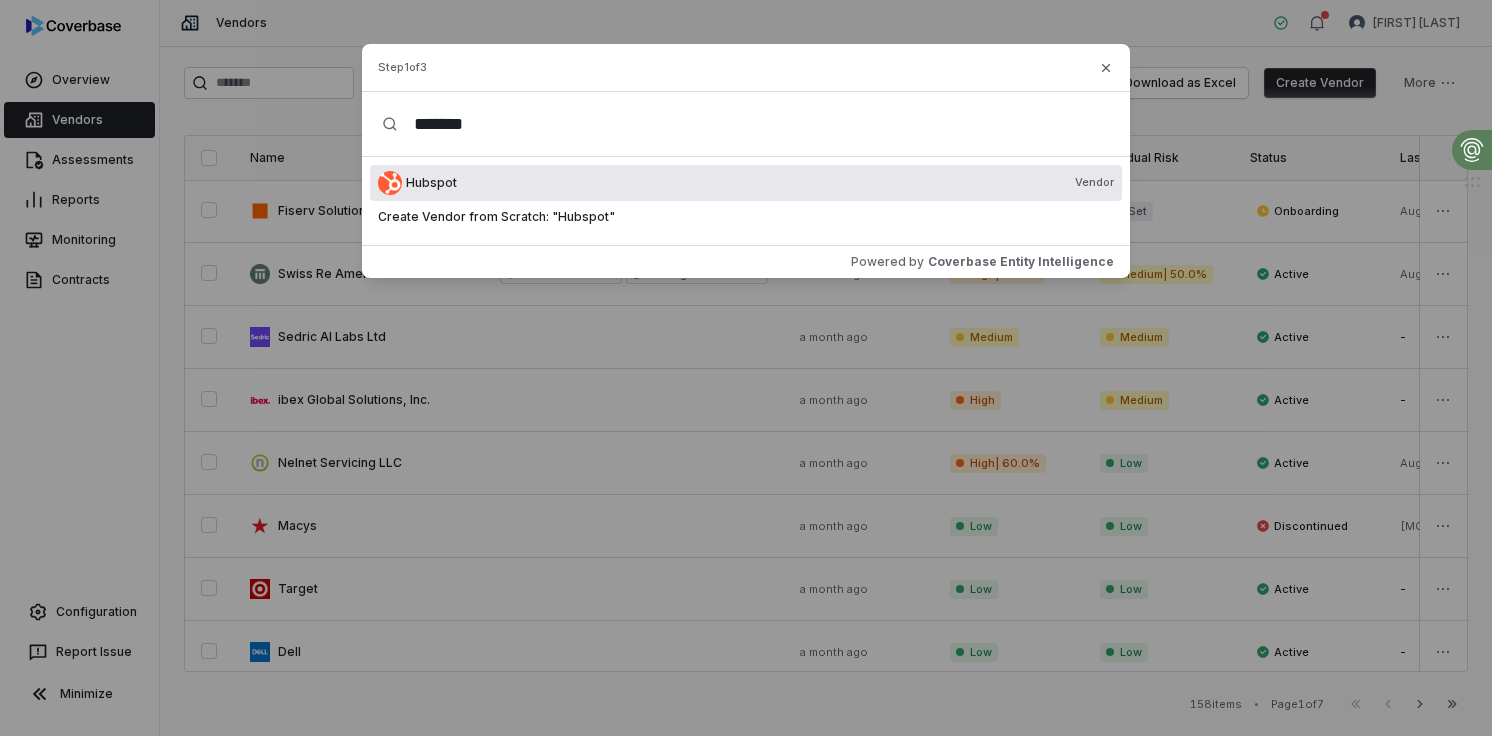 type on "*******" 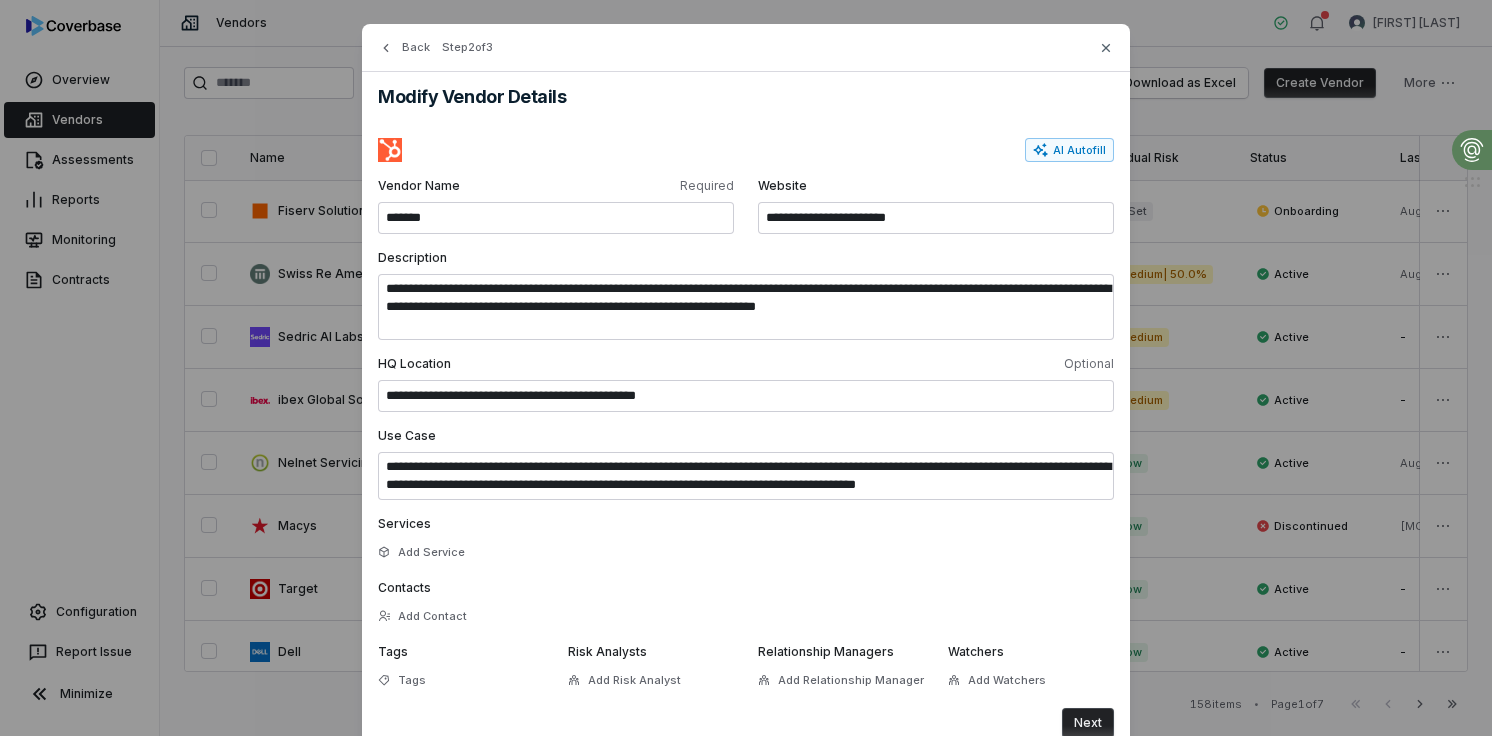 scroll, scrollTop: 82, scrollLeft: 0, axis: vertical 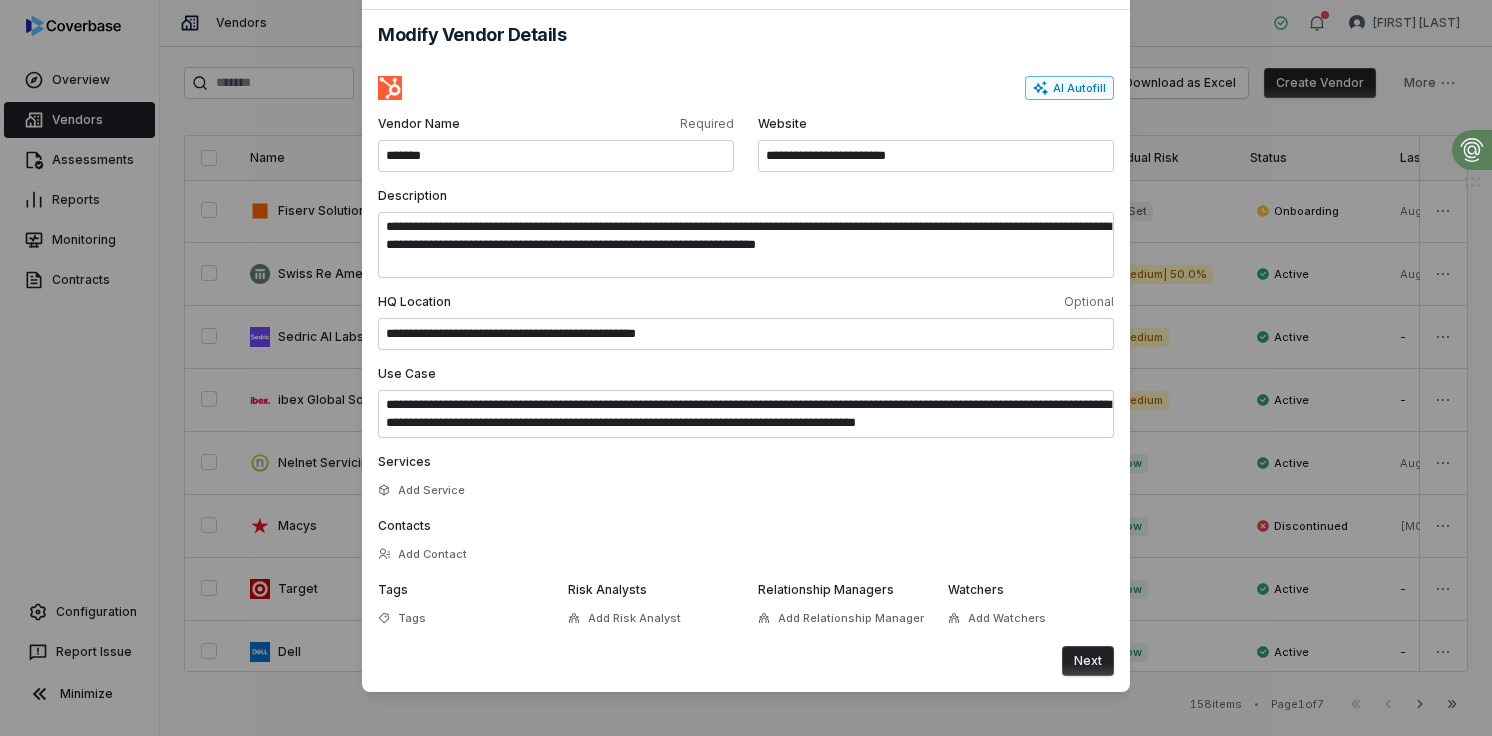 click on "AI Autofill" at bounding box center (1069, 88) 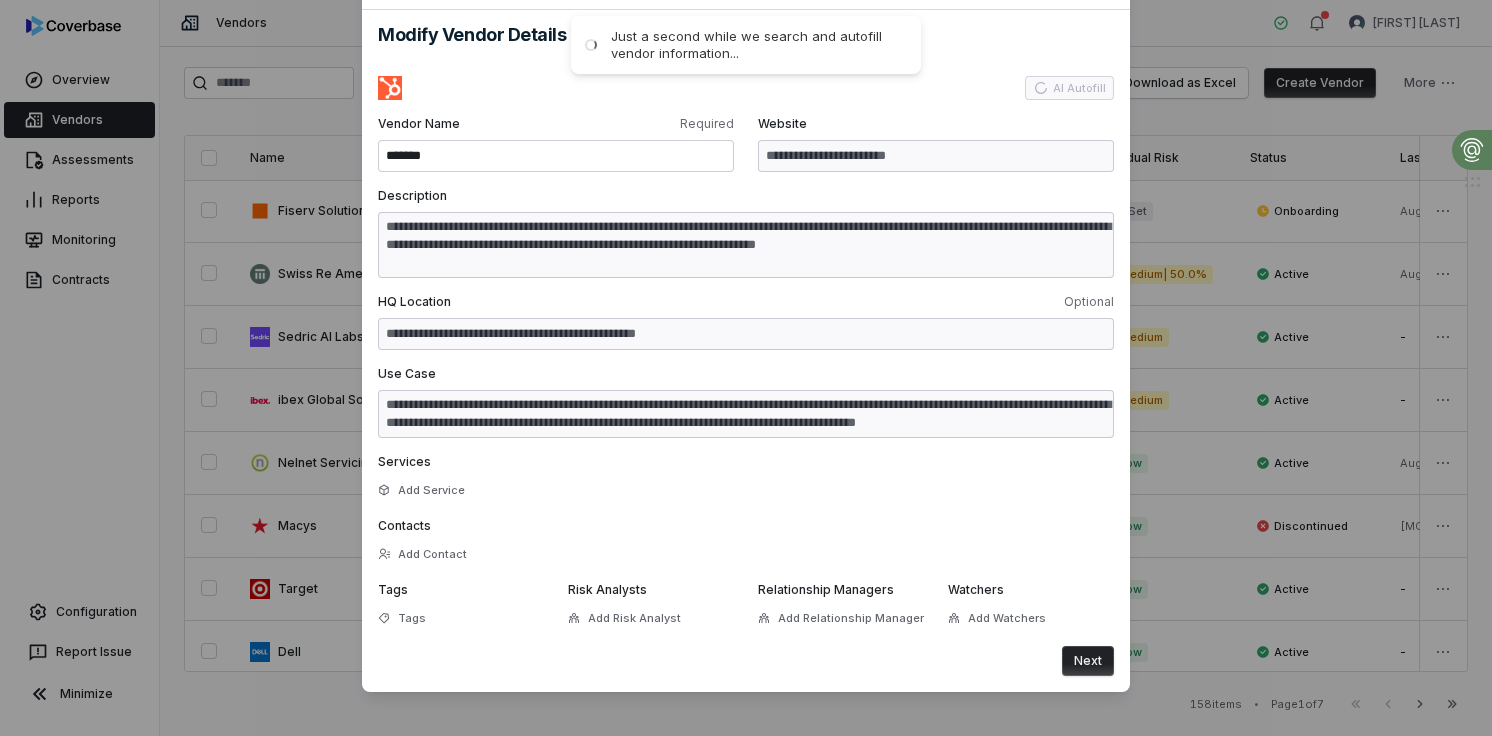 type on "**********" 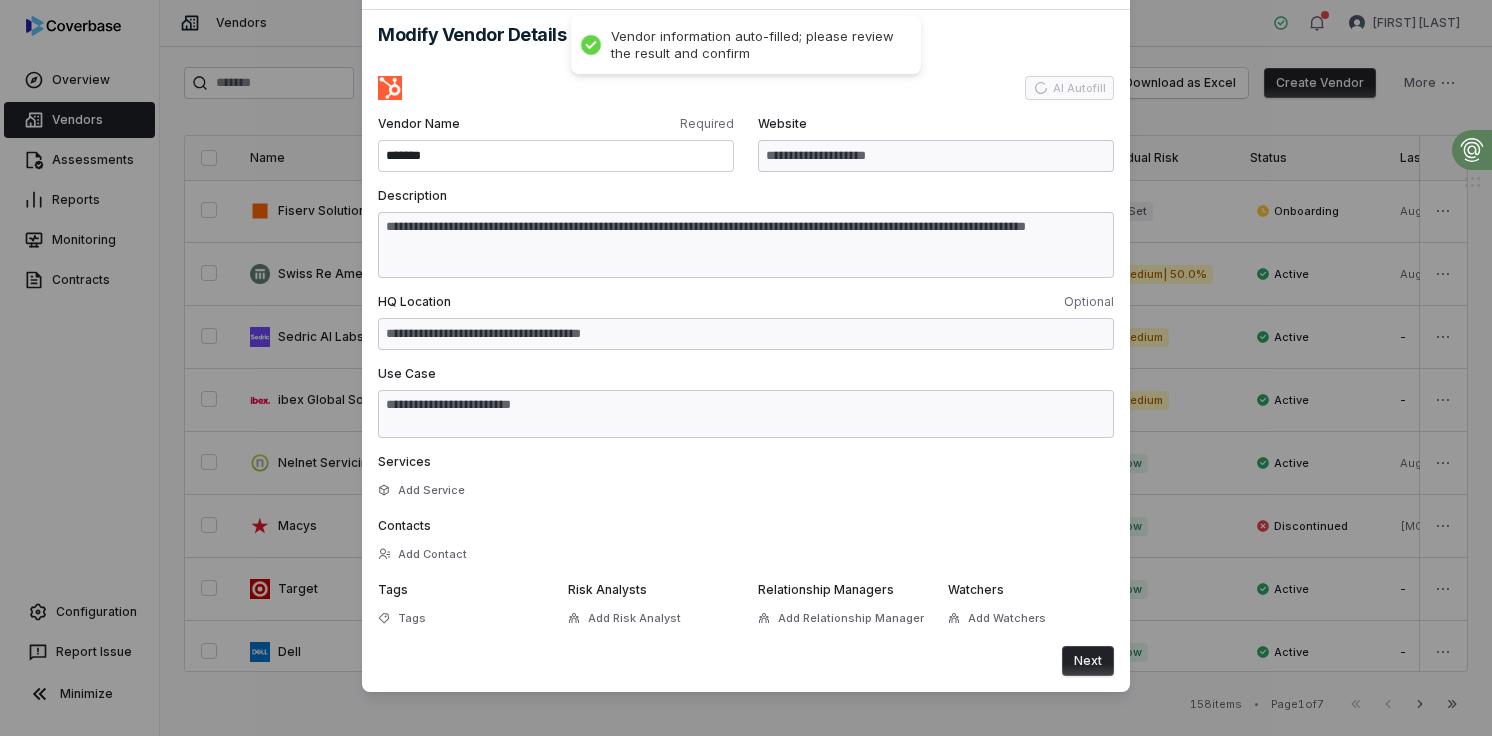 type on "**********" 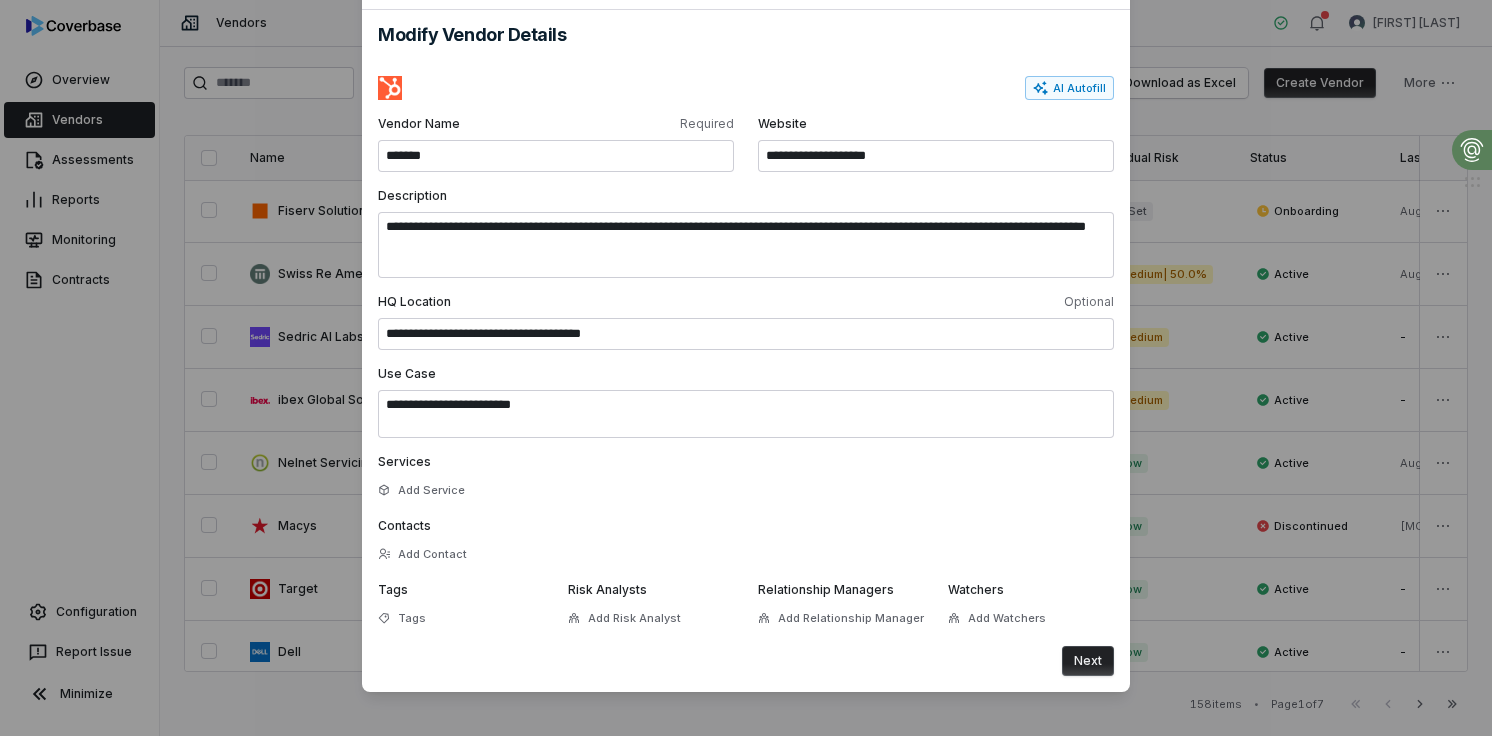 click on "Next" at bounding box center [1088, 661] 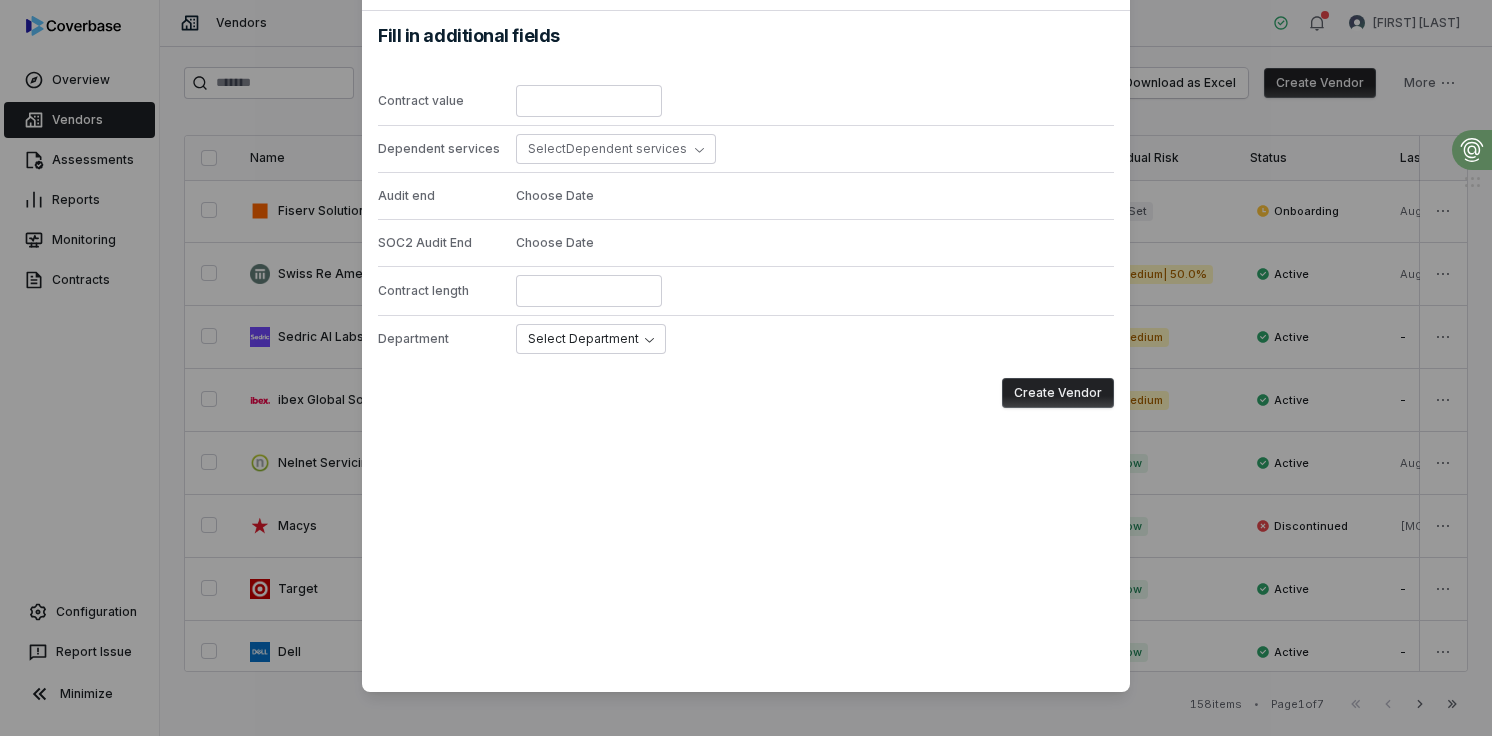 scroll, scrollTop: 0, scrollLeft: 0, axis: both 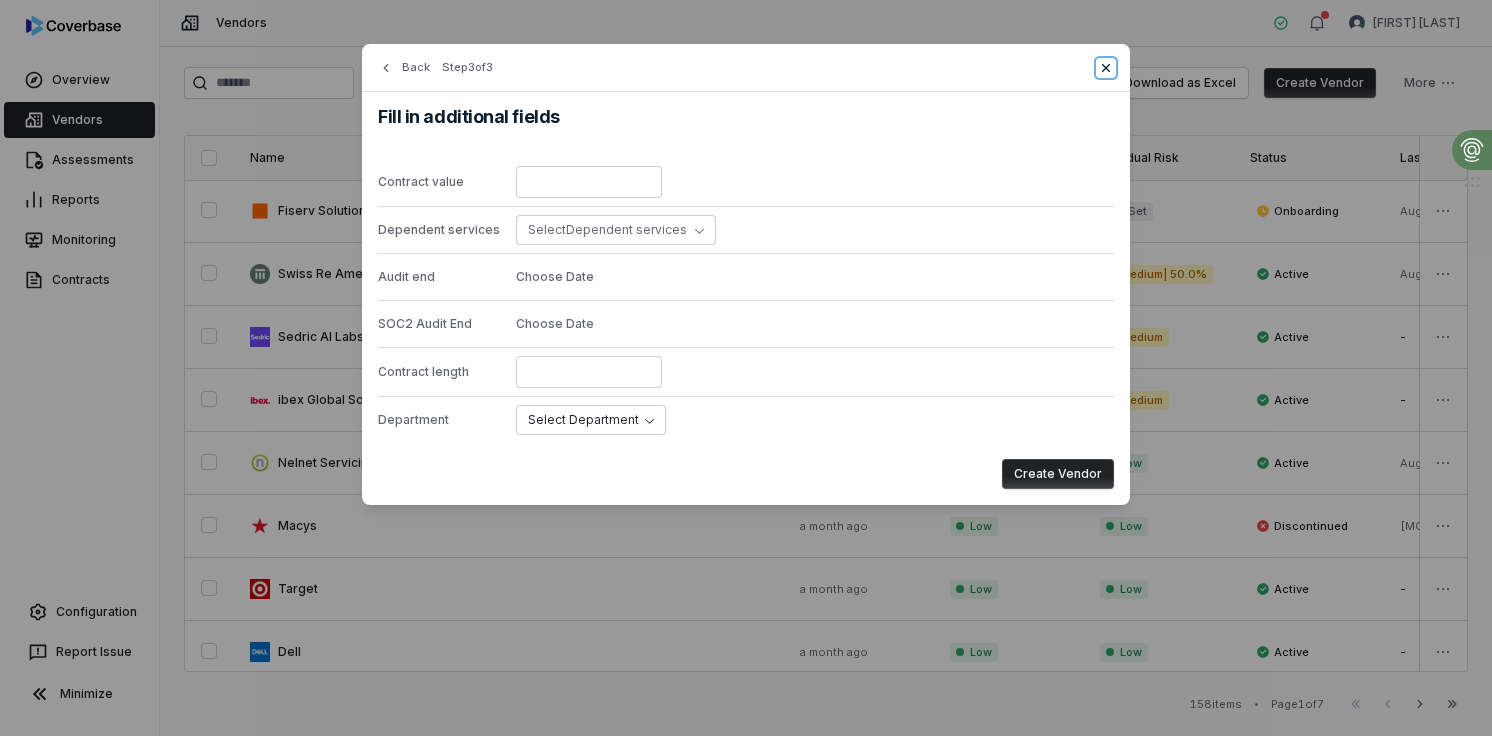 click 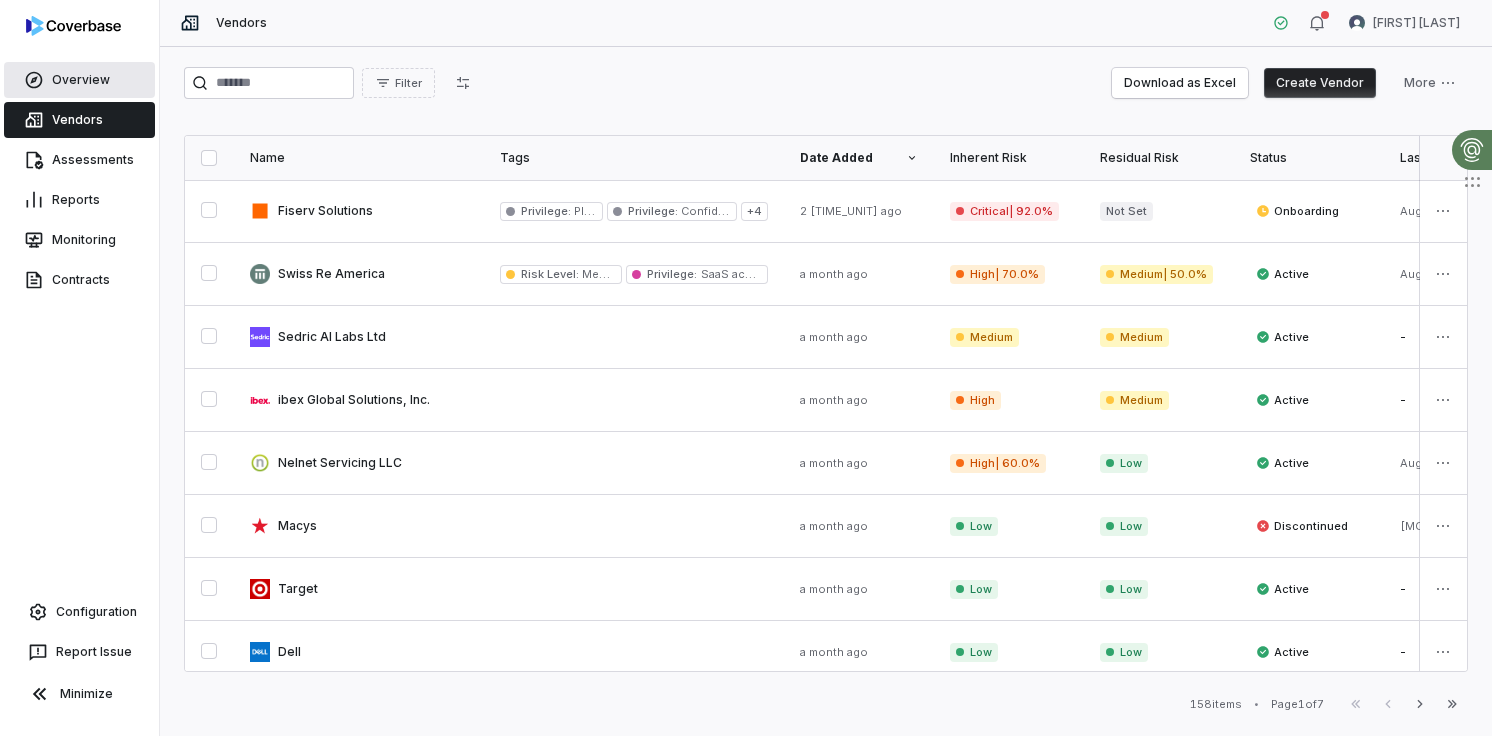 click on "Overview" at bounding box center [79, 80] 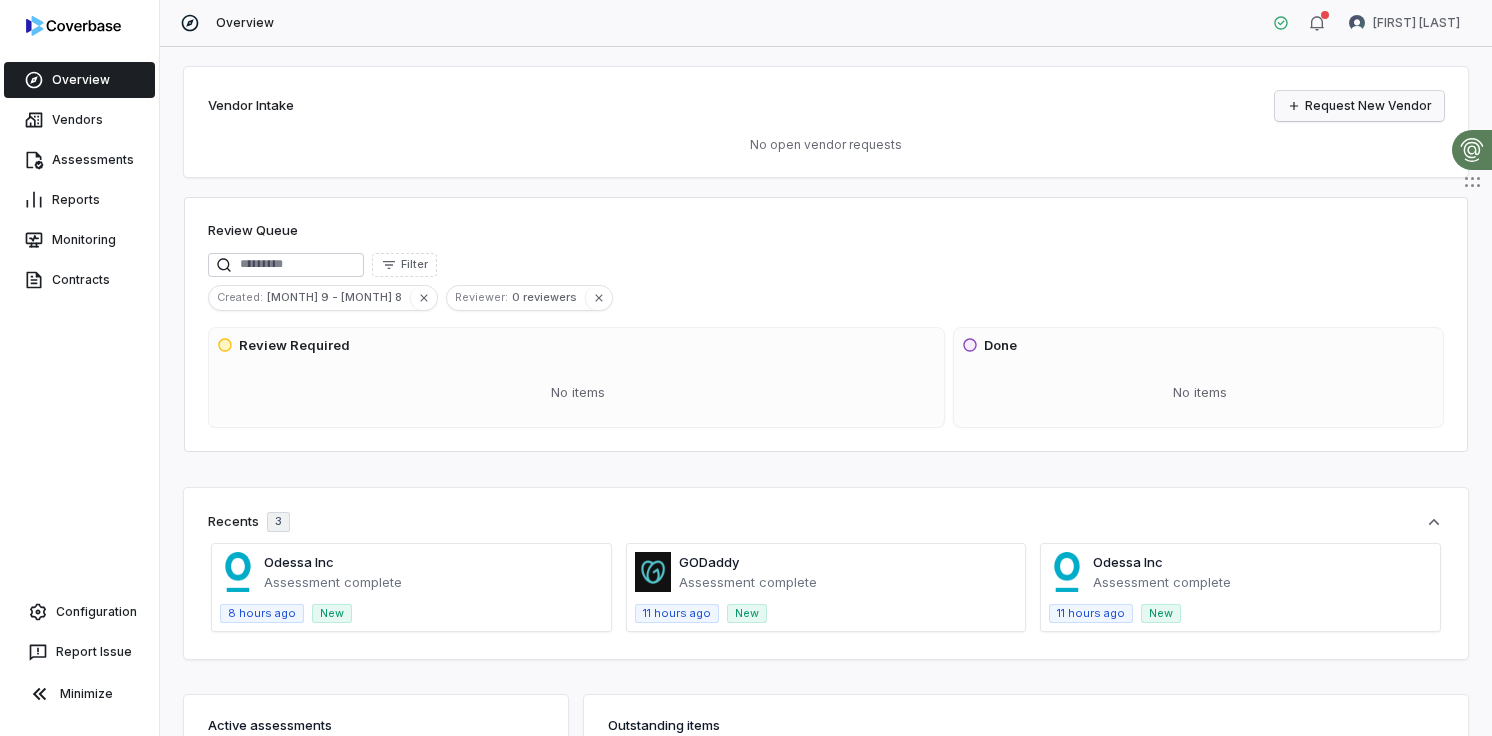 click on "Request New Vendor" at bounding box center (1359, 106) 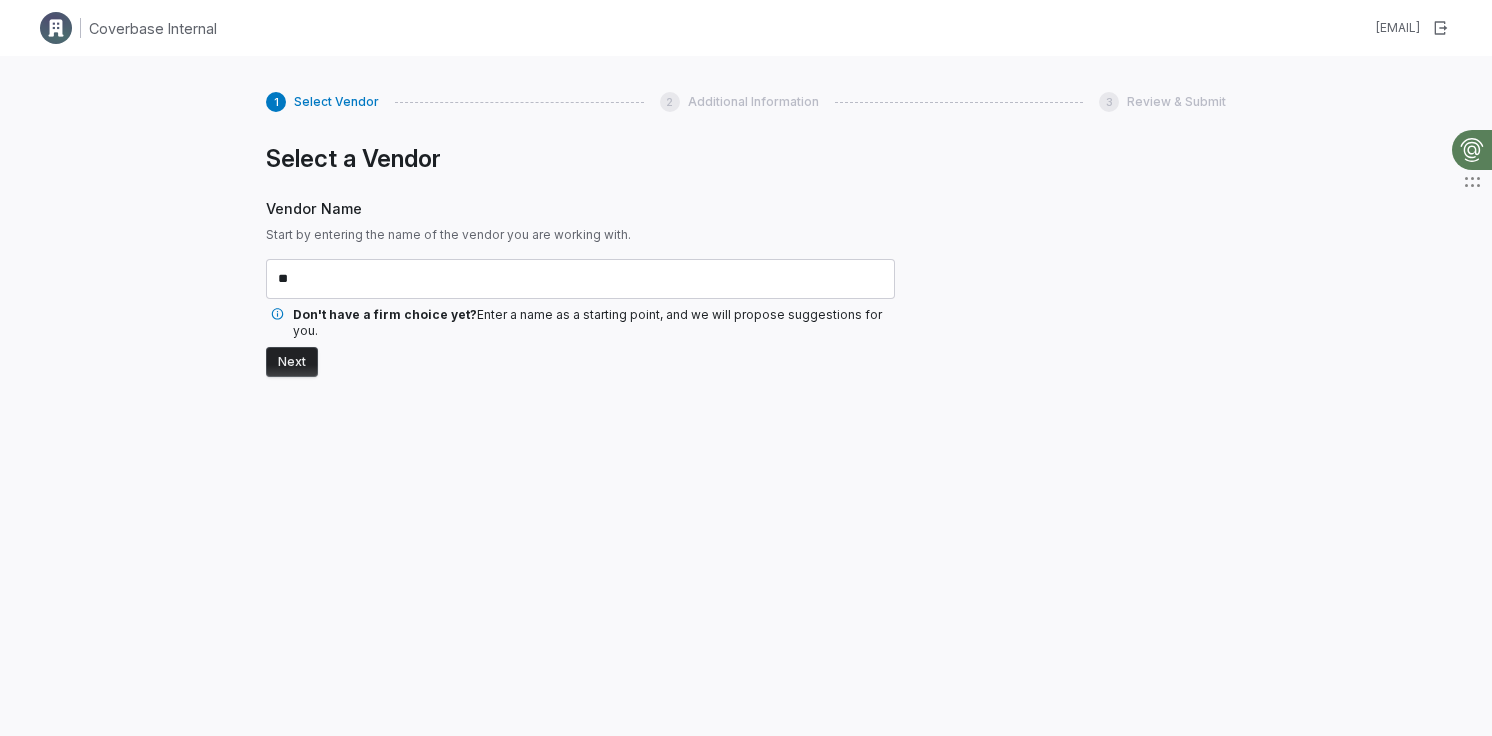type on "*" 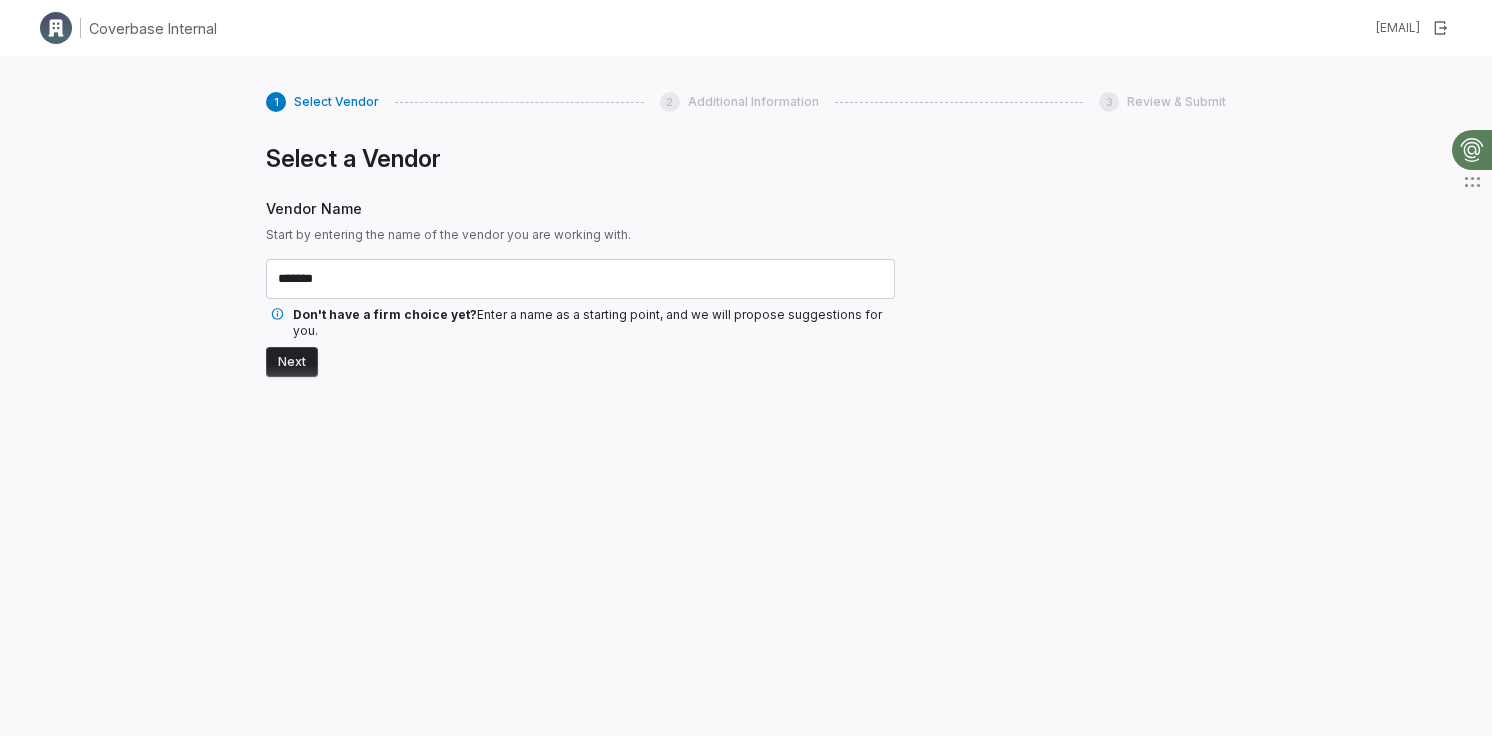 type on "*******" 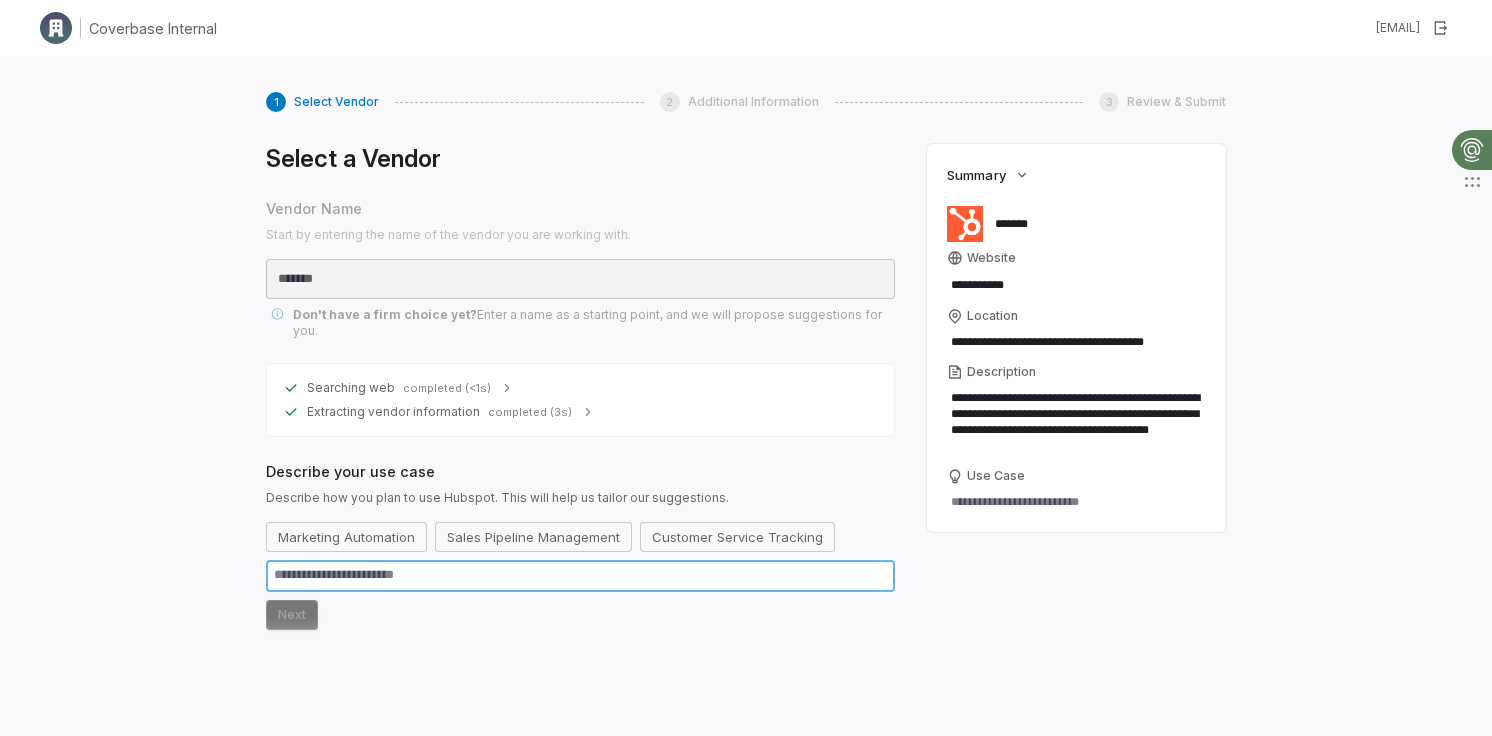 click at bounding box center (580, 576) 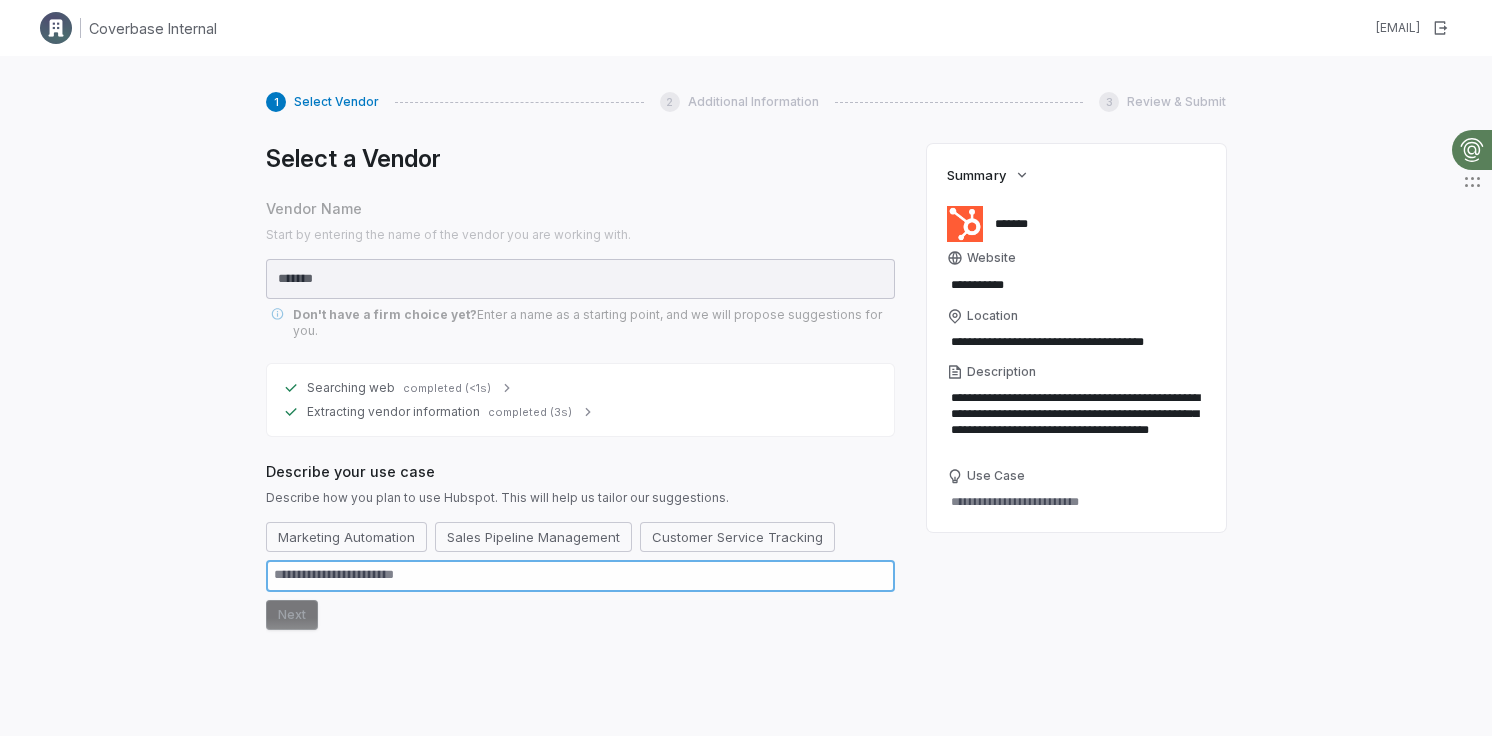 type on "*" 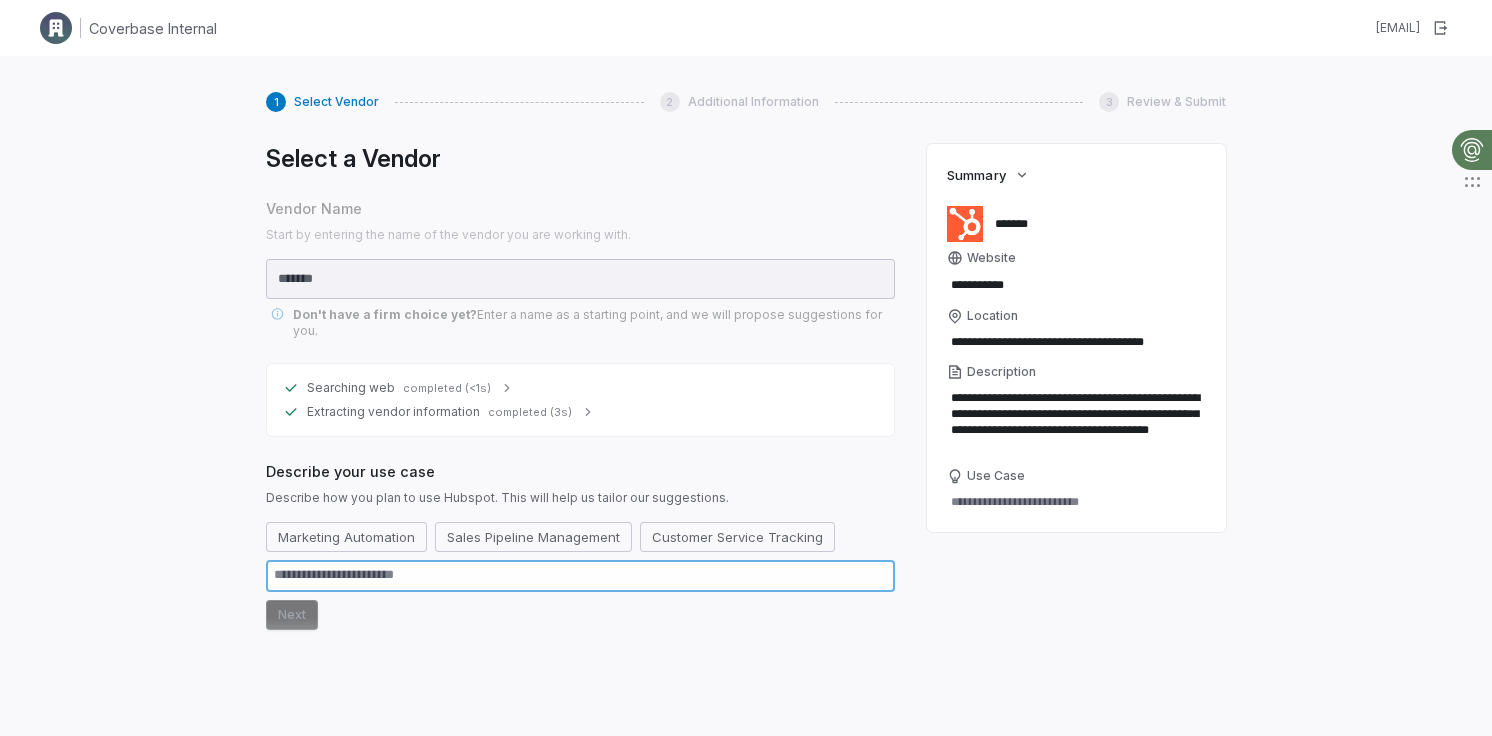 type on "*" 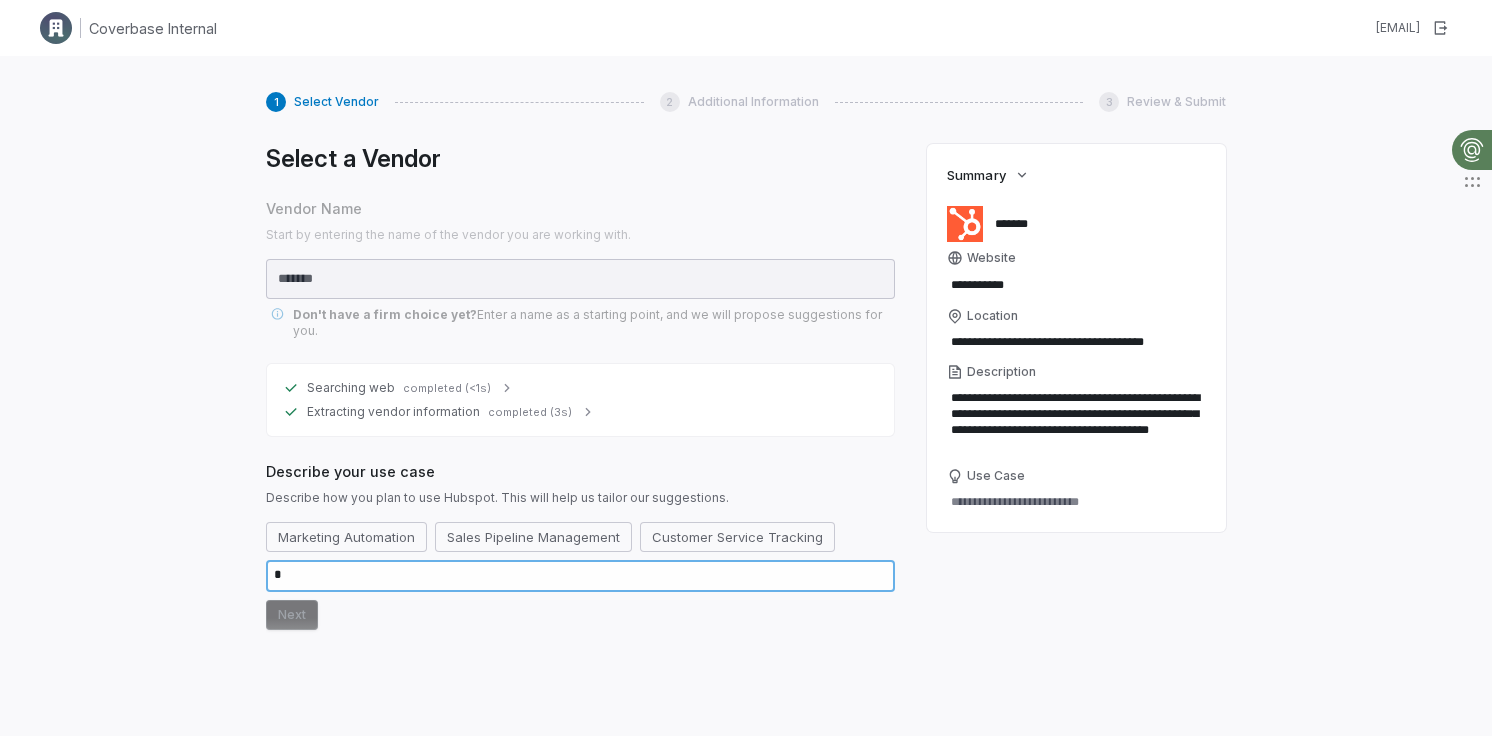 type on "*" 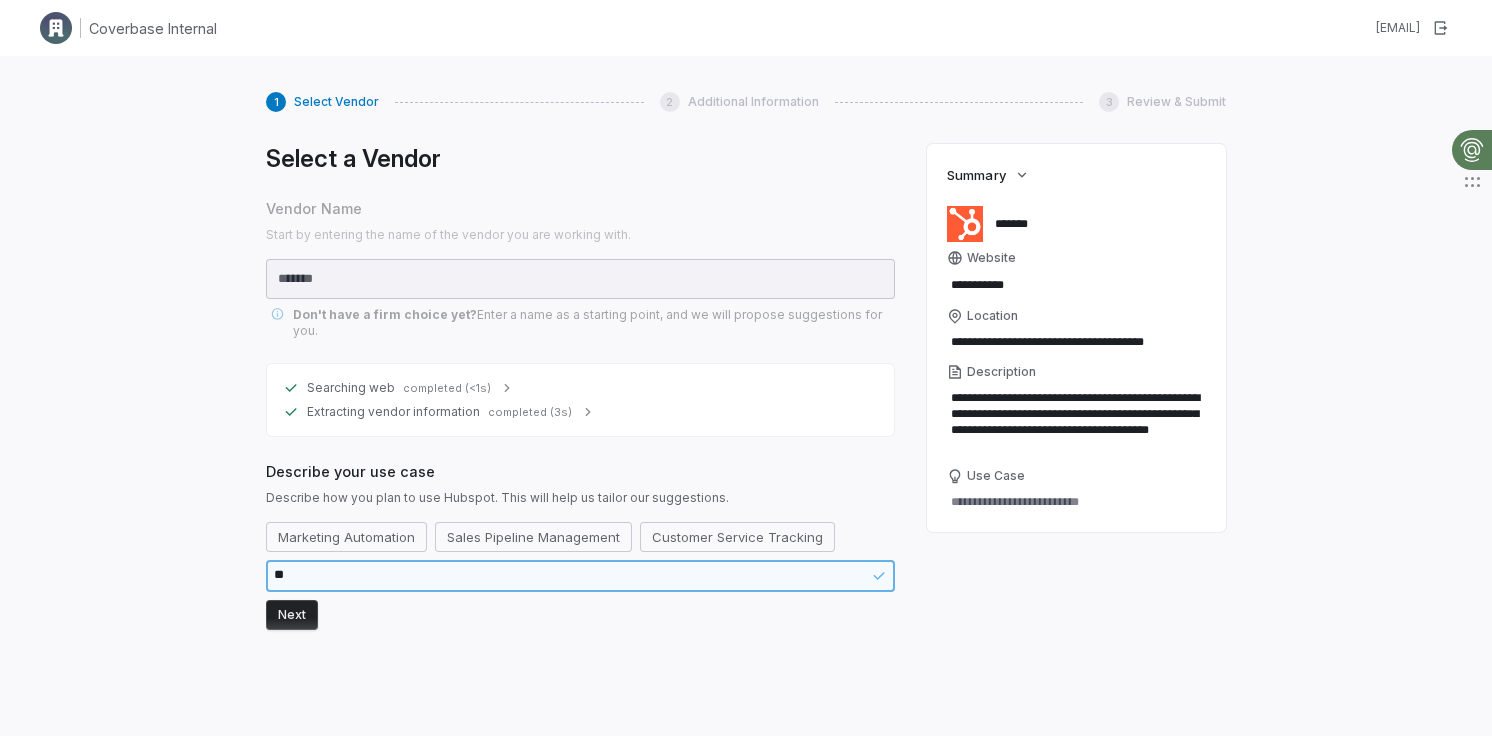 type on "*" 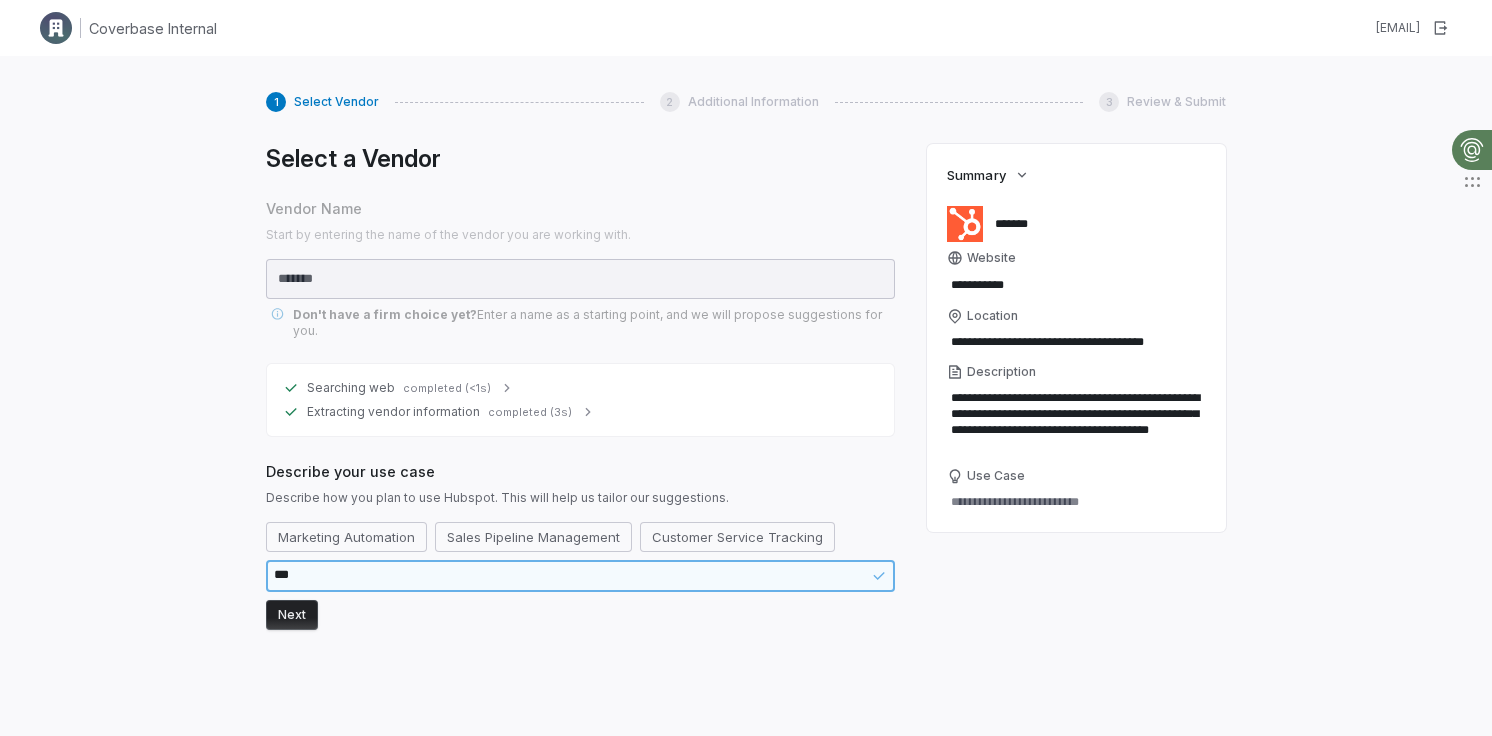 type on "*" 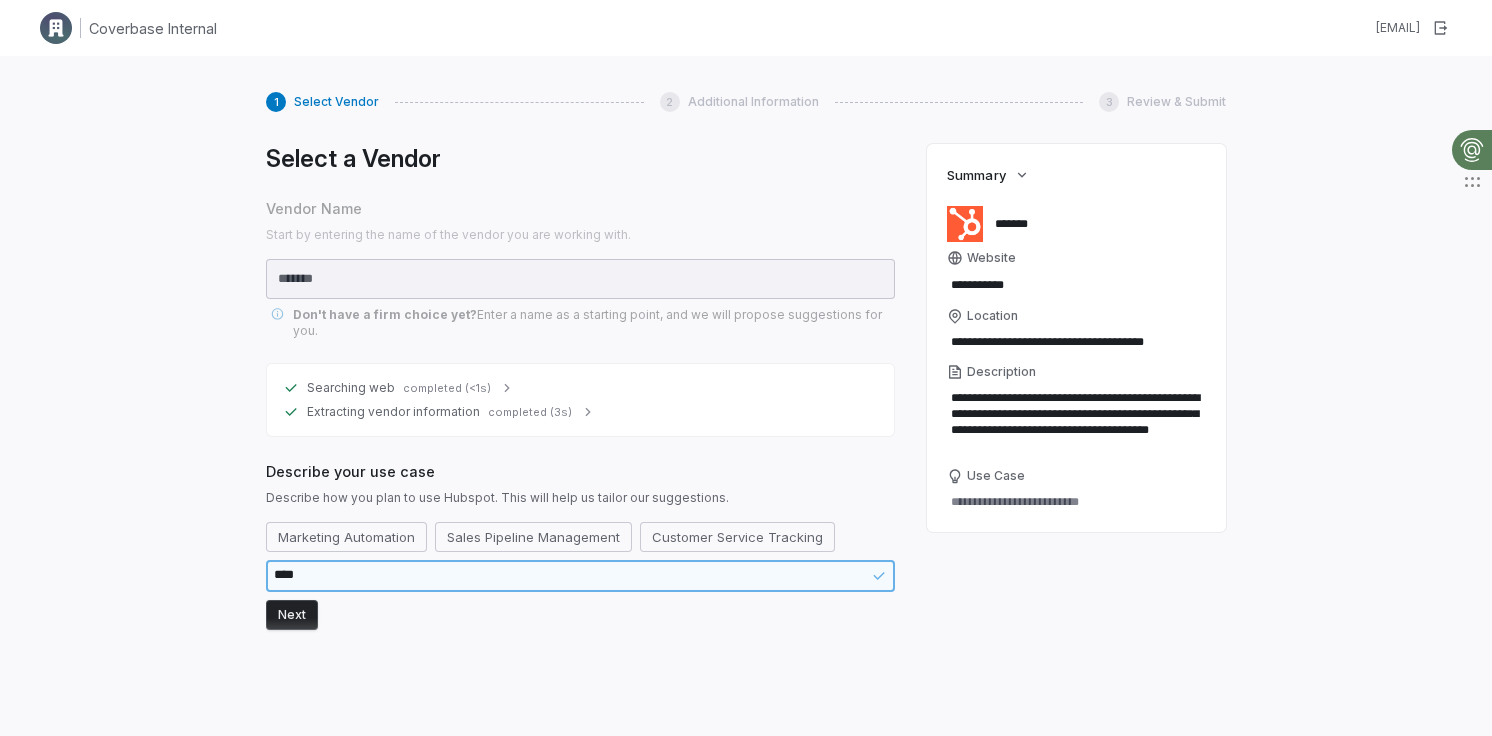 type on "*" 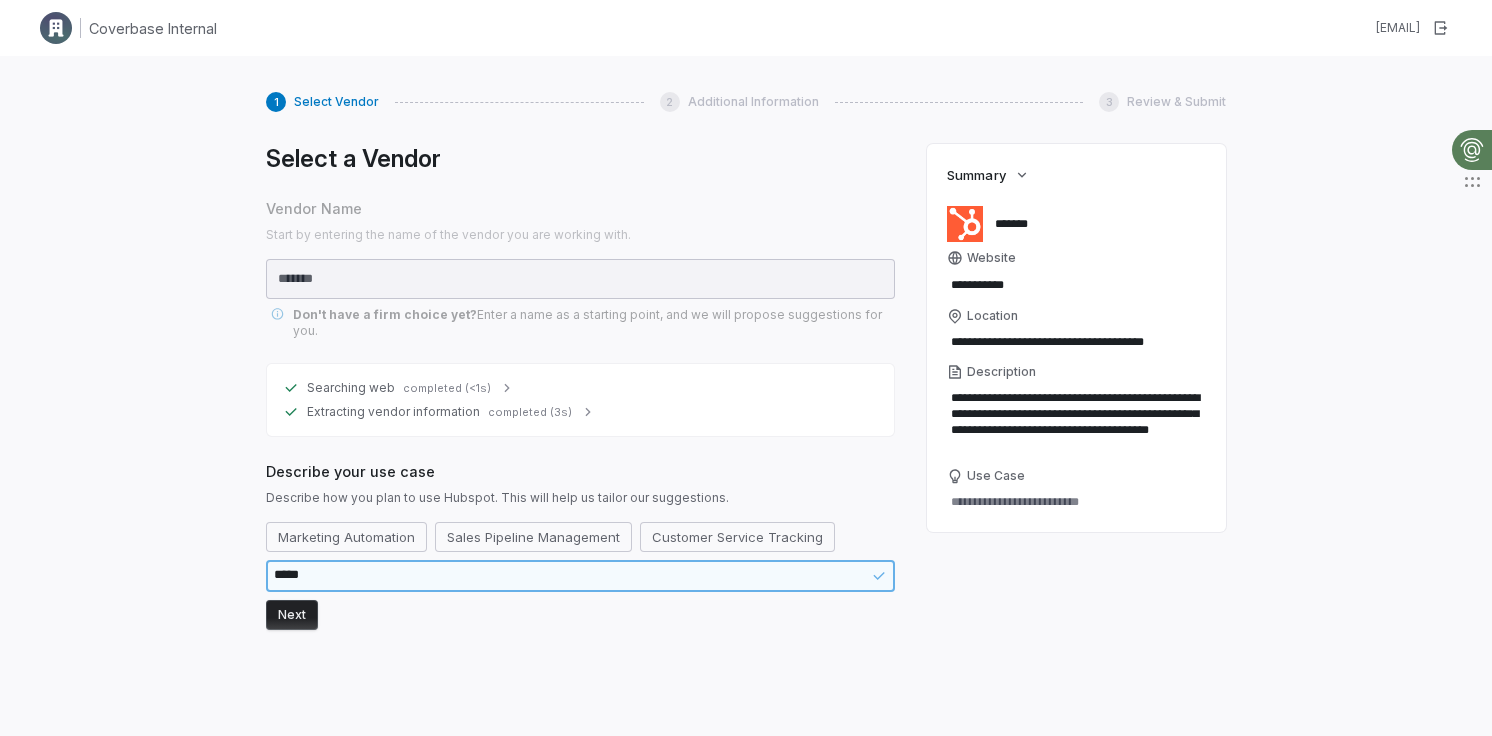 type on "*" 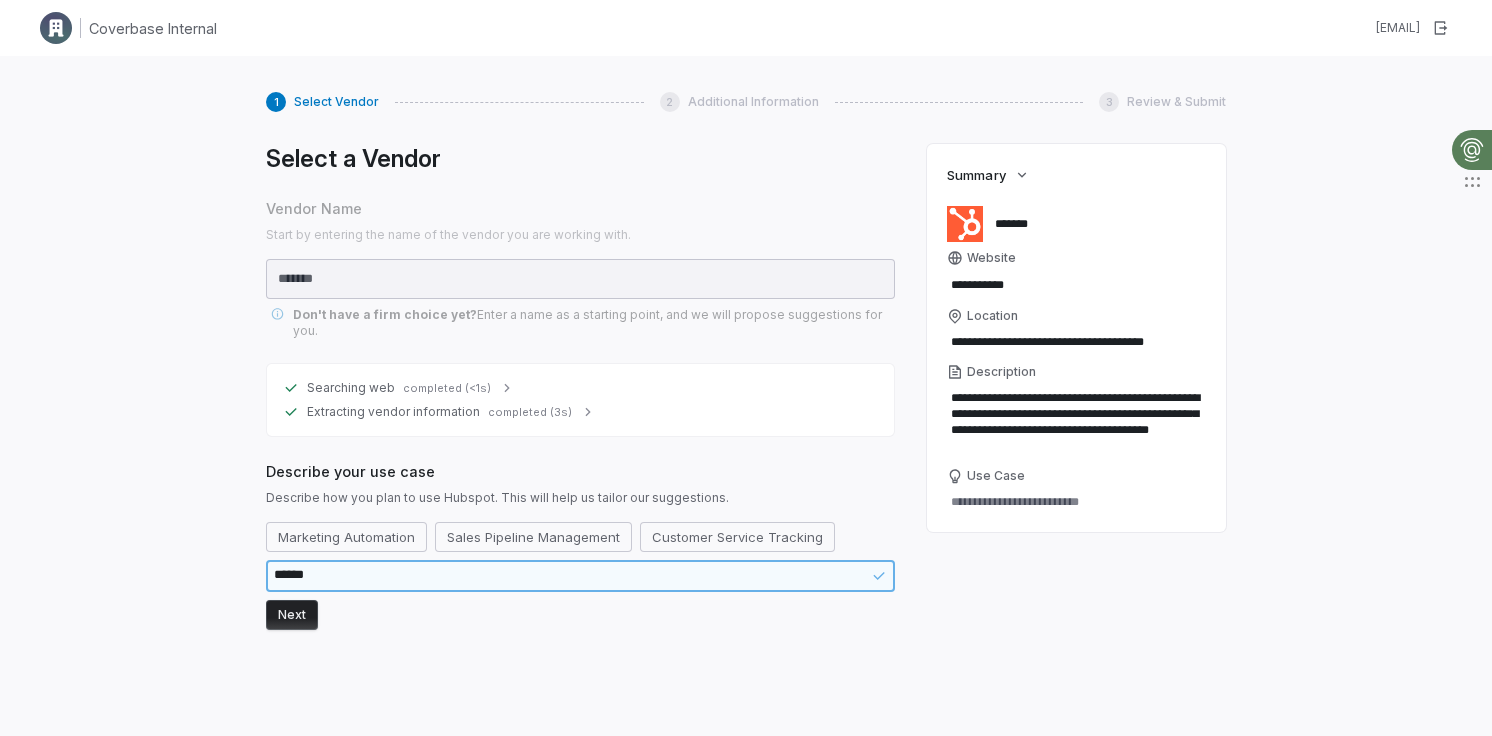 type on "*******" 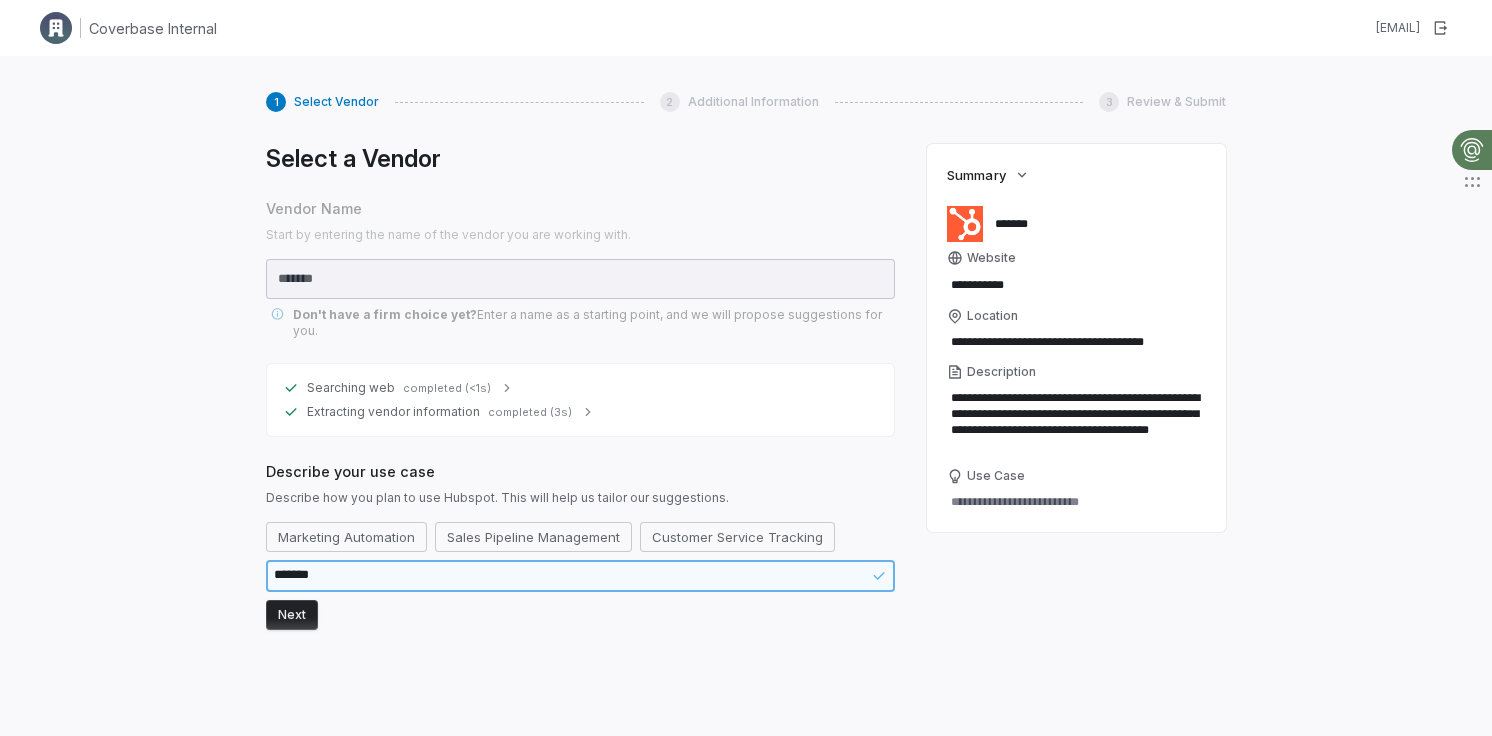 type on "*" 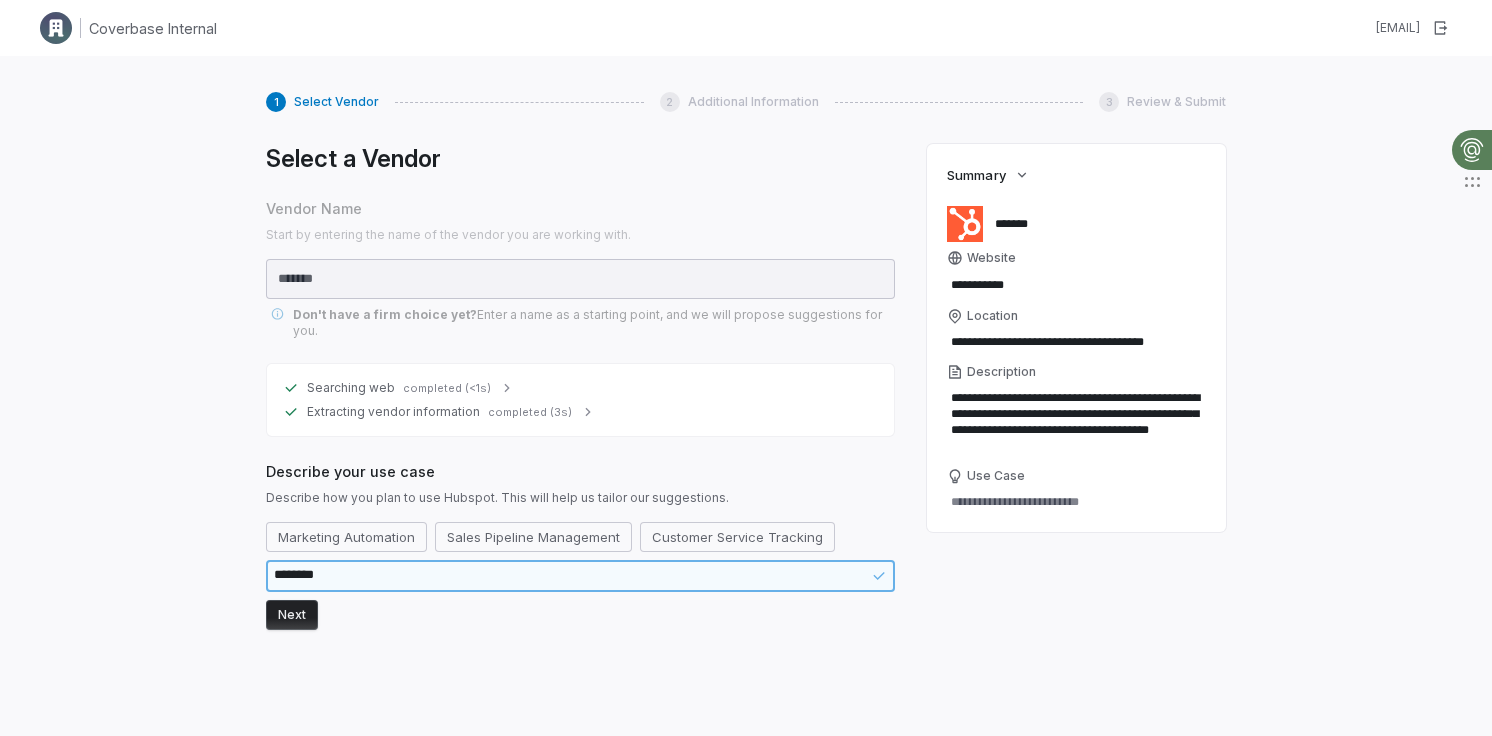 type on "*" 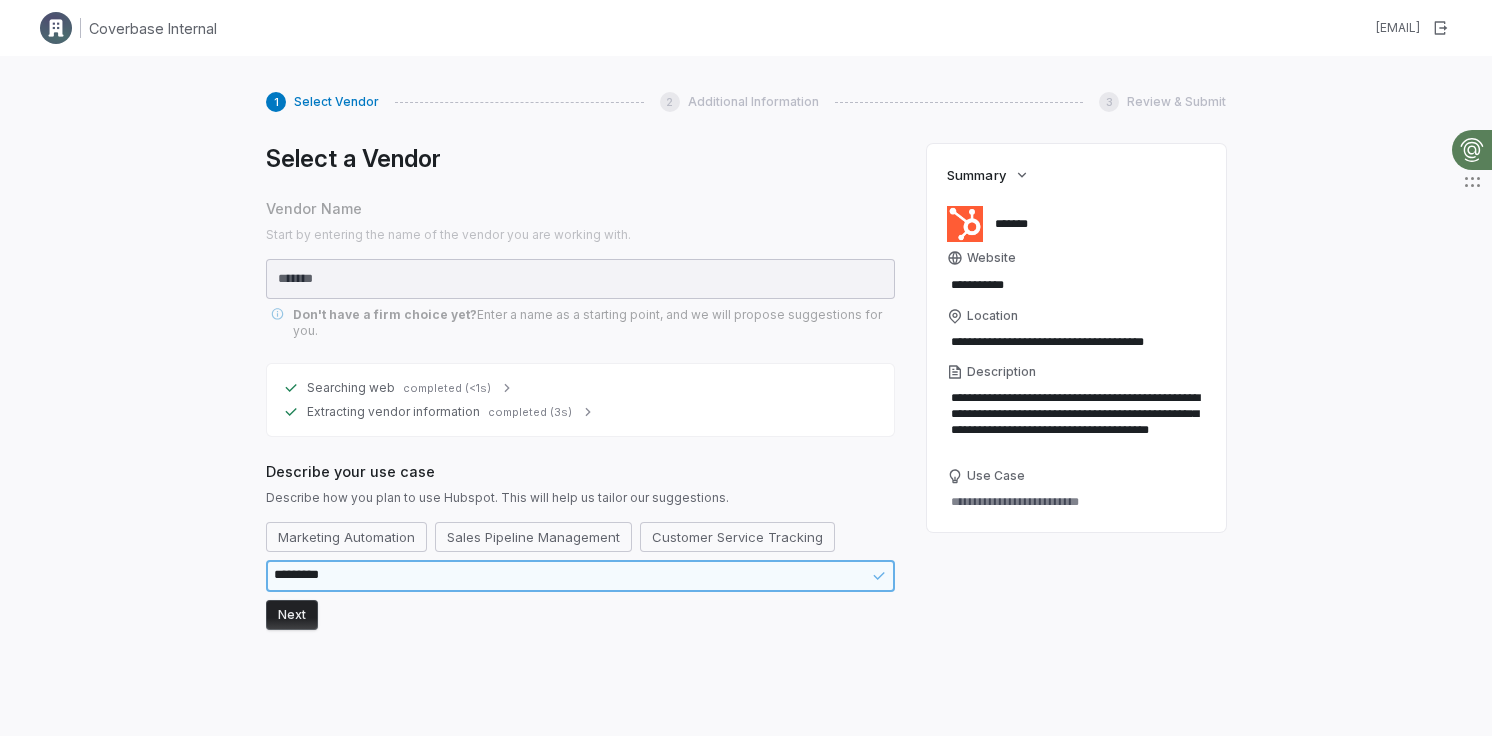 type on "*" 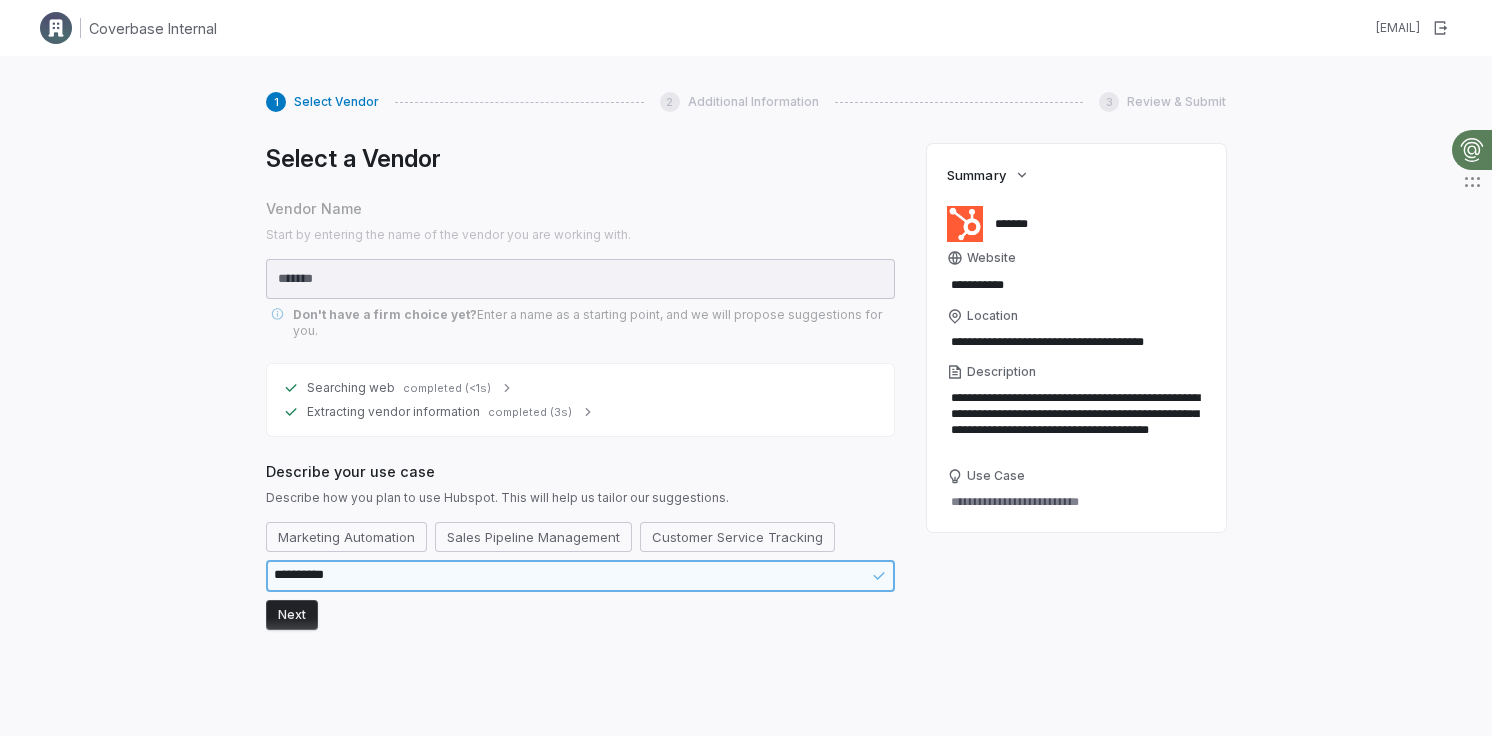 type on "*" 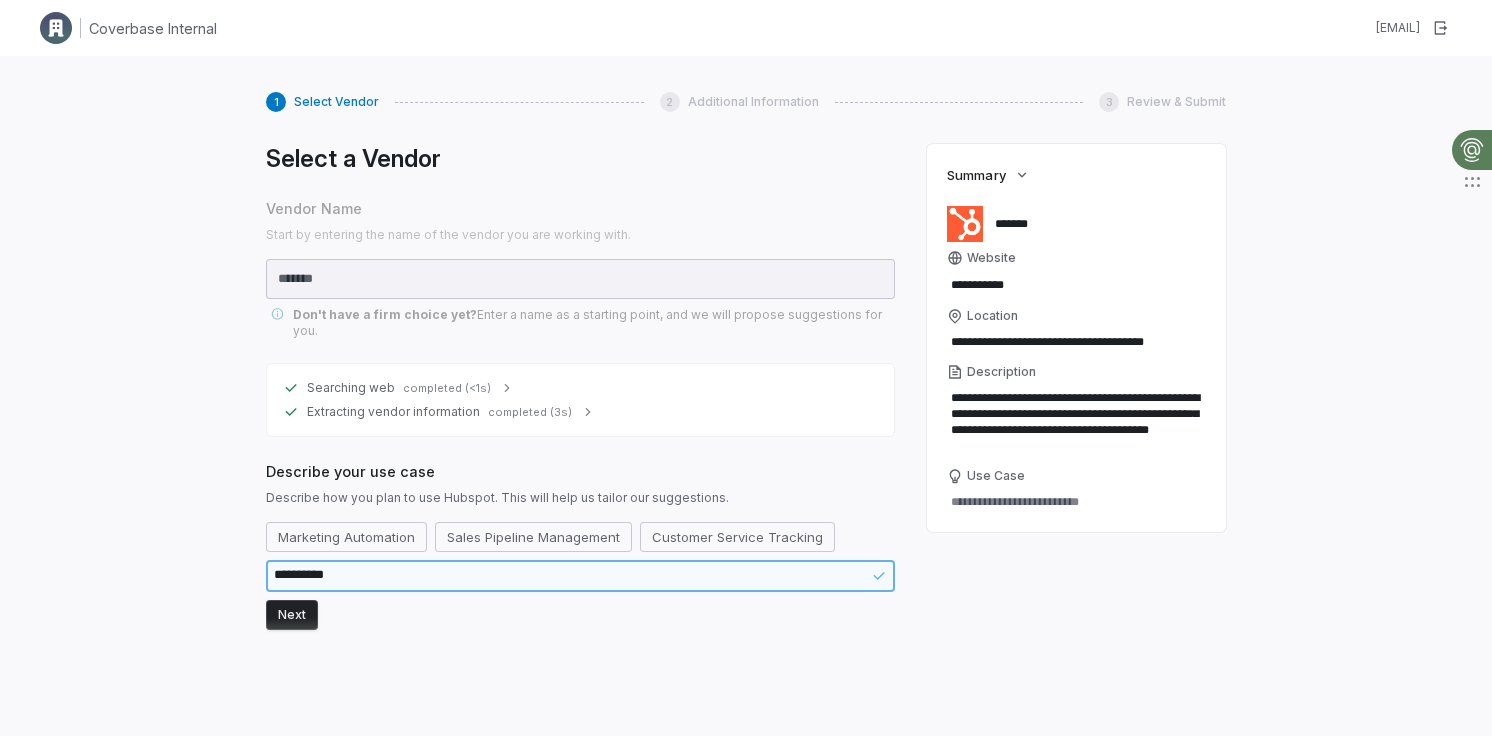 type on "**********" 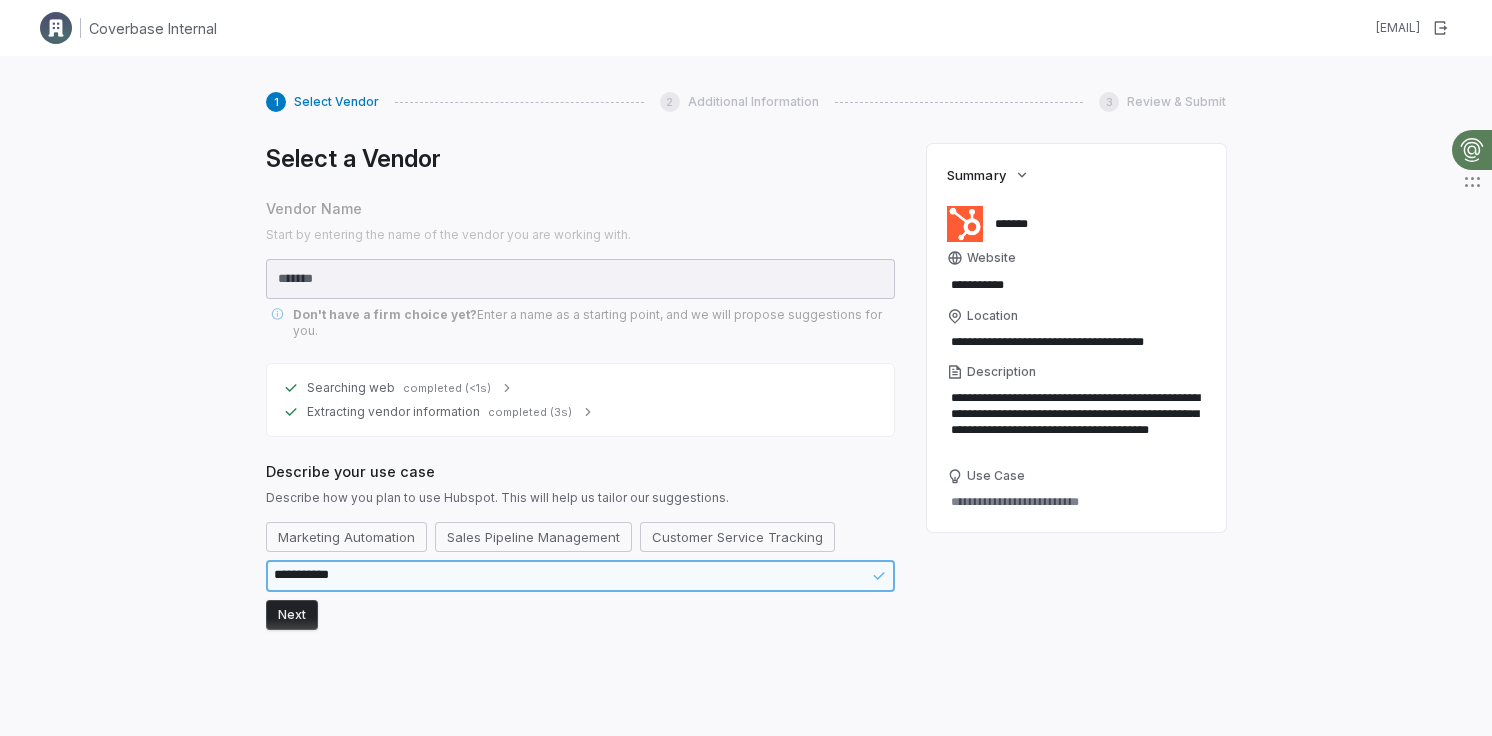 type on "*" 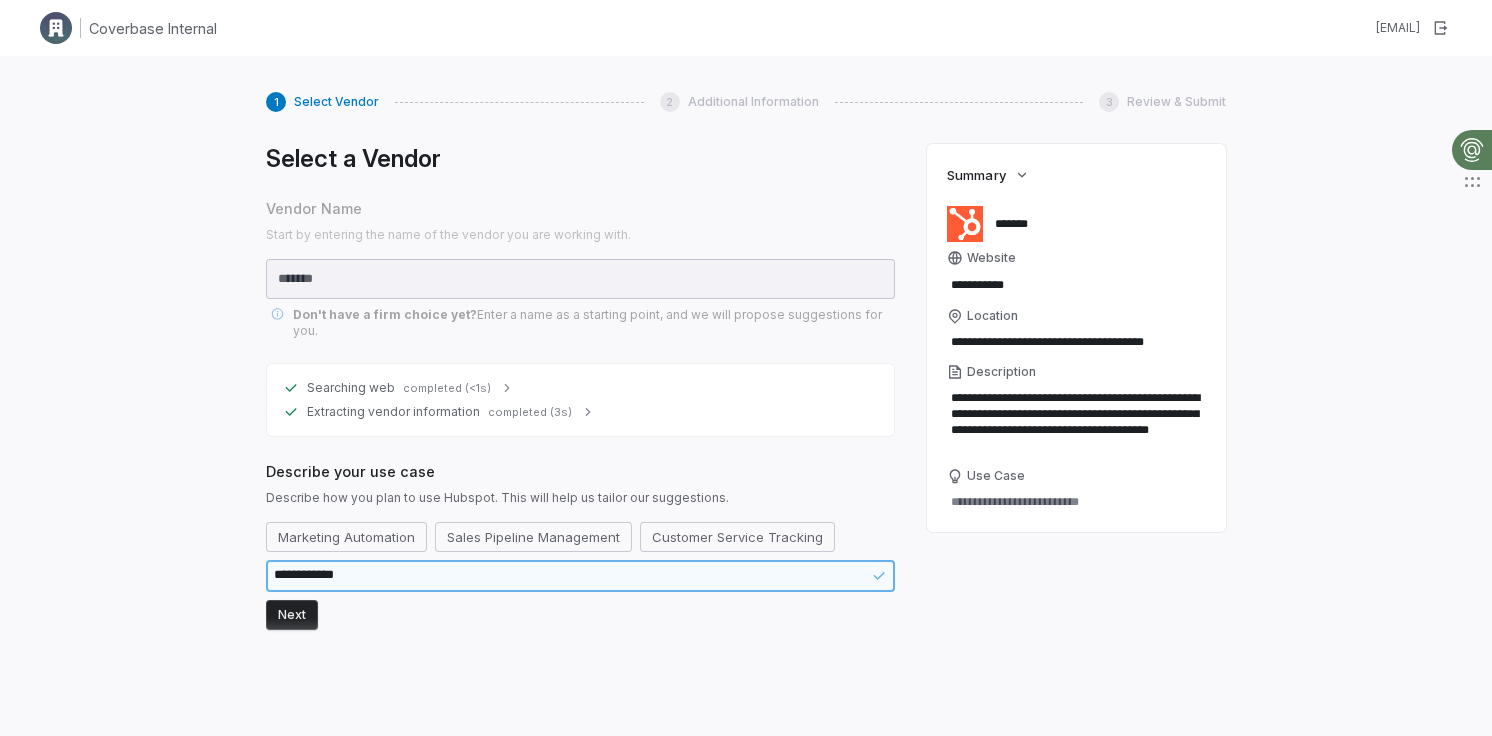 type on "*" 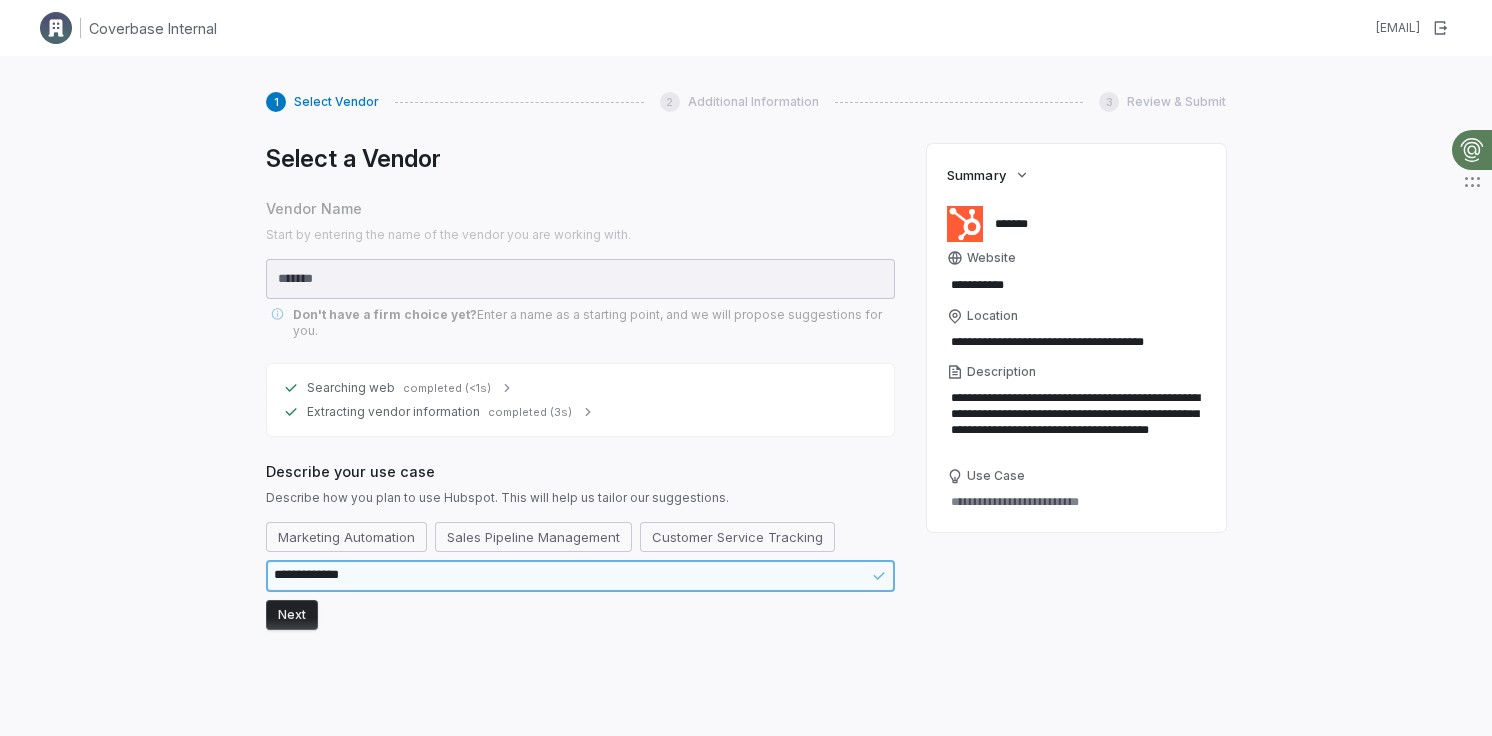 type on "*" 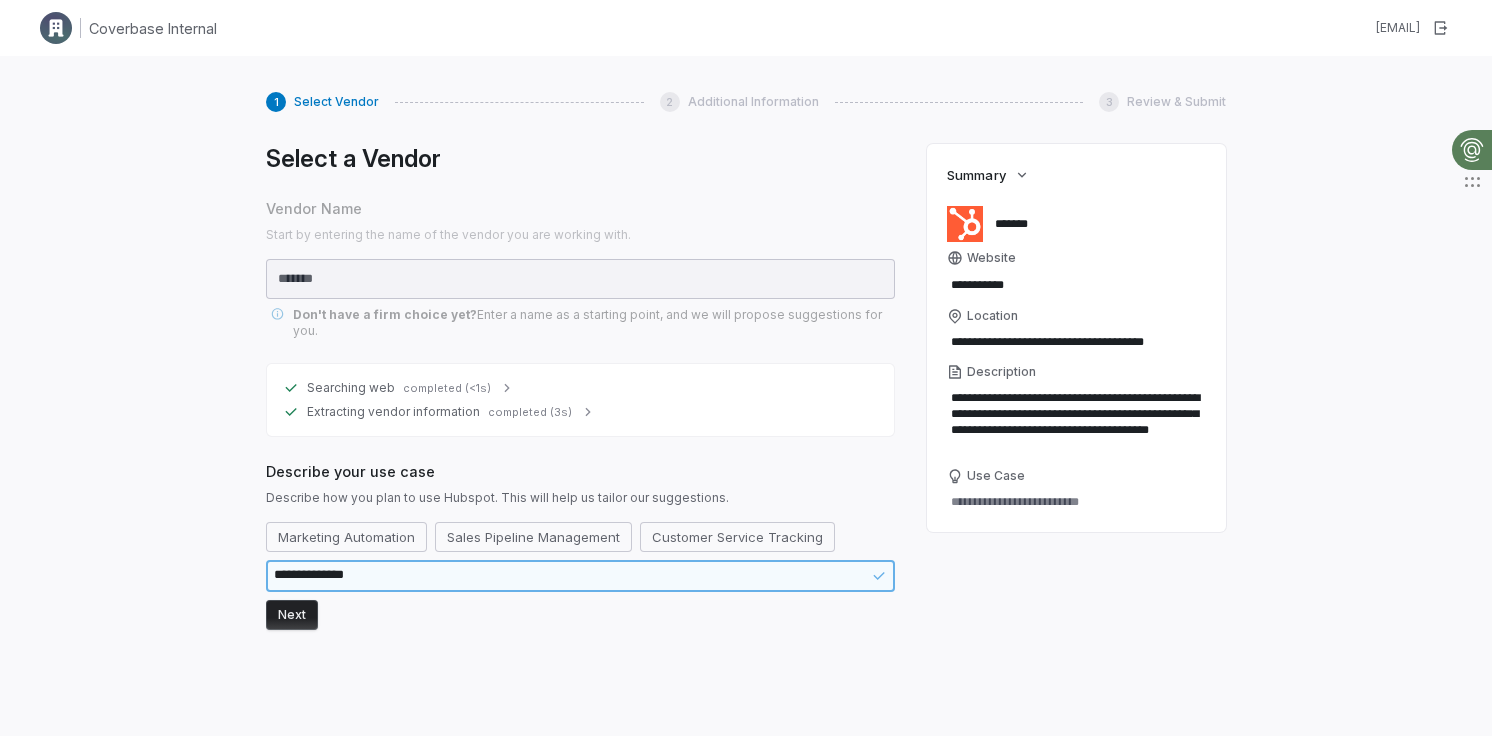 type on "*" 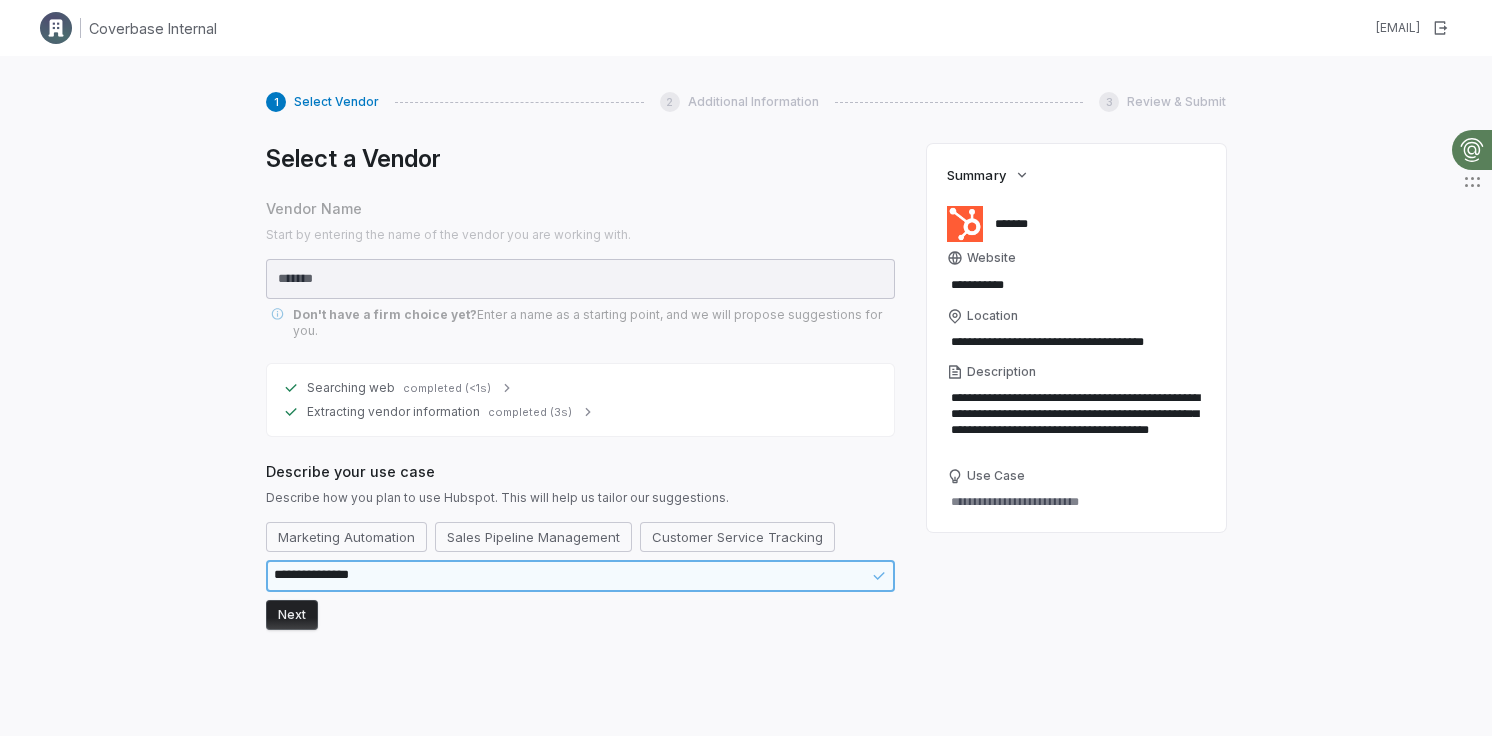 type on "*" 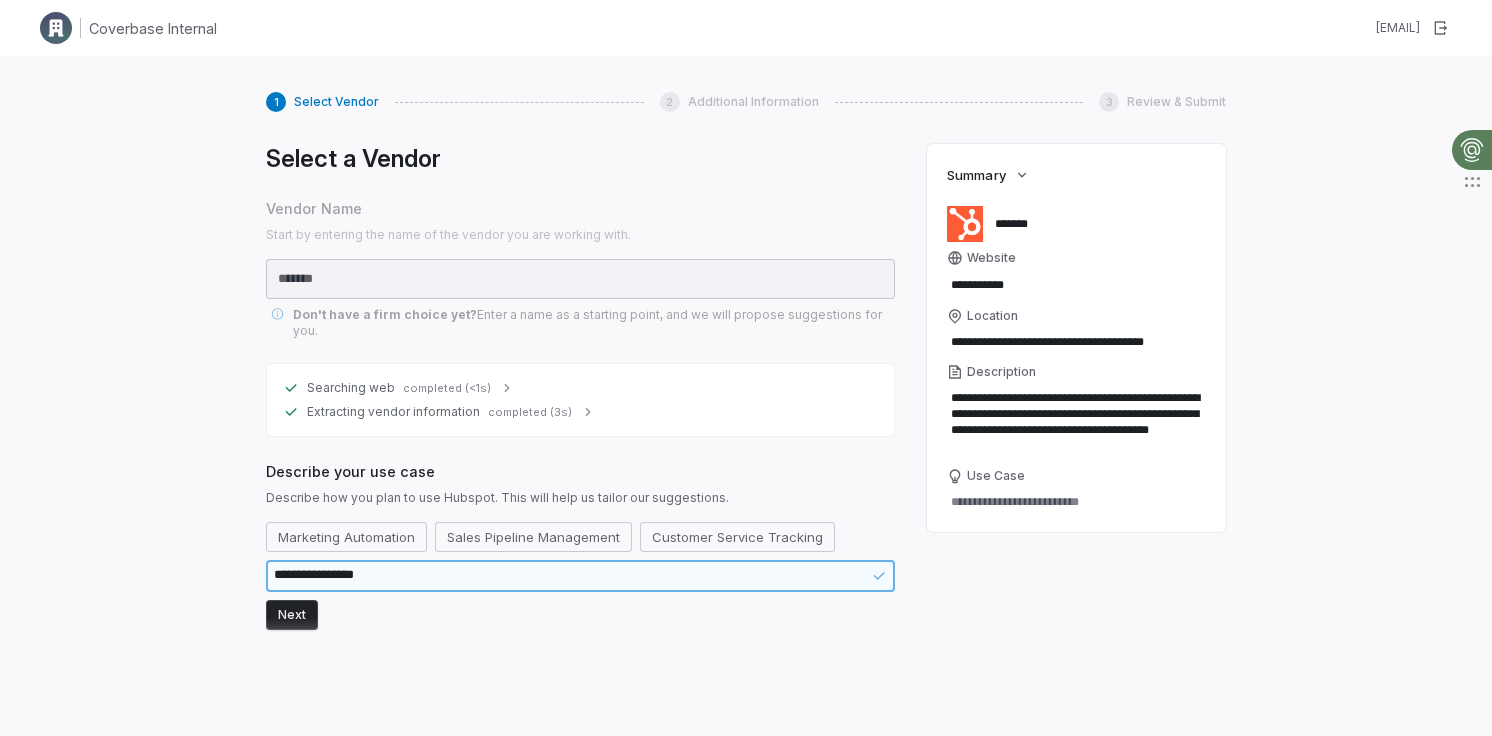 type on "*" 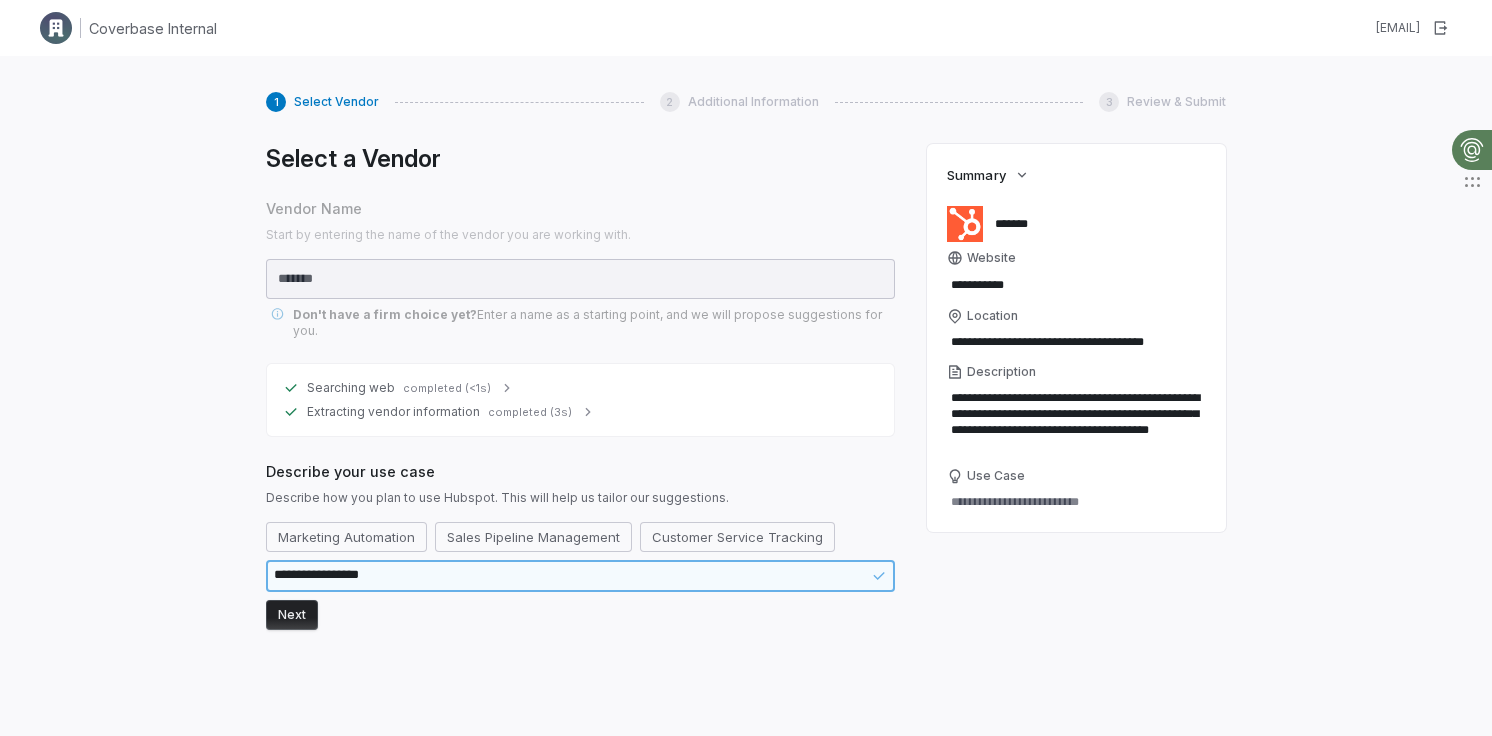 type on "*" 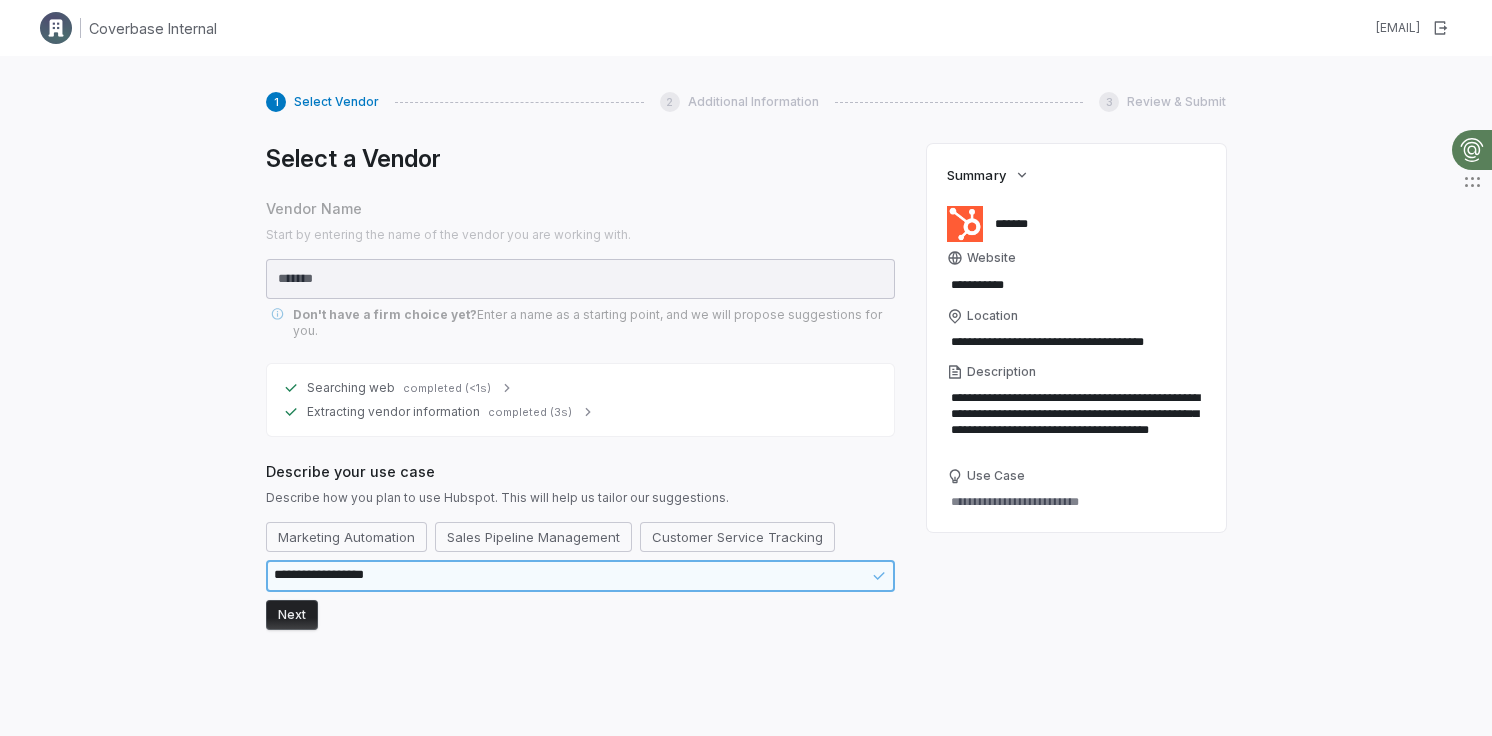 type on "*" 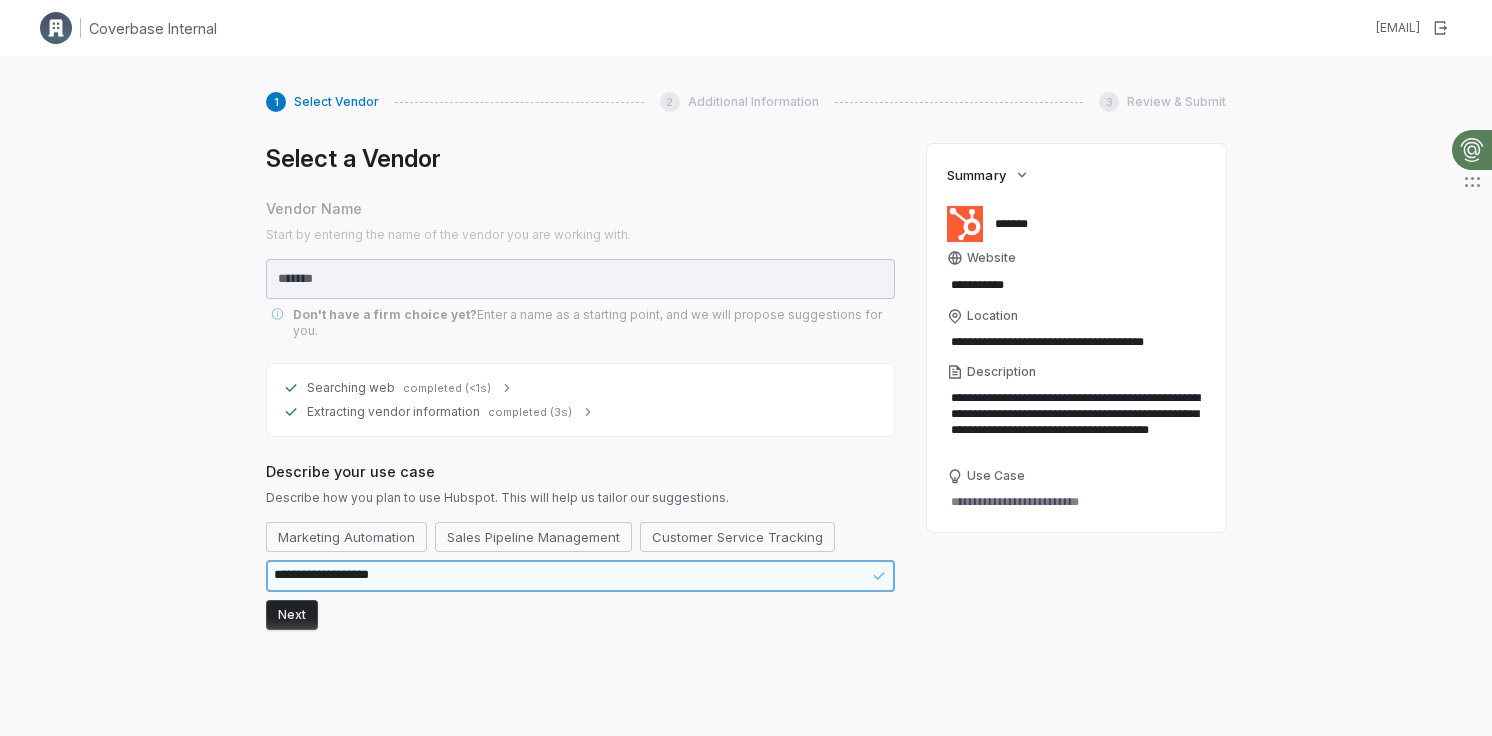 type on "*" 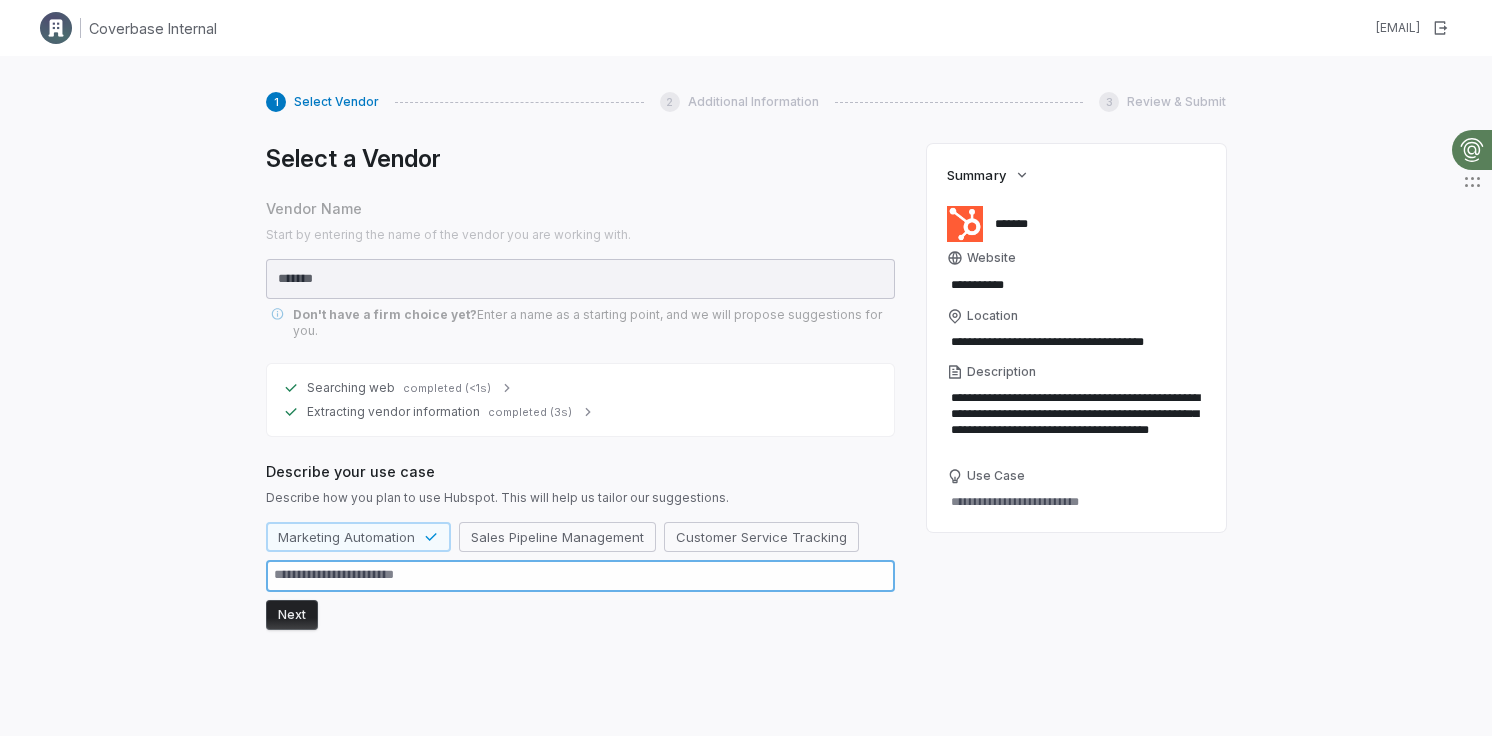 type on "*" 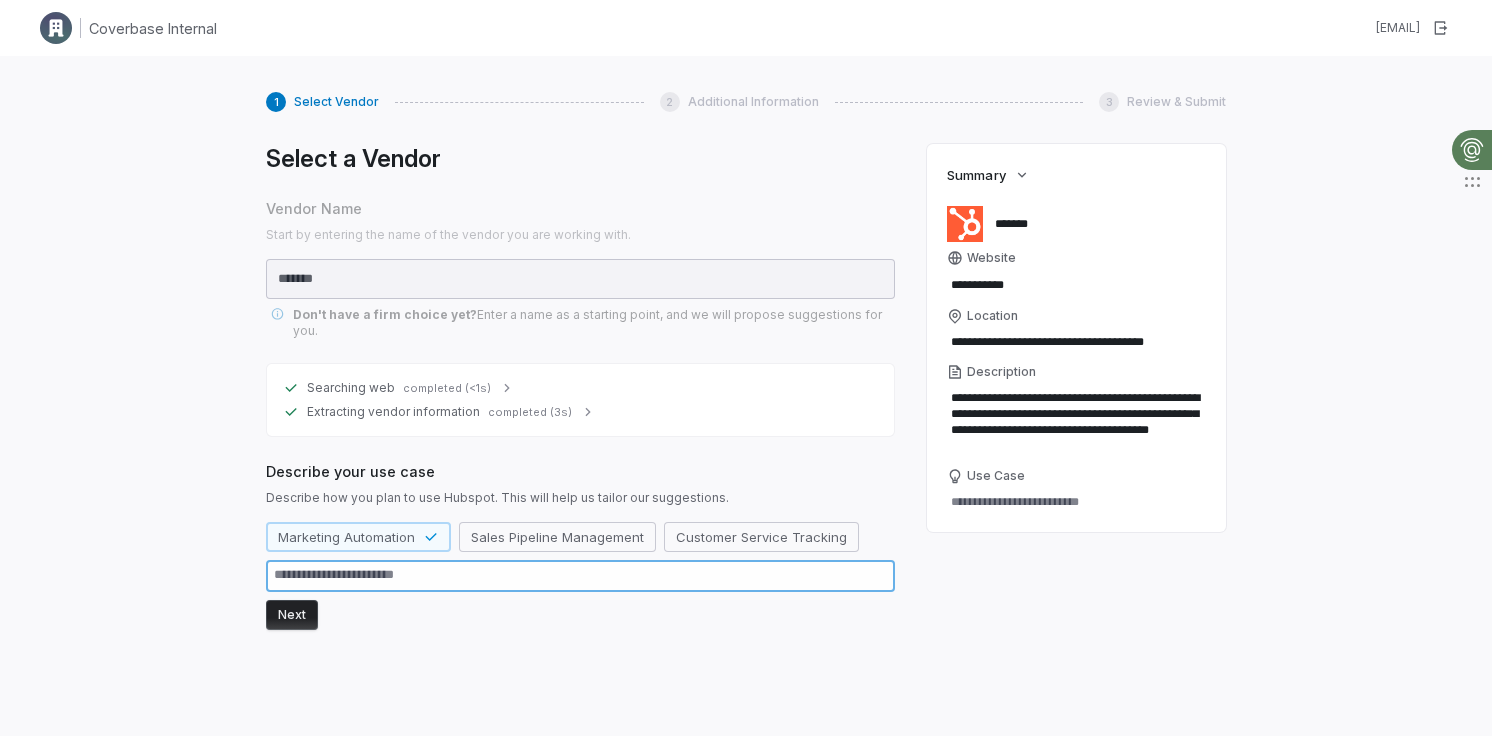 type 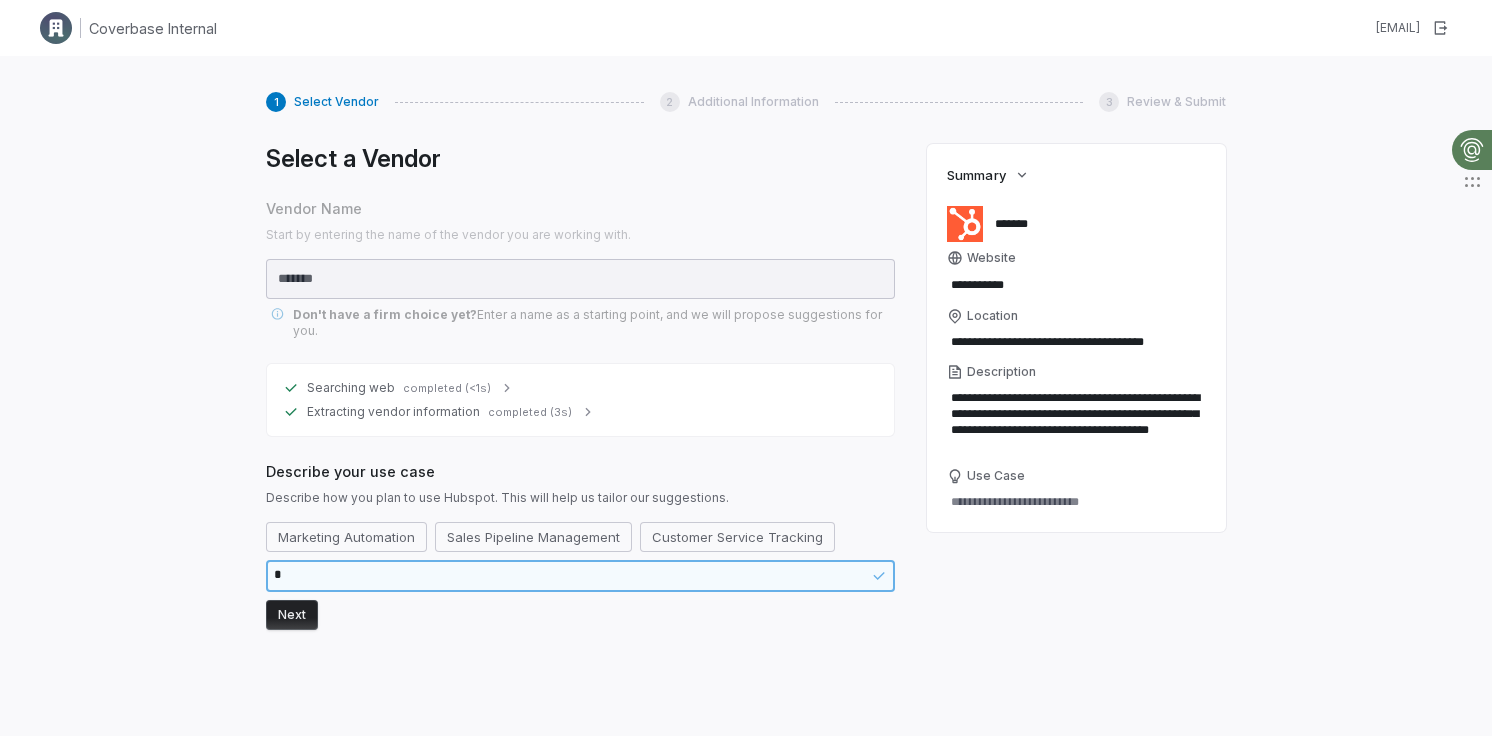 type on "*" 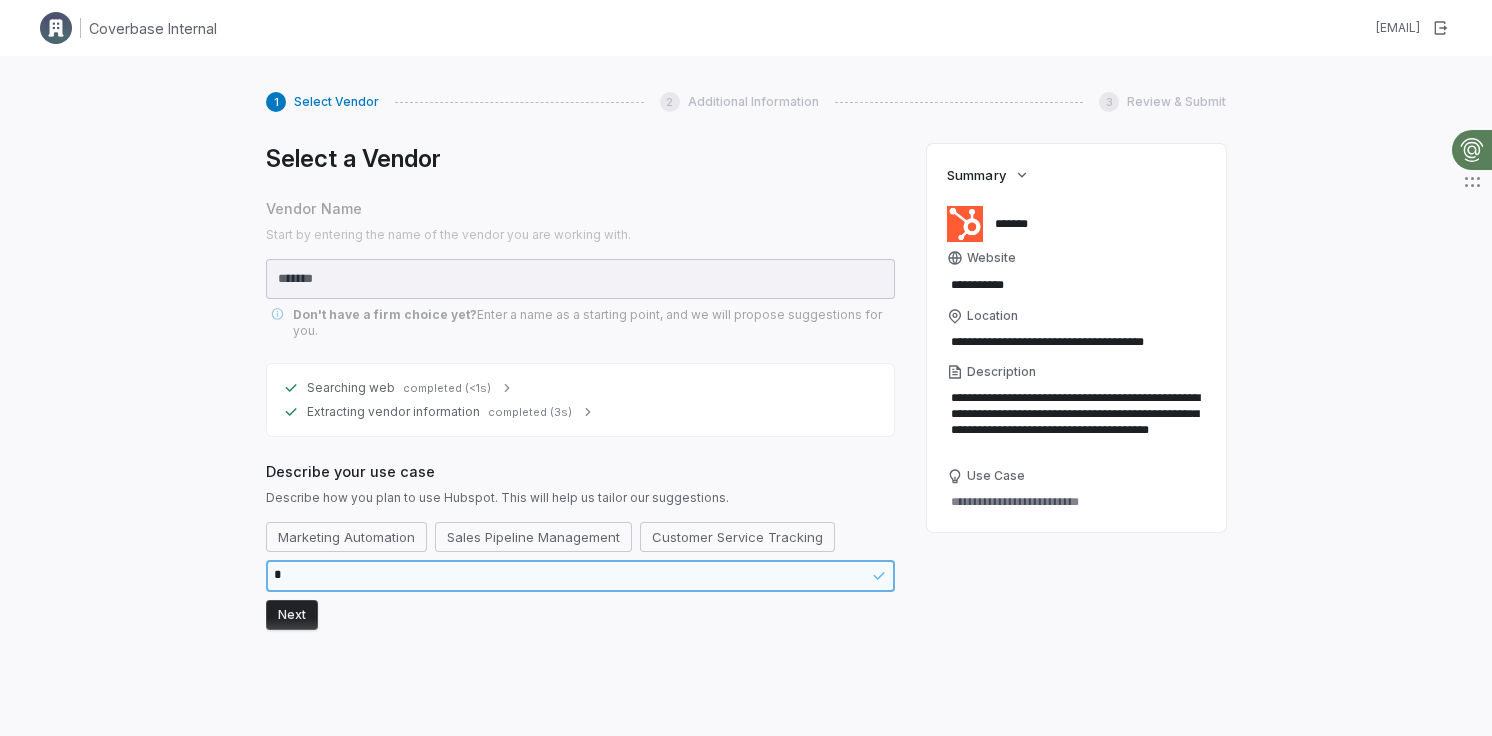 type on "*" 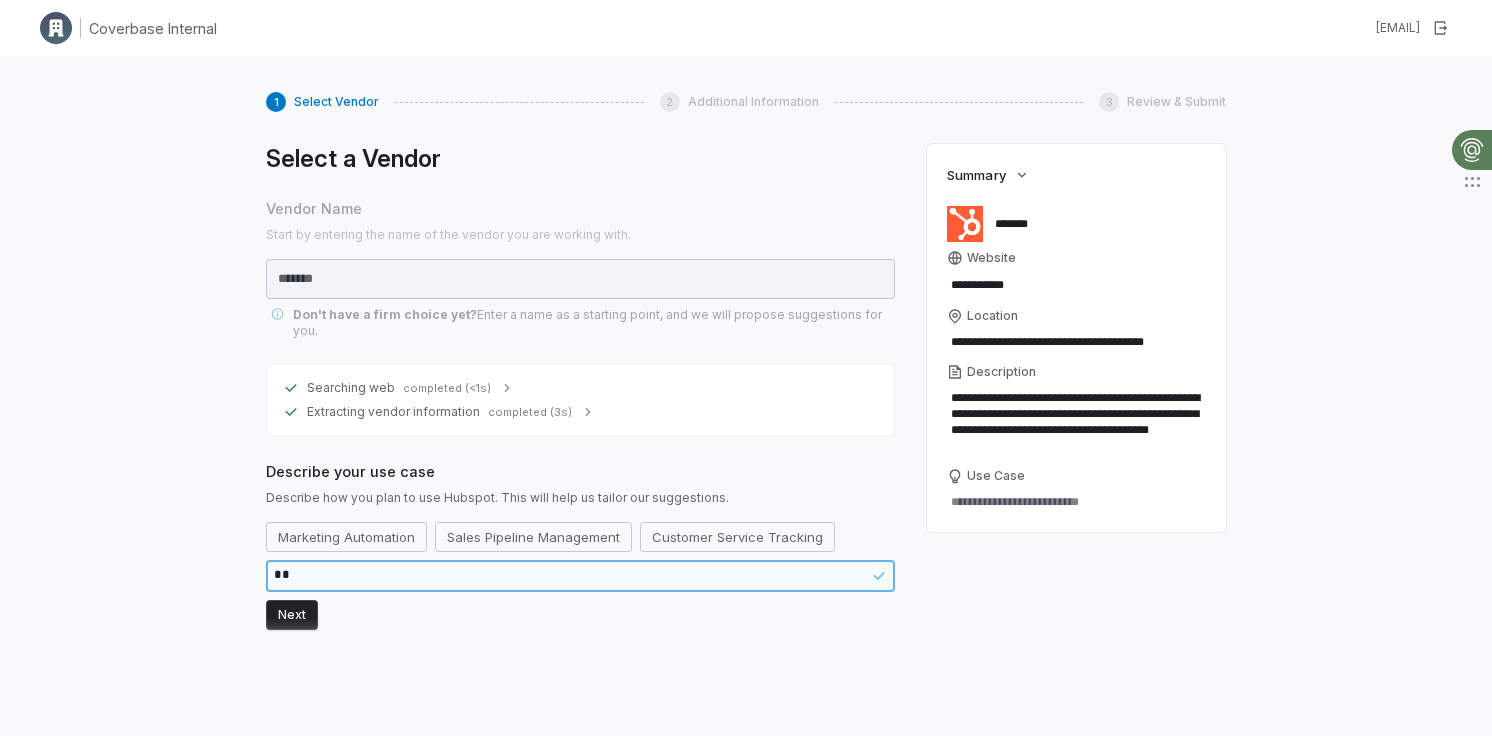 type on "*" 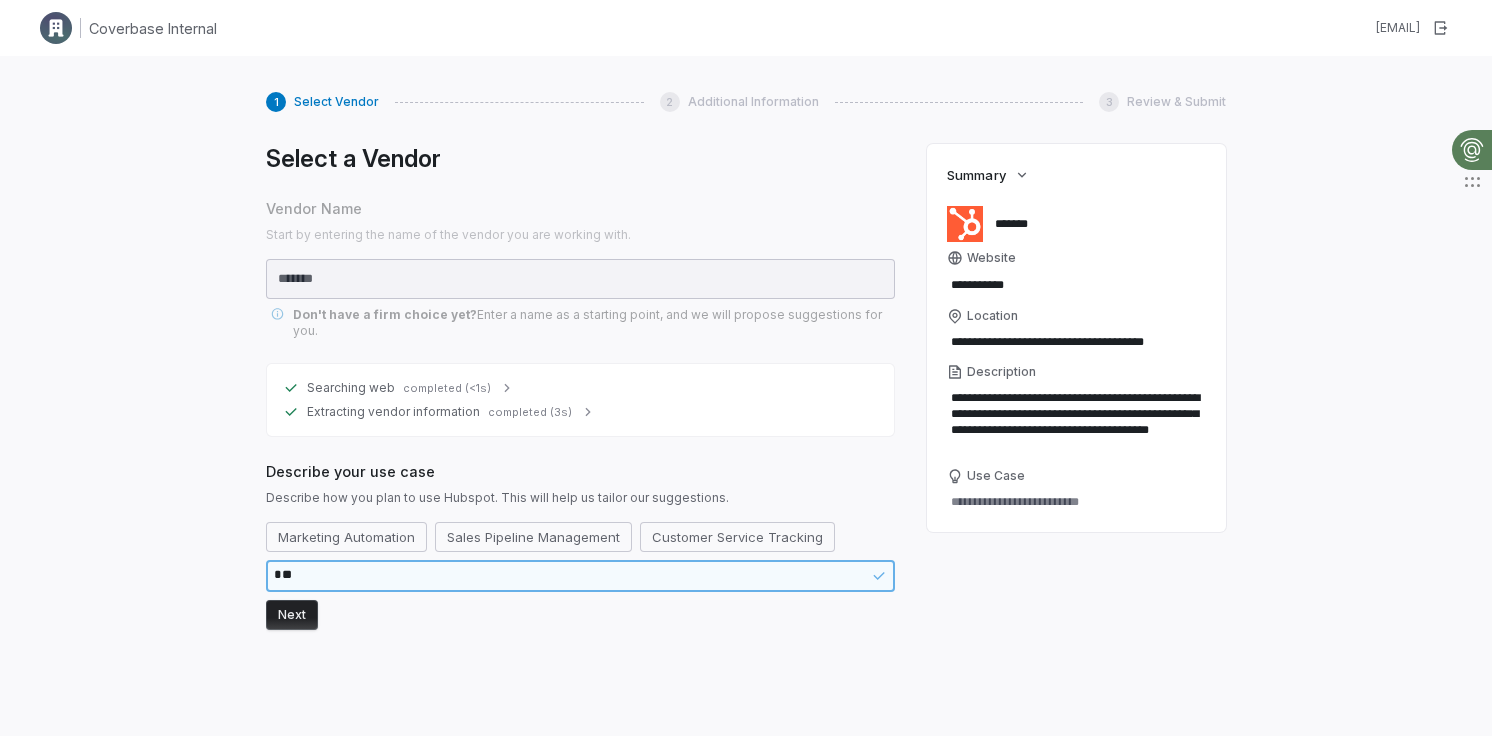 type on "*" 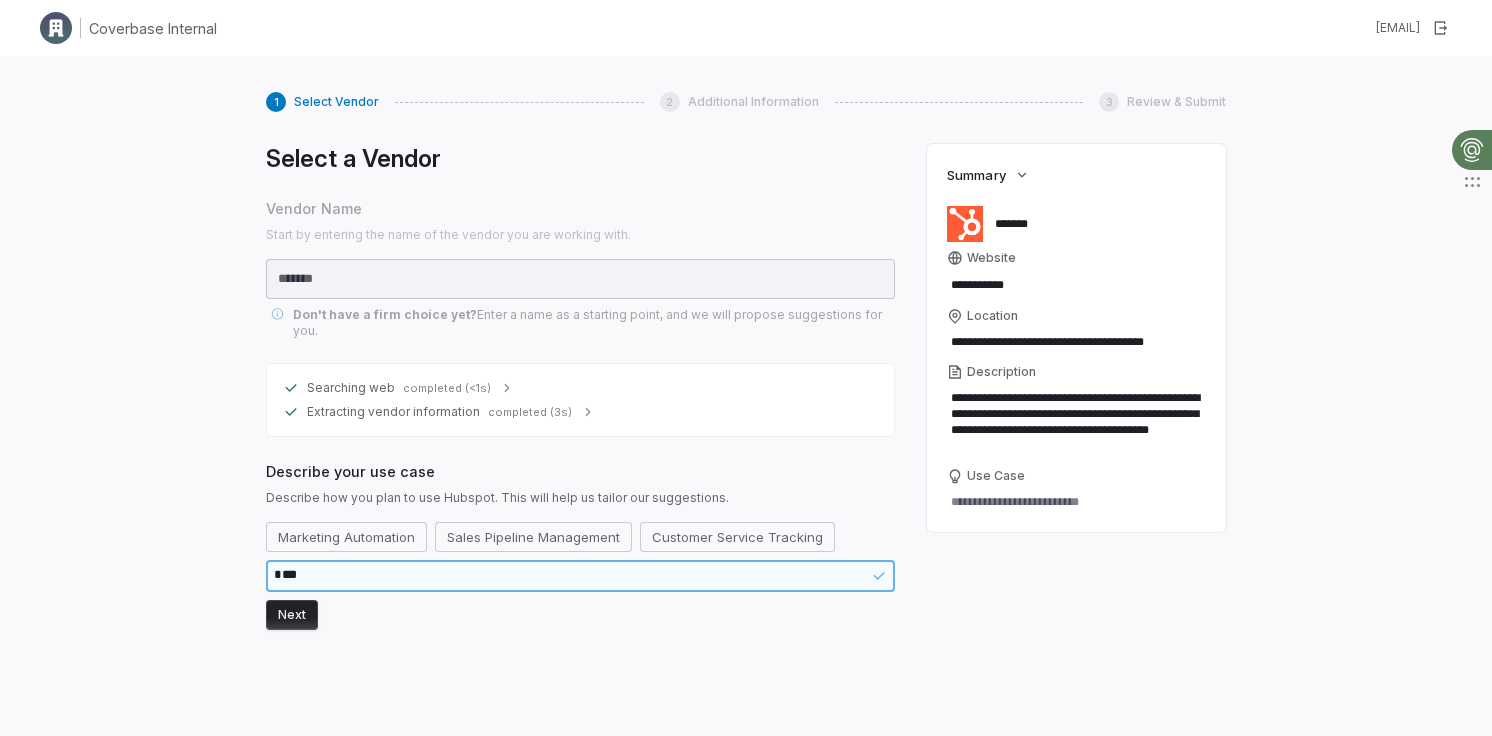 type on "*" 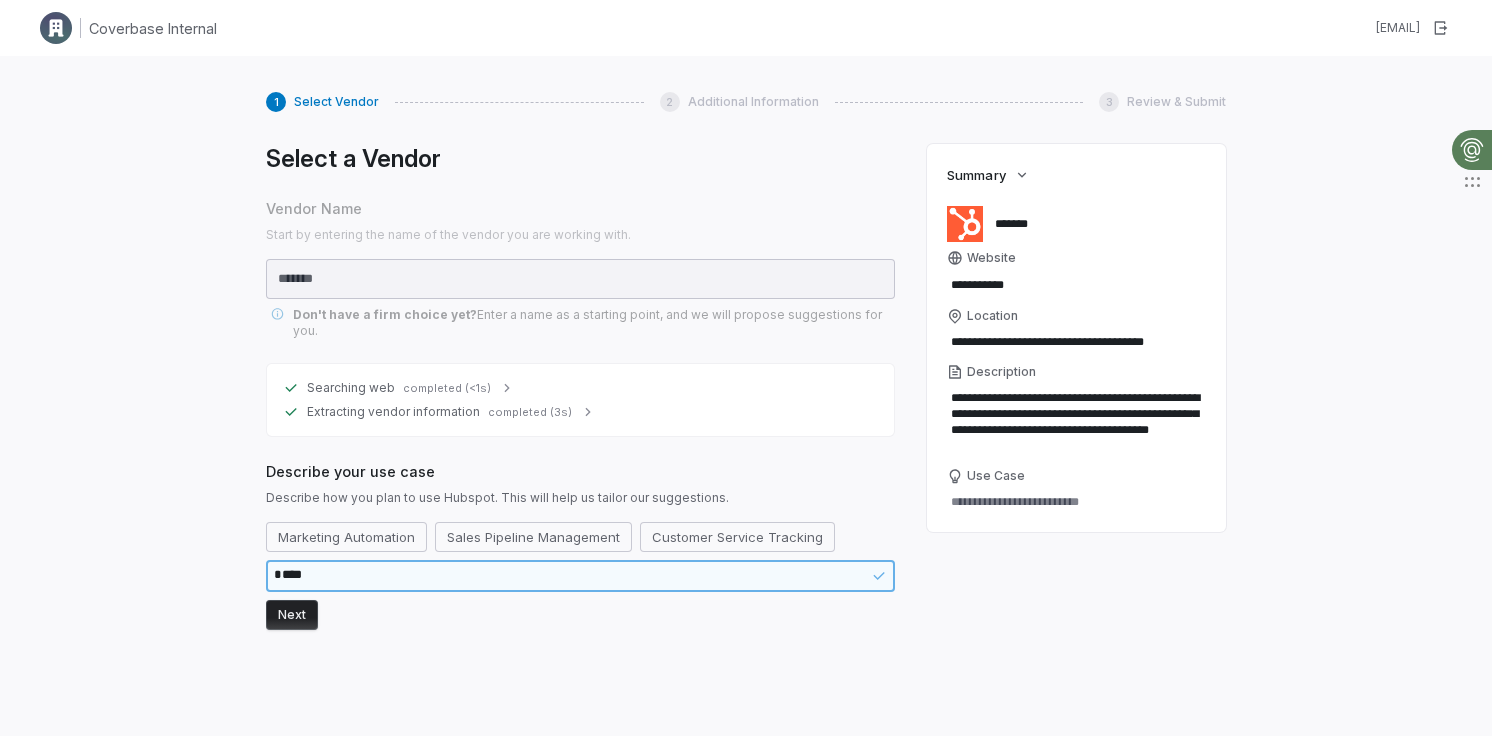 type on "*" 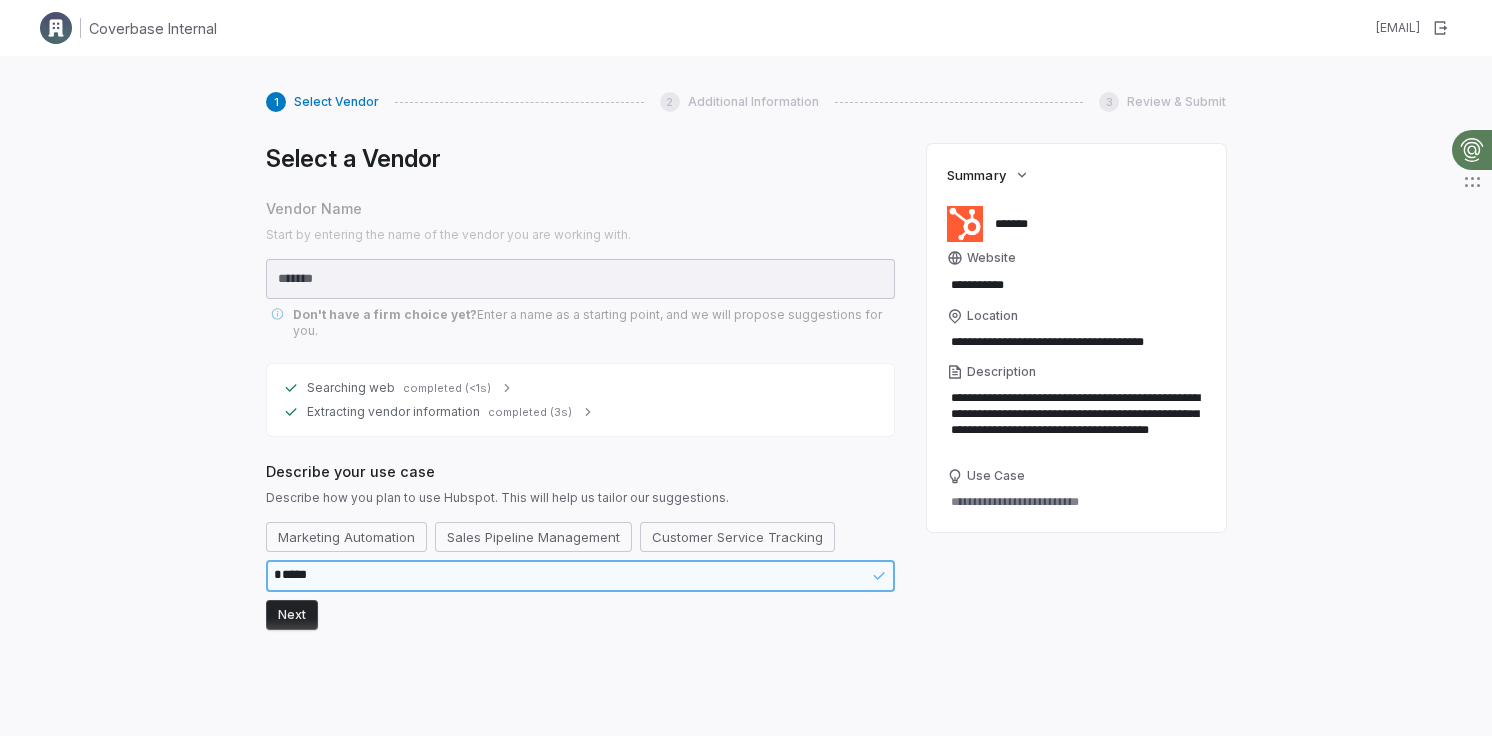 type on "*" 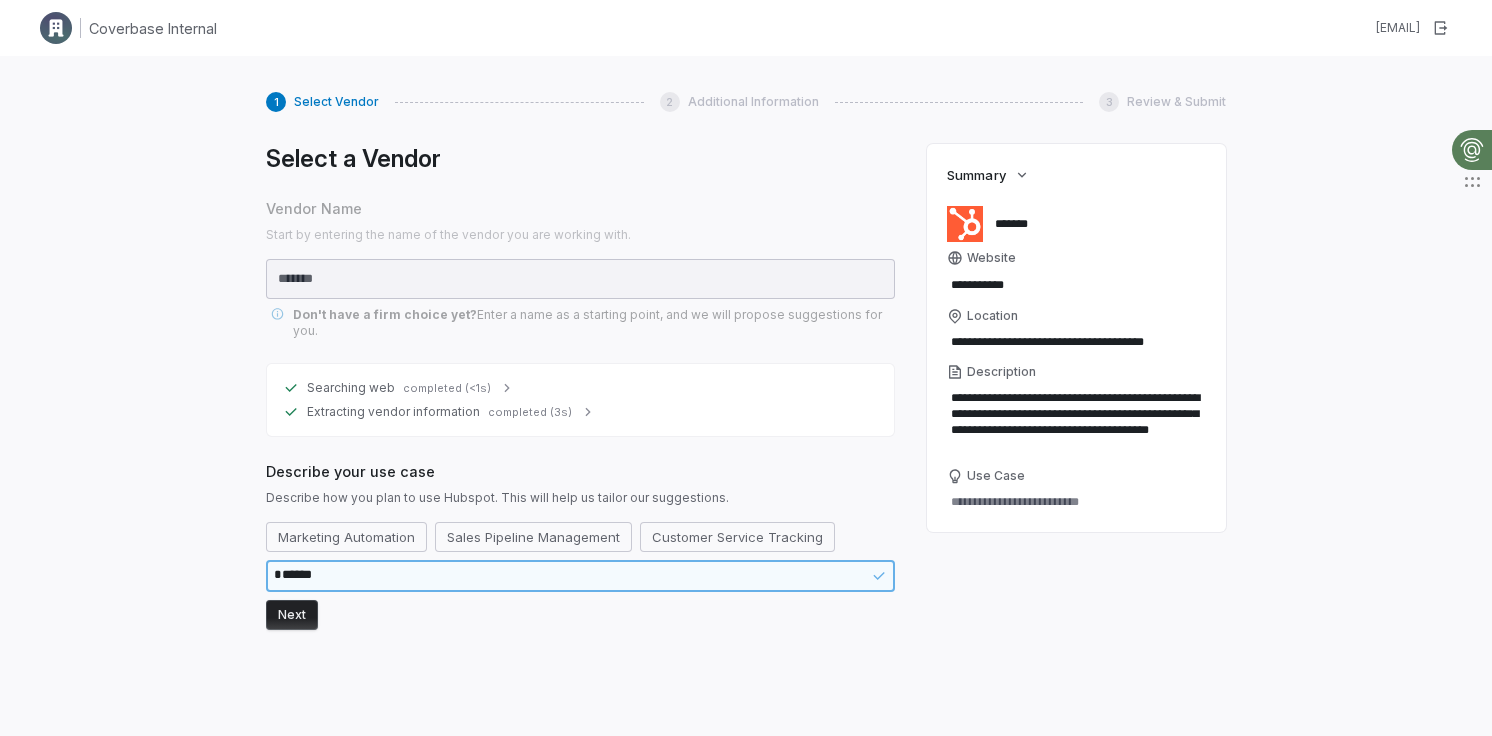 type on "*" 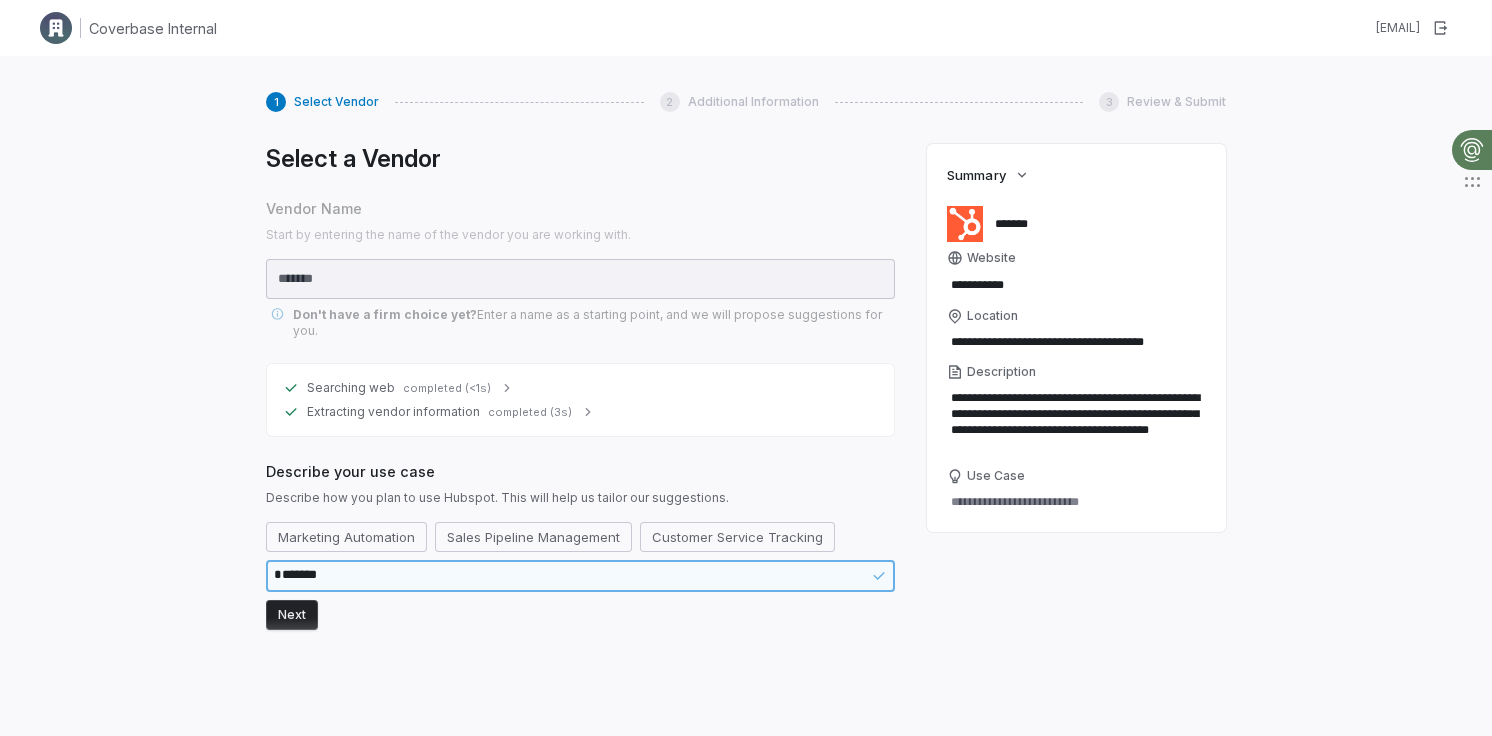 type on "*" 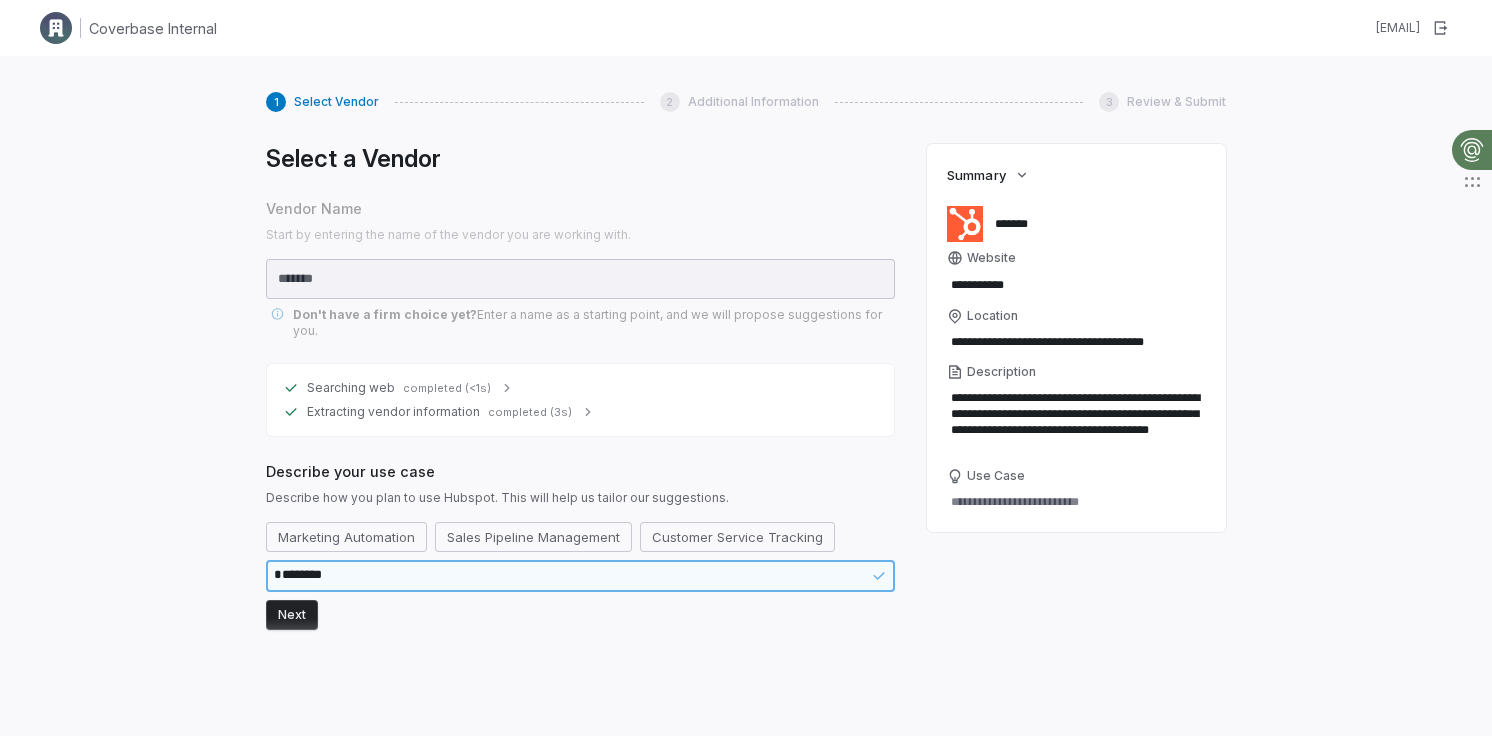 type on "*" 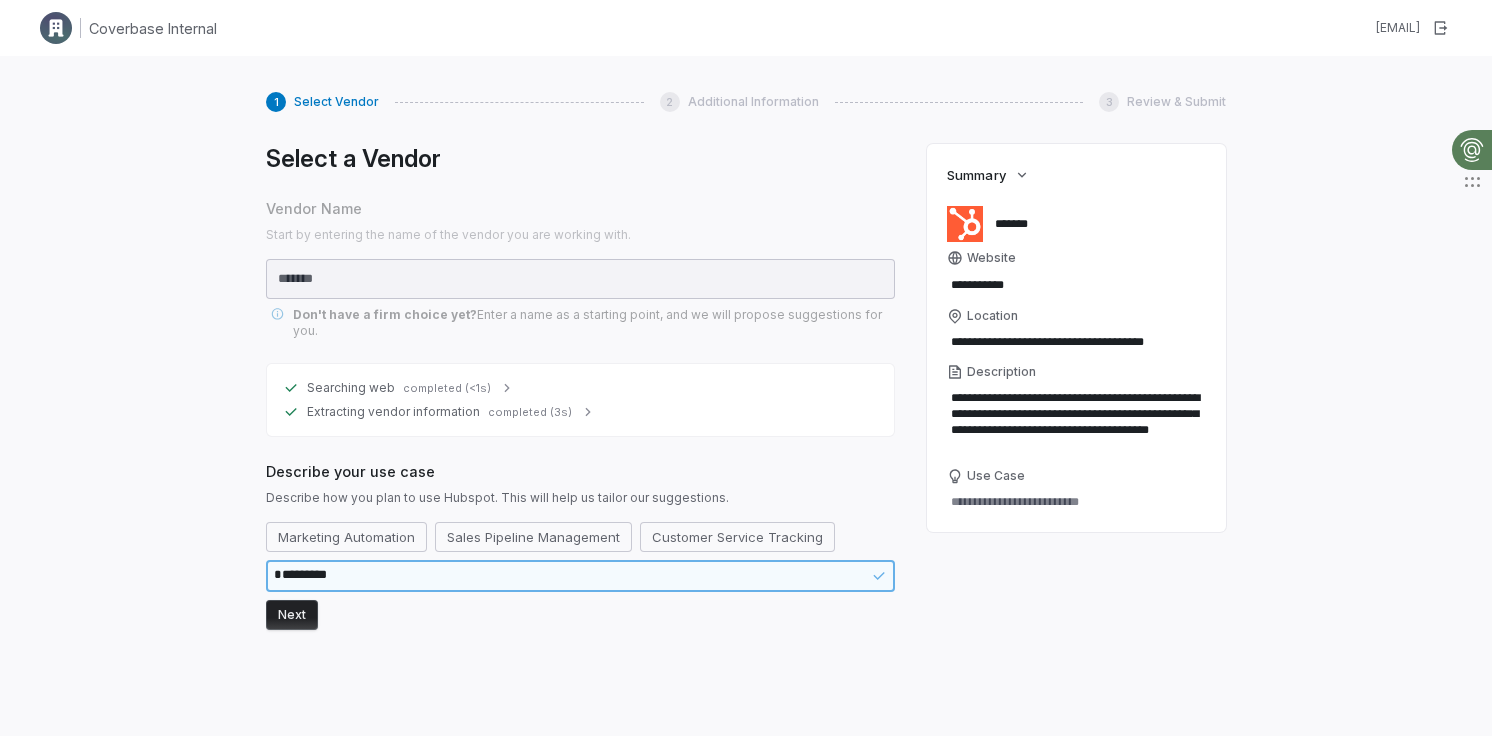 type on "*" 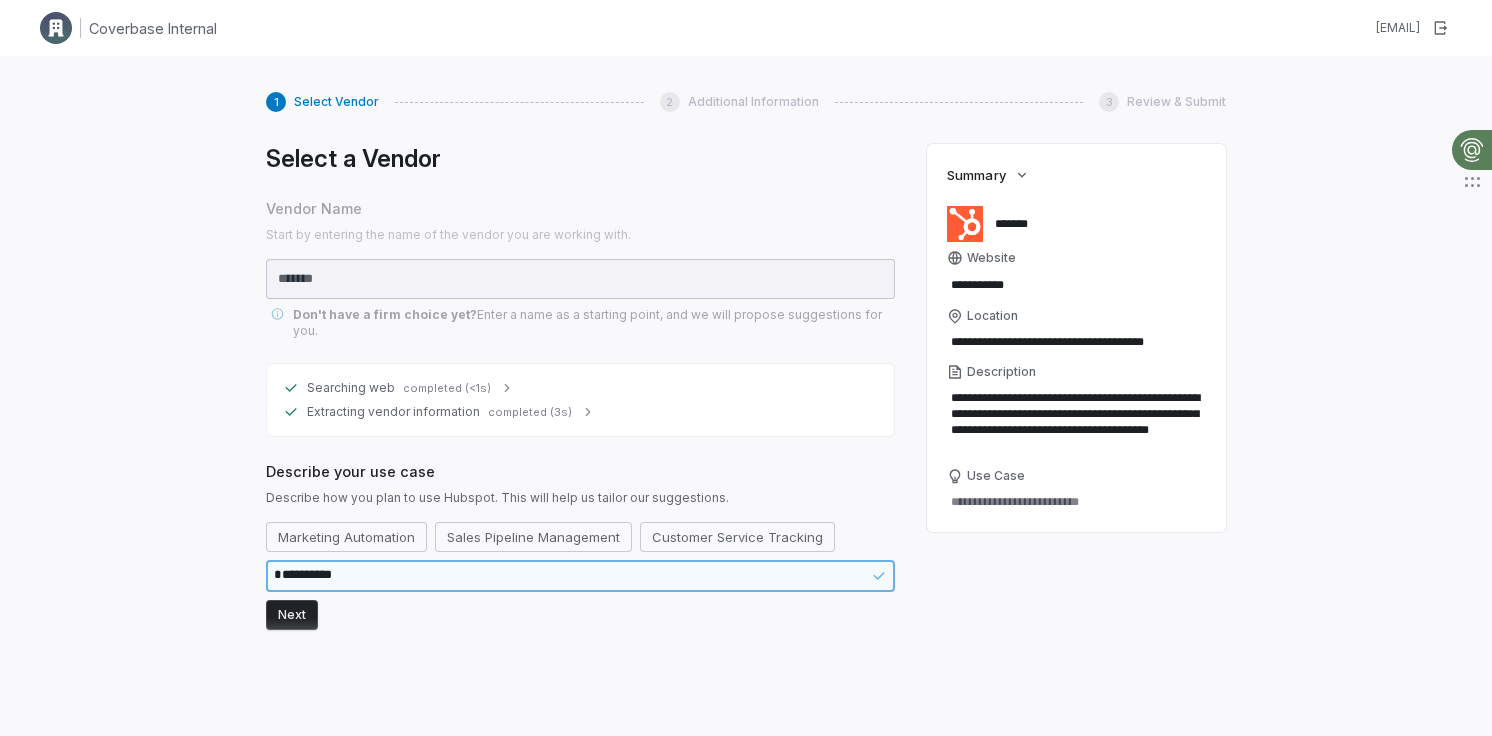 type on "*" 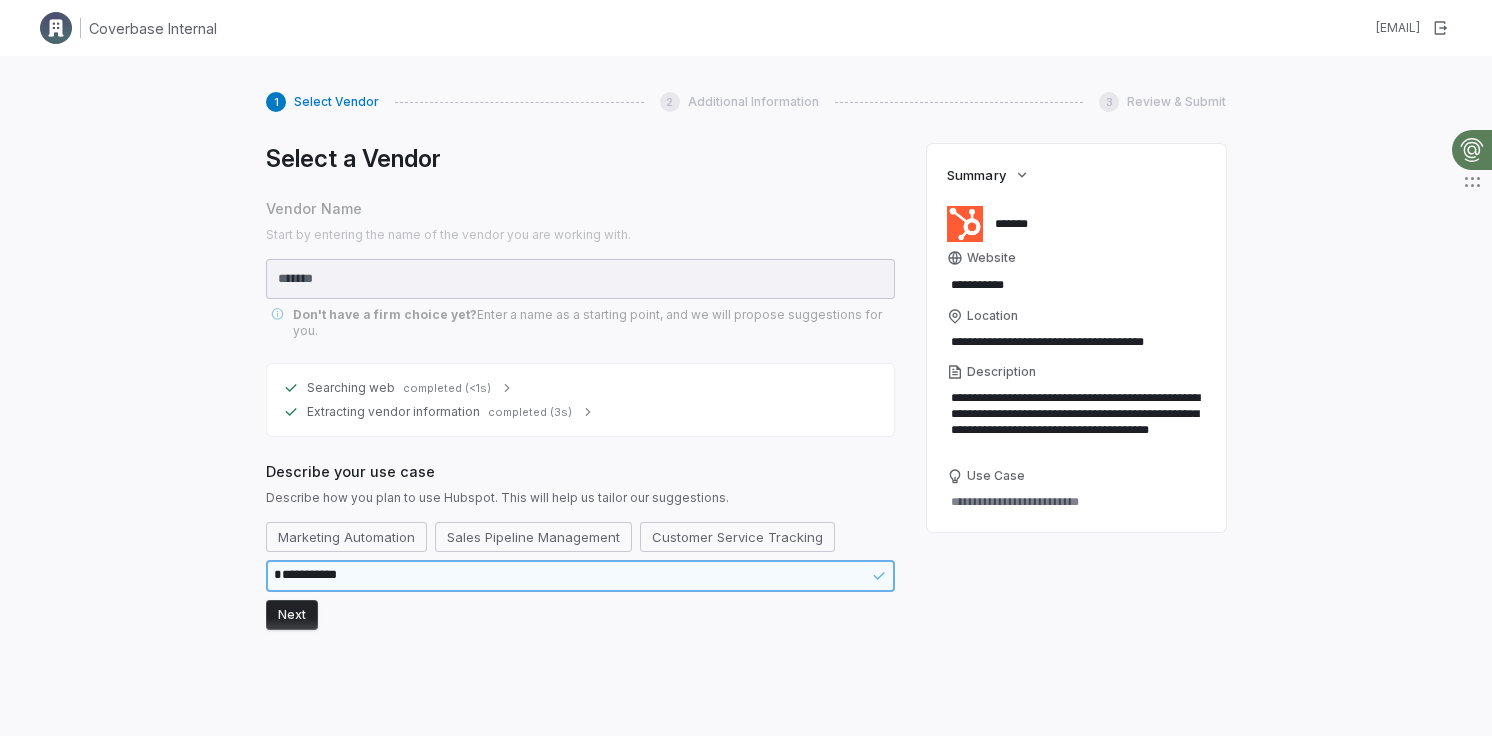 type on "*" 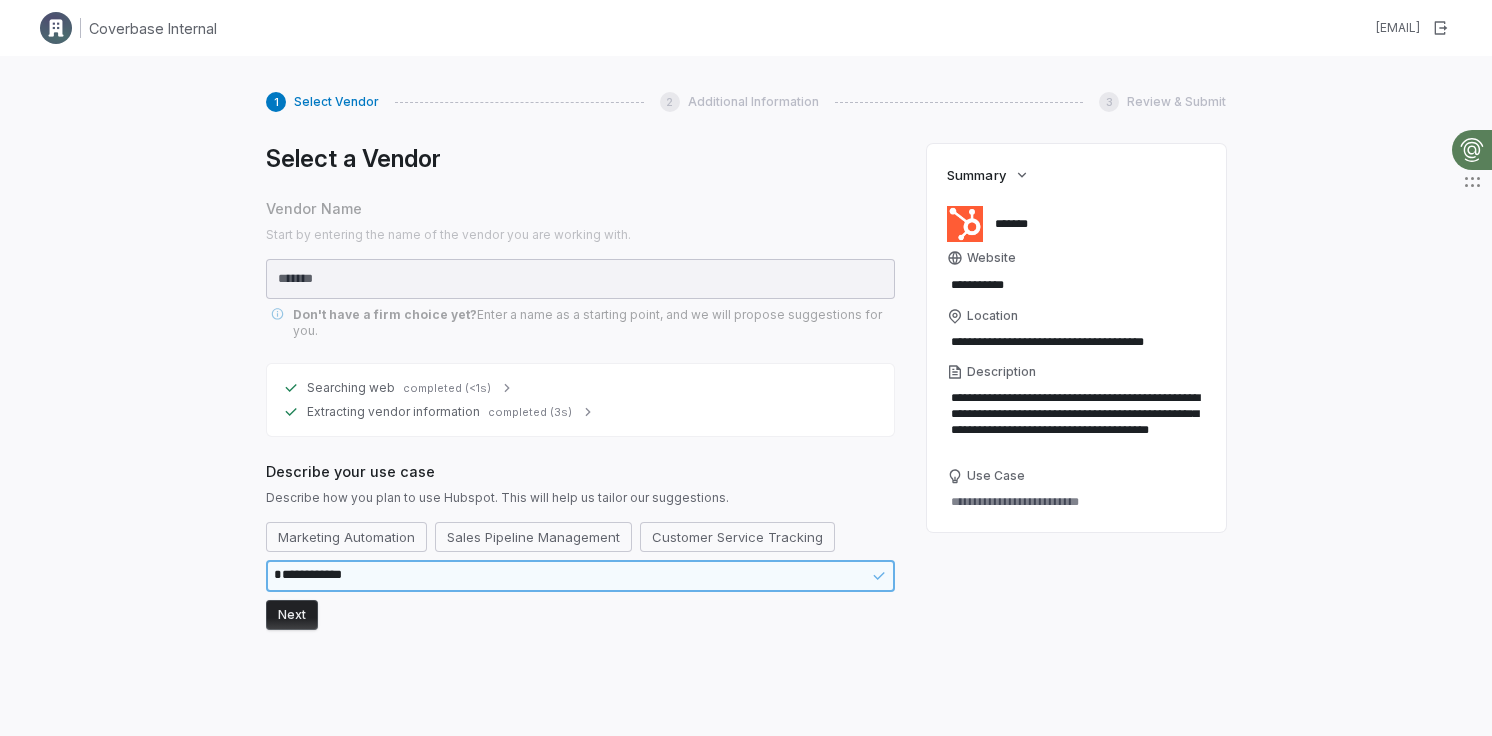 type on "*" 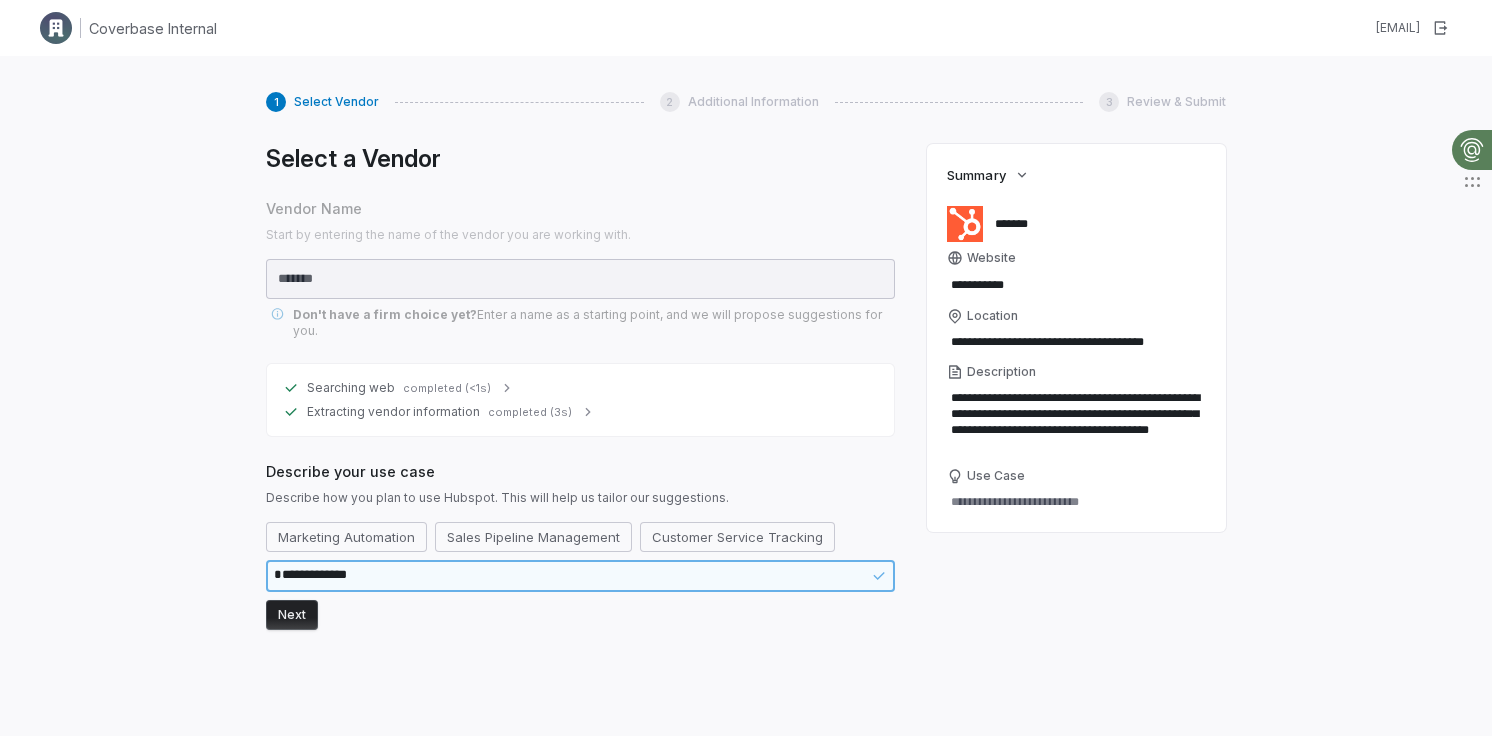 type on "*" 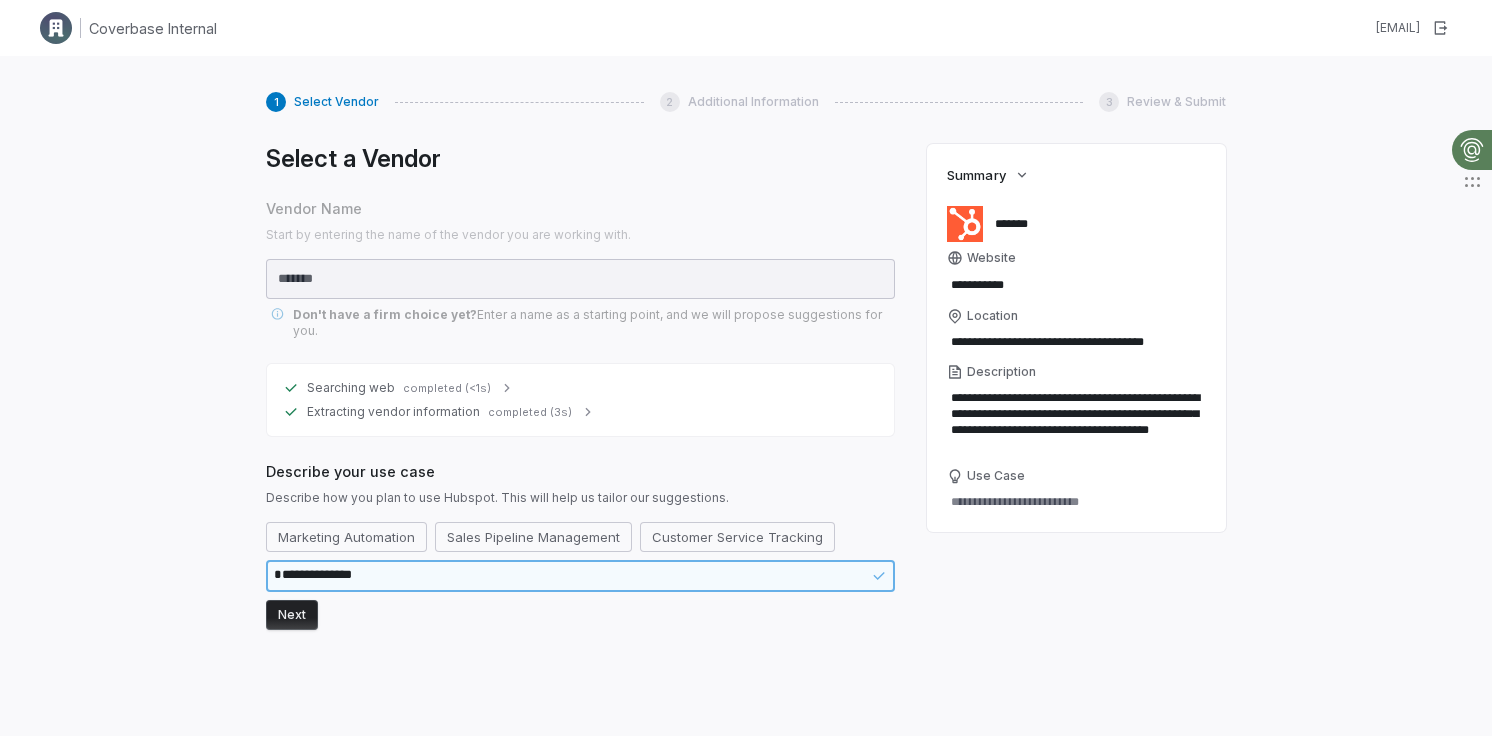 type on "*" 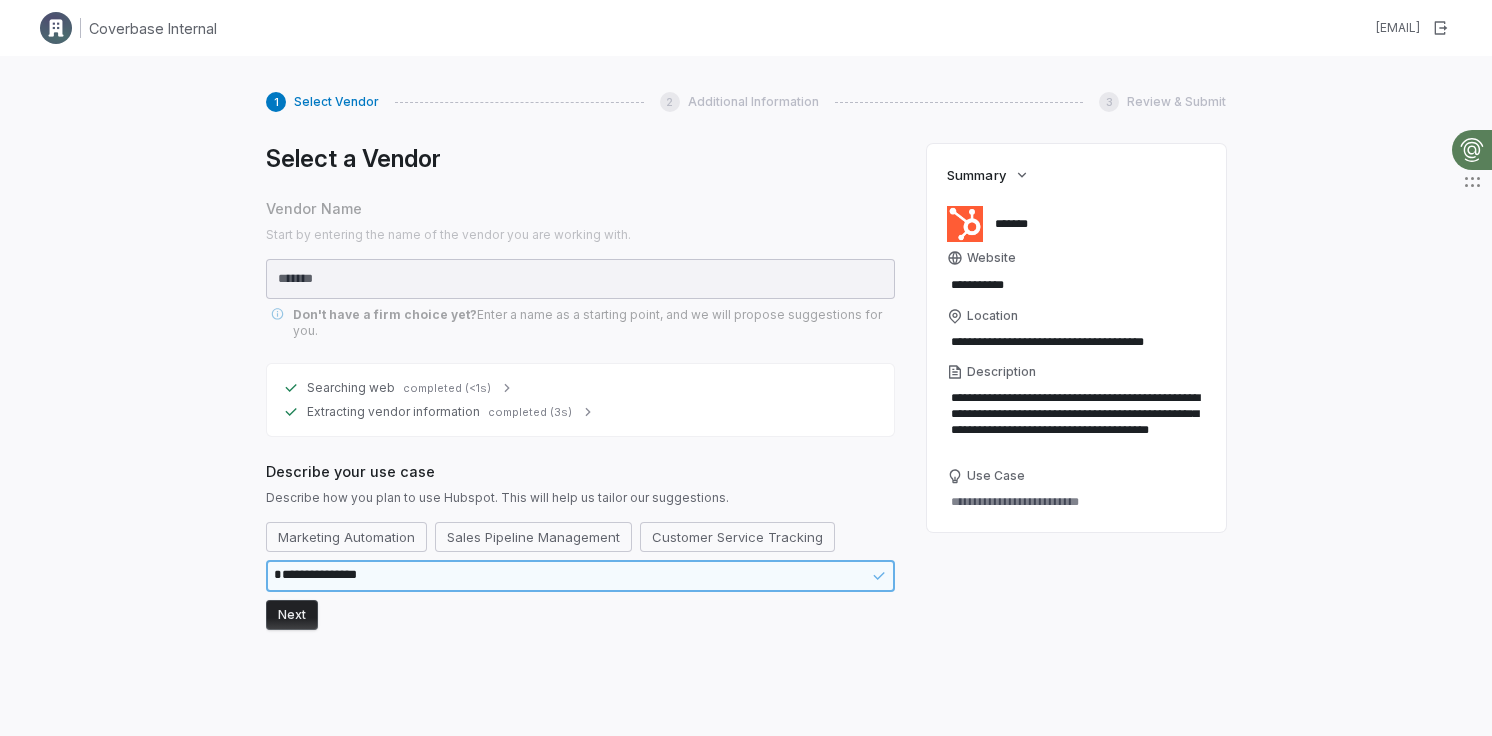 type on "*" 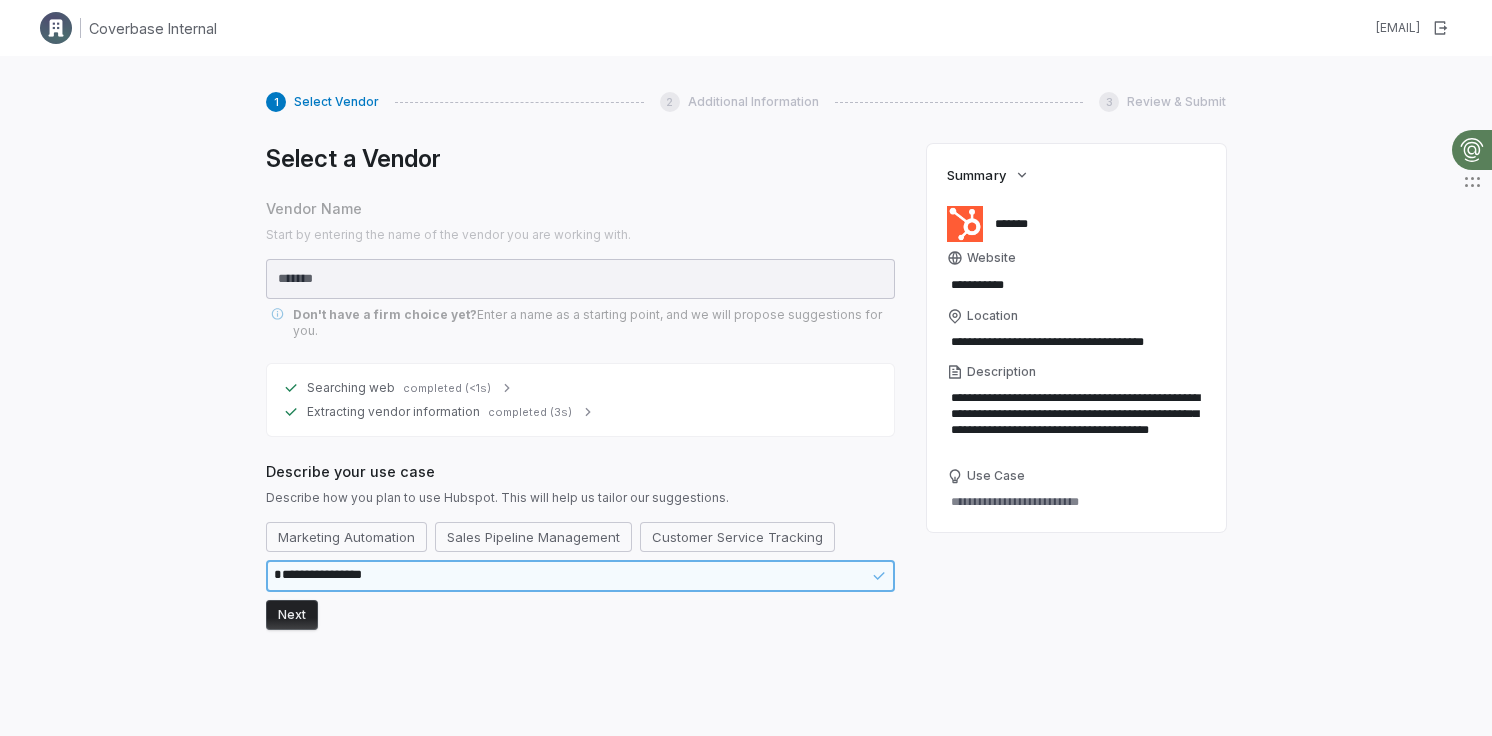type on "*" 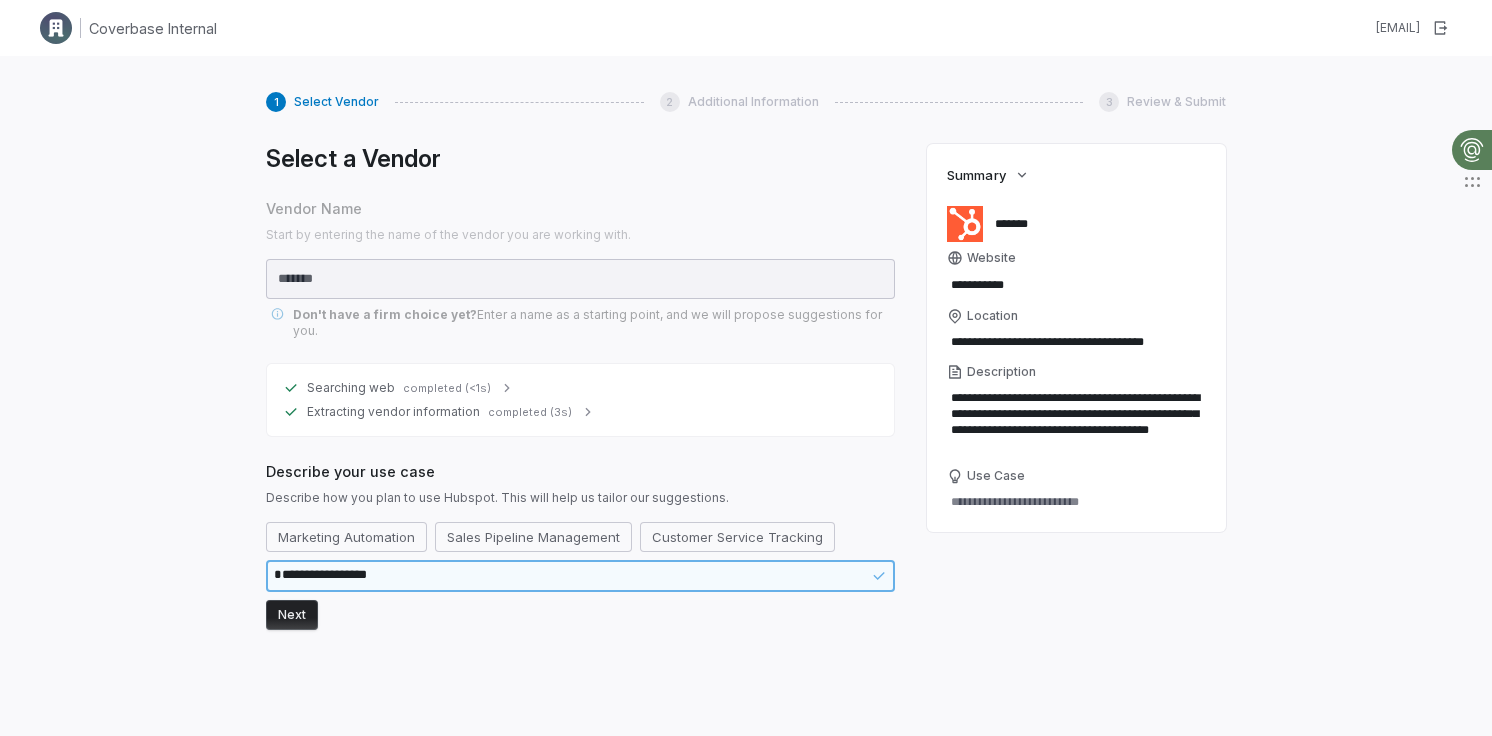 type on "*" 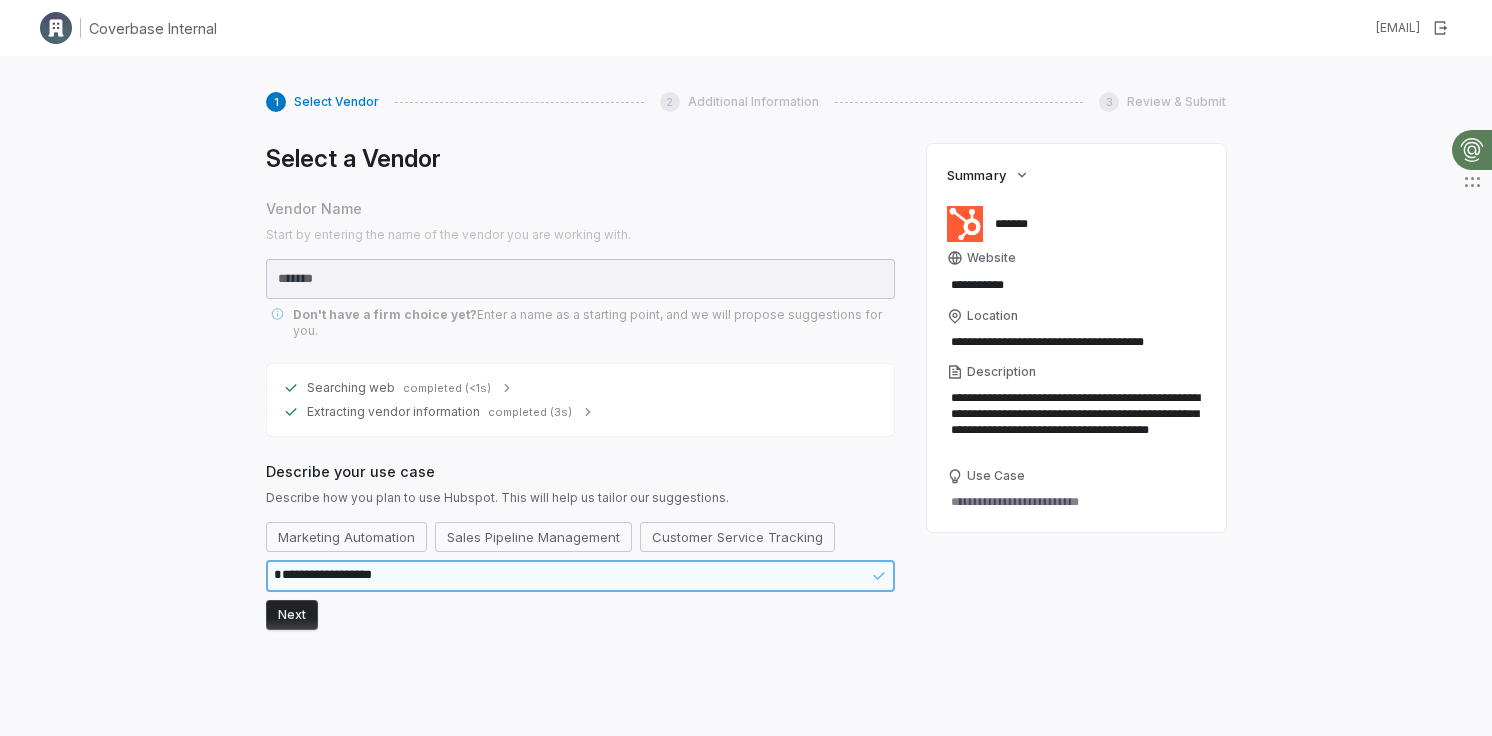 type on "*" 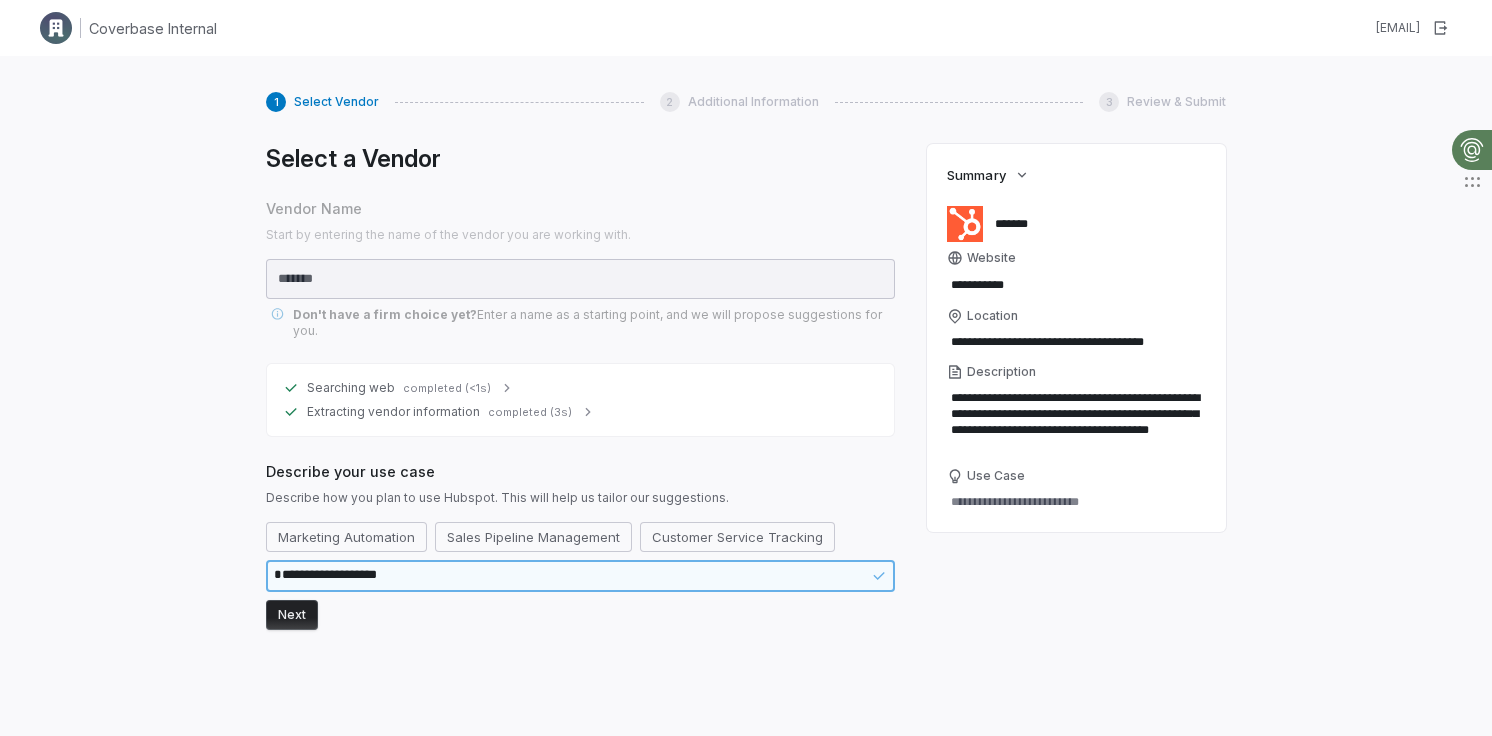 type on "*" 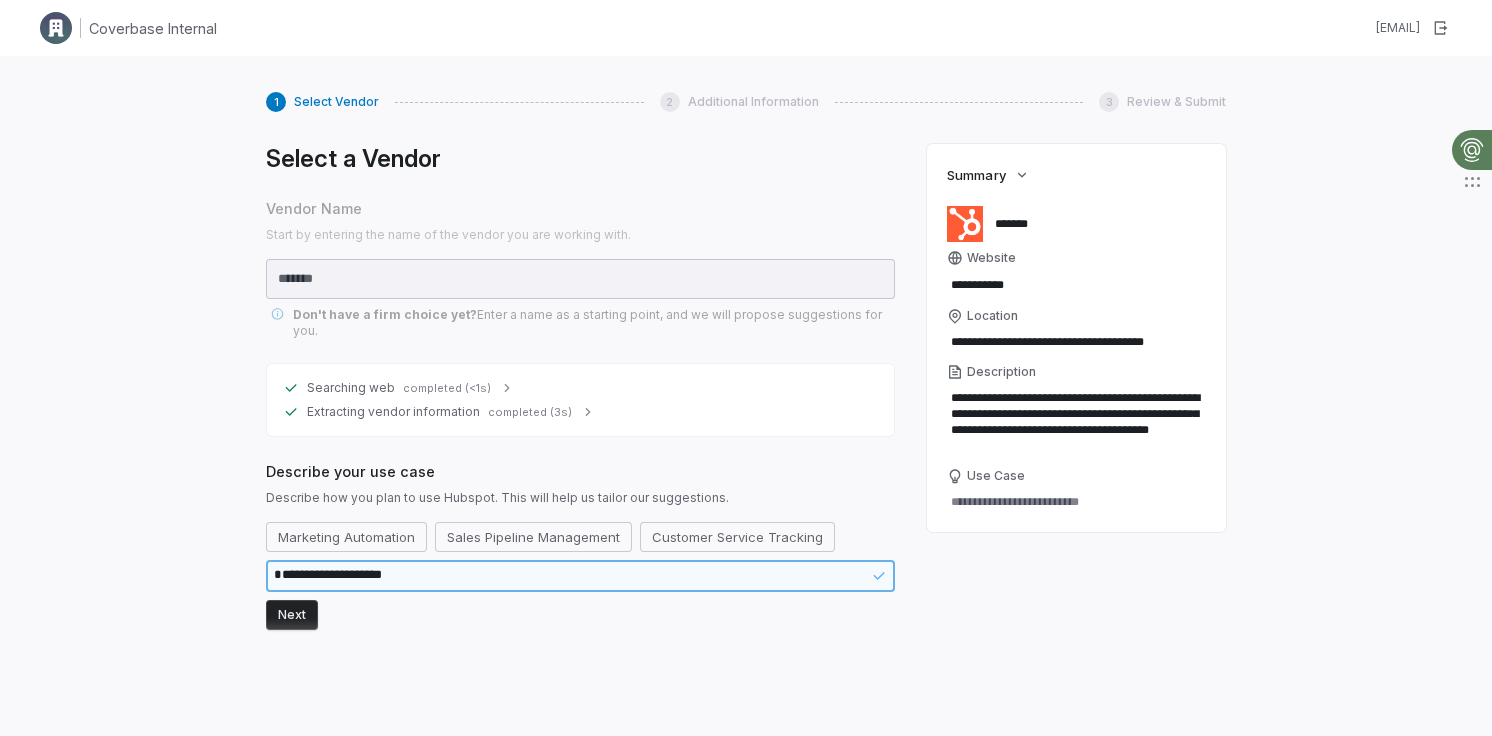 type on "*" 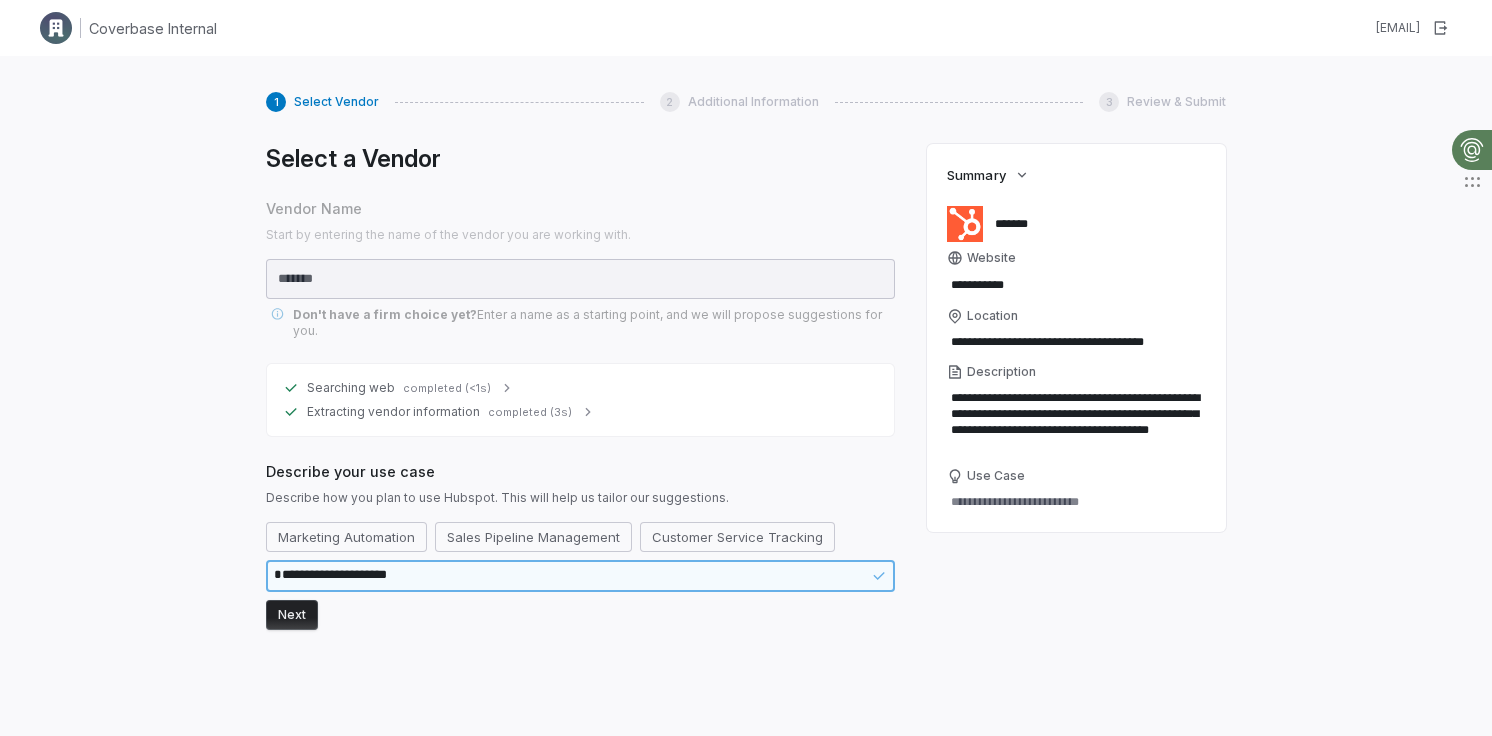 type on "*" 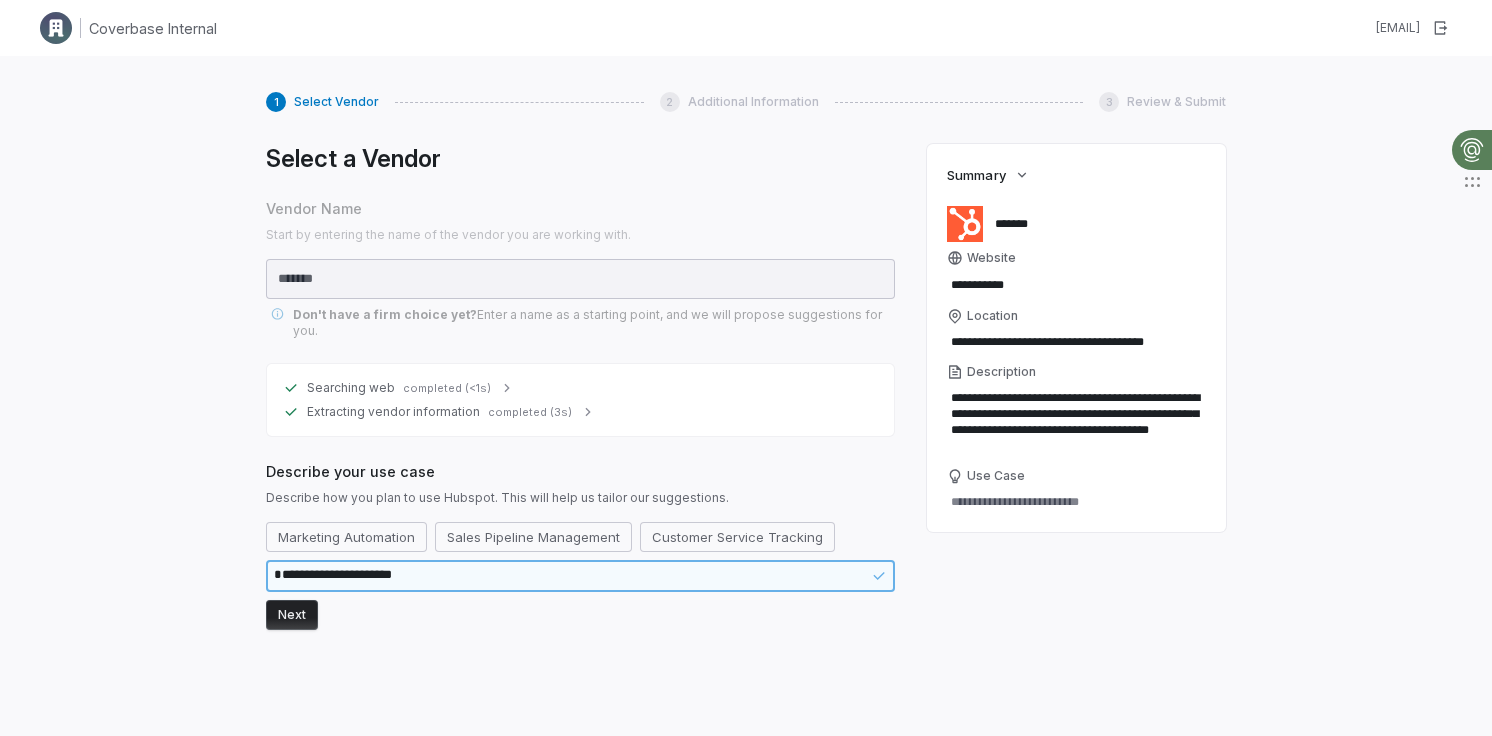 type on "*" 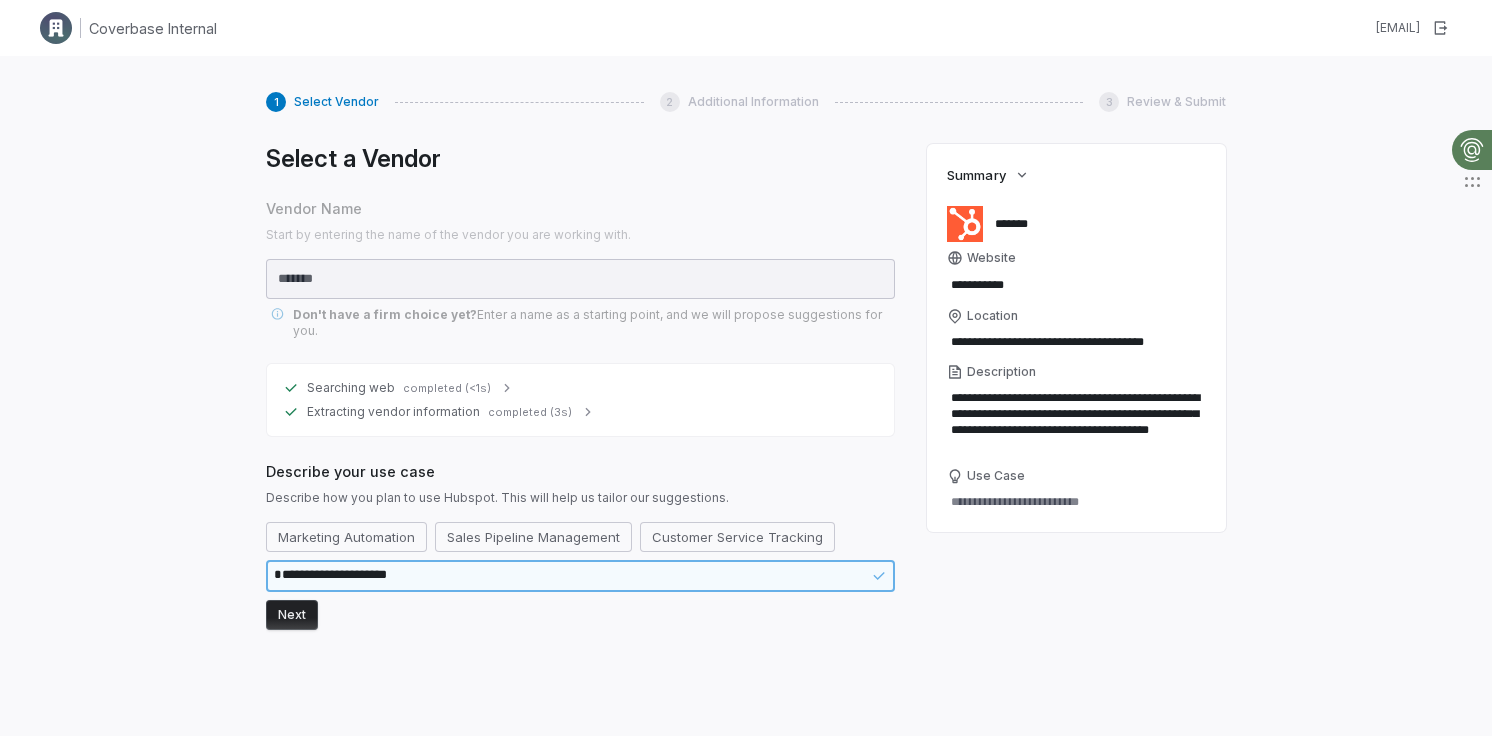 type on "*" 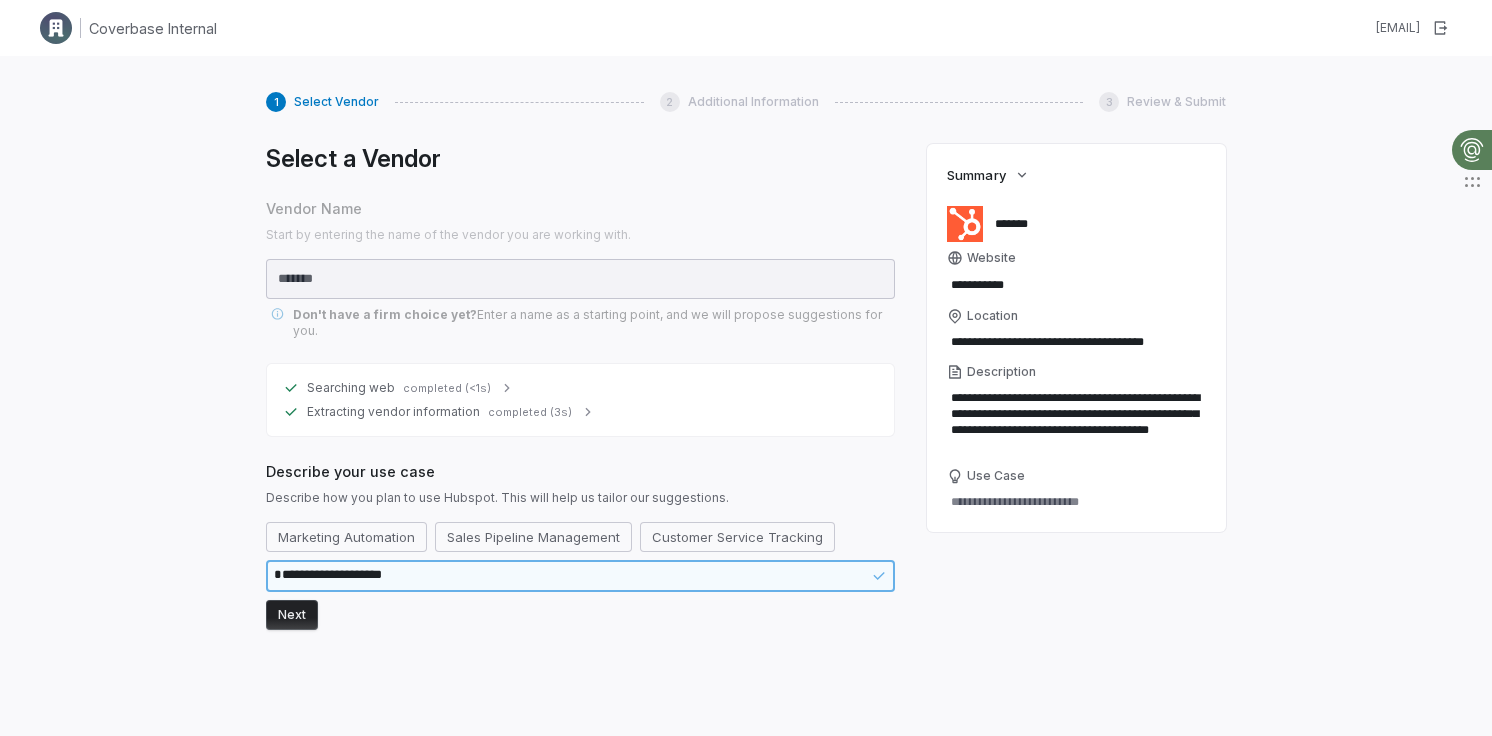 type on "*" 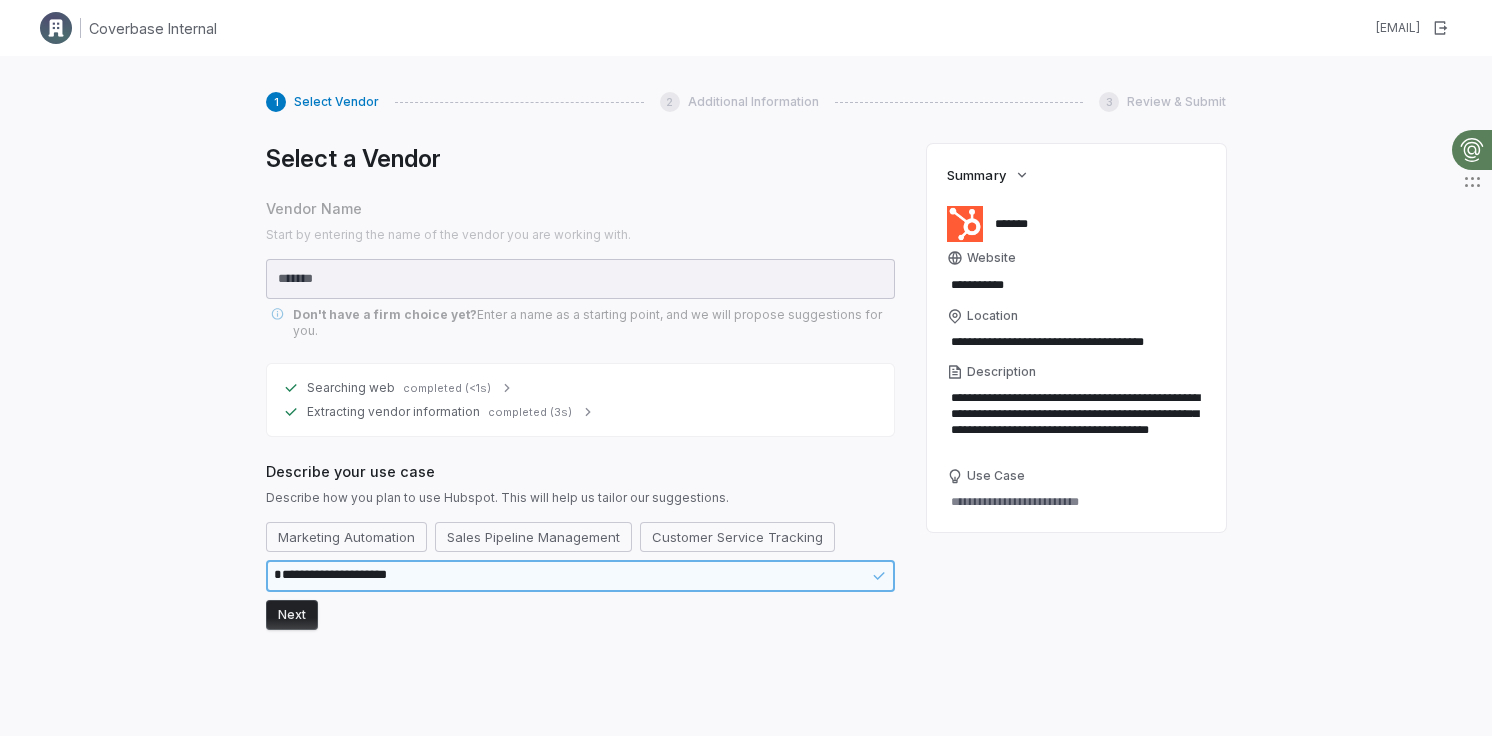 type on "*" 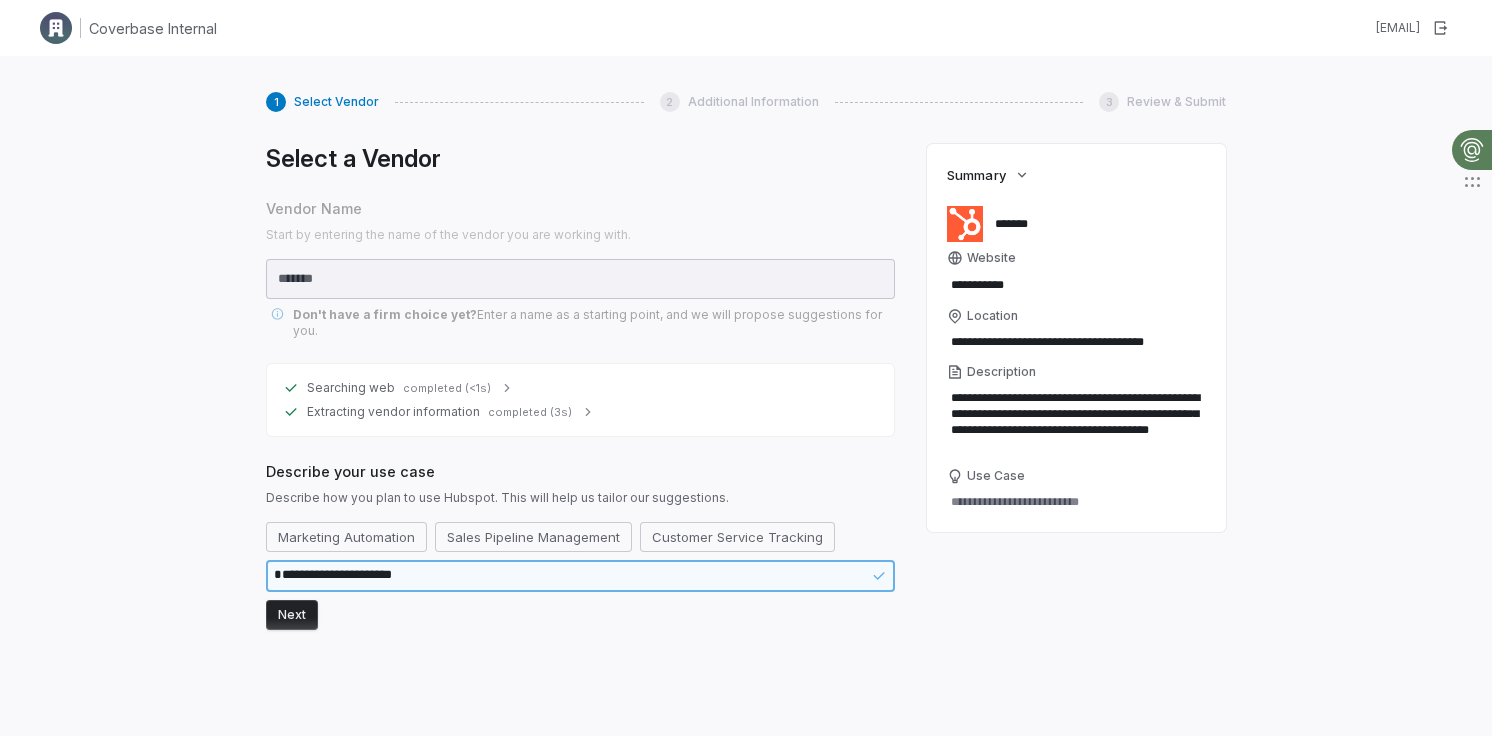 type on "*" 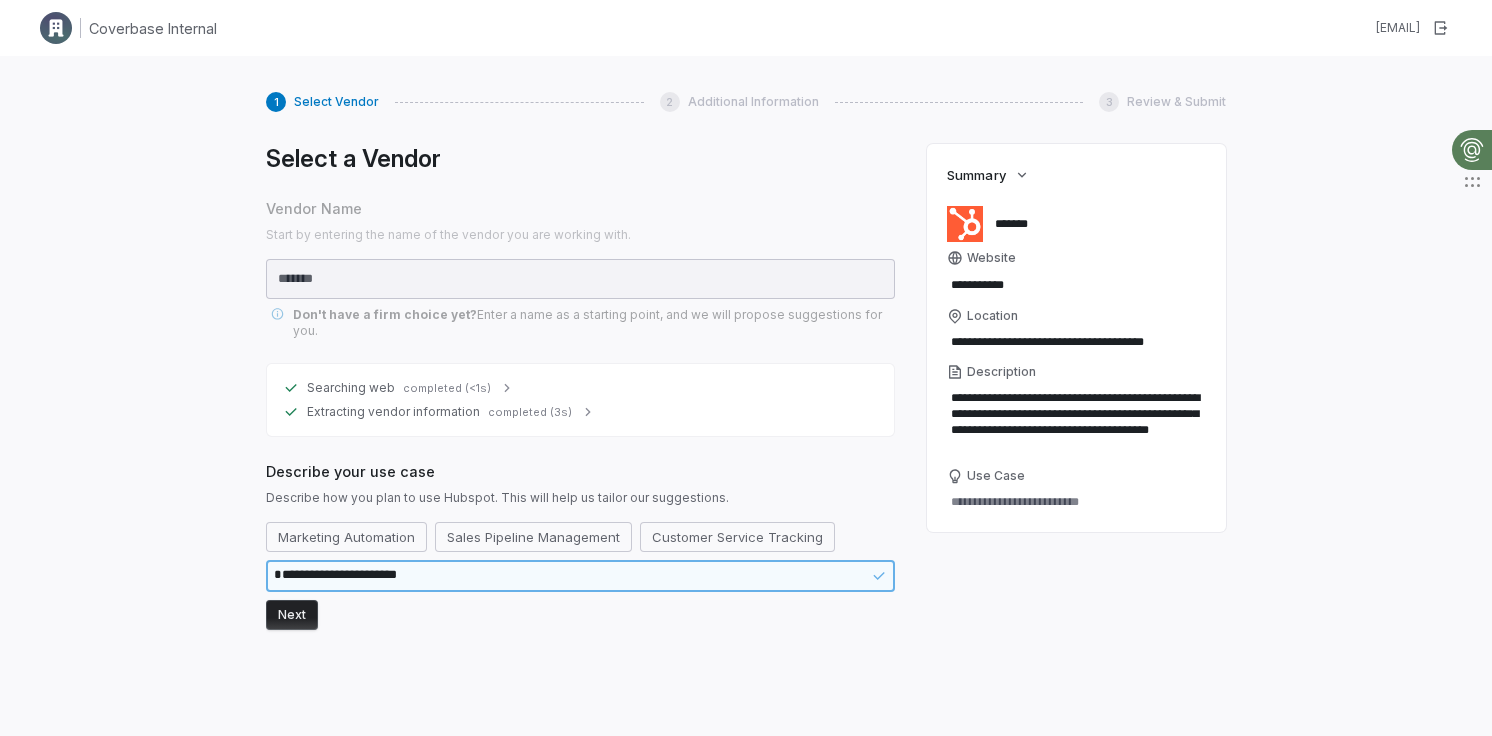 type on "*" 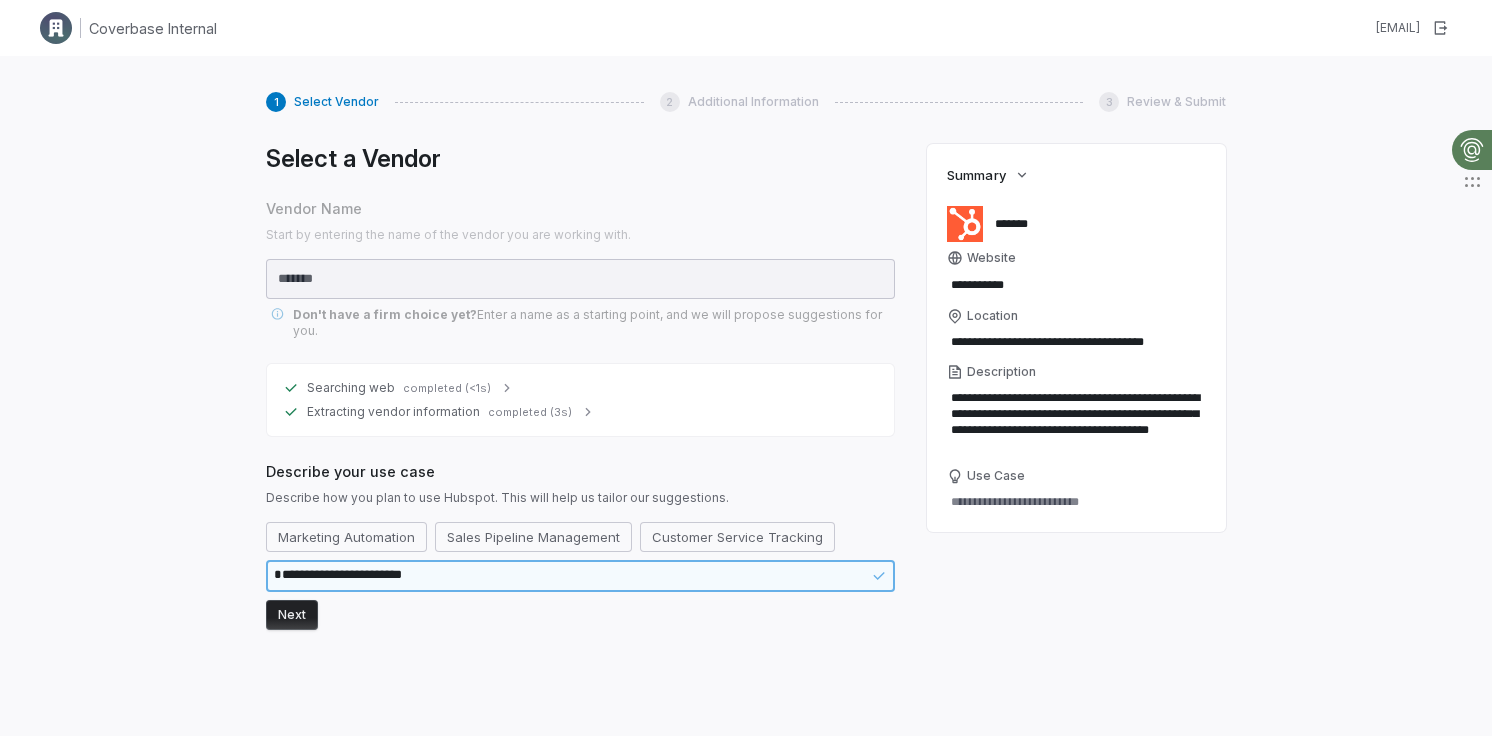 type on "*" 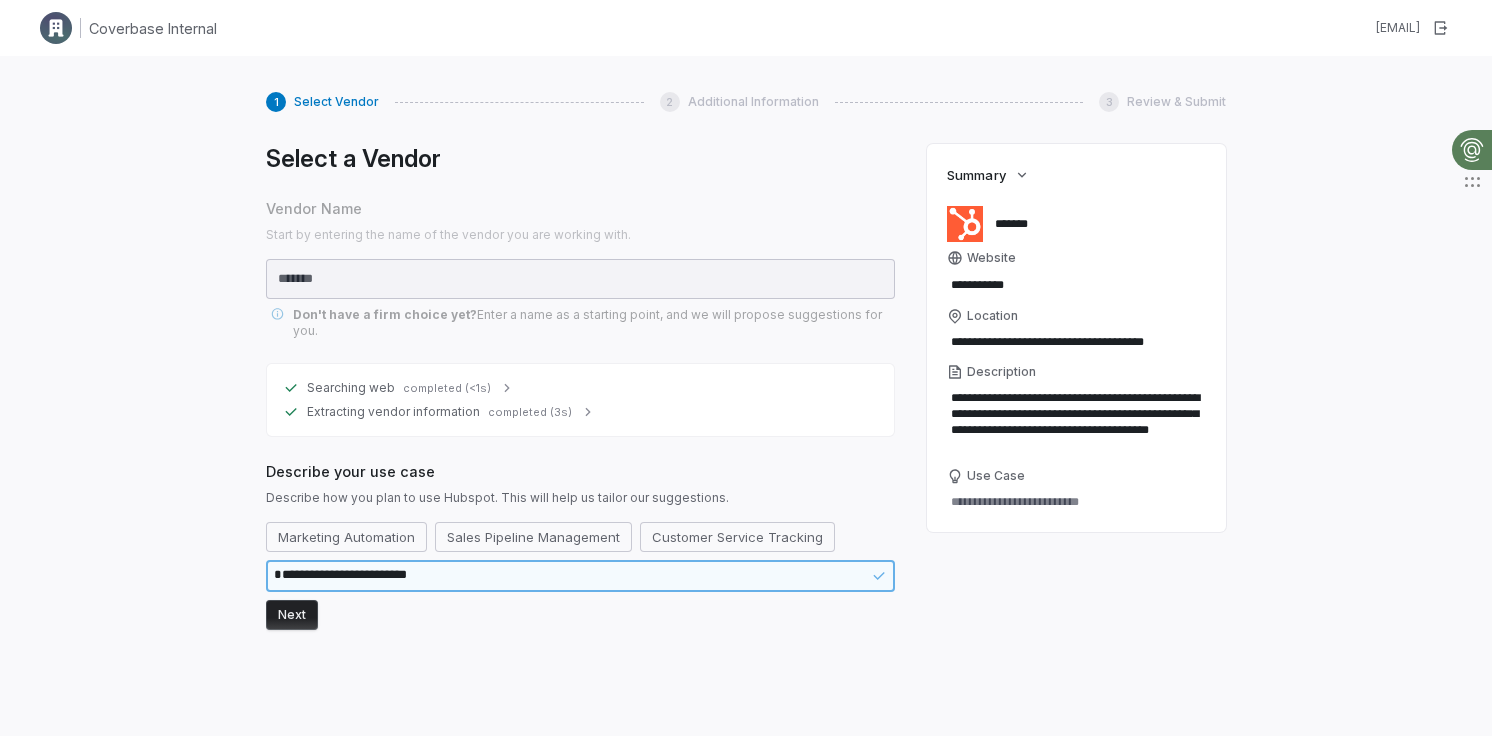type on "*" 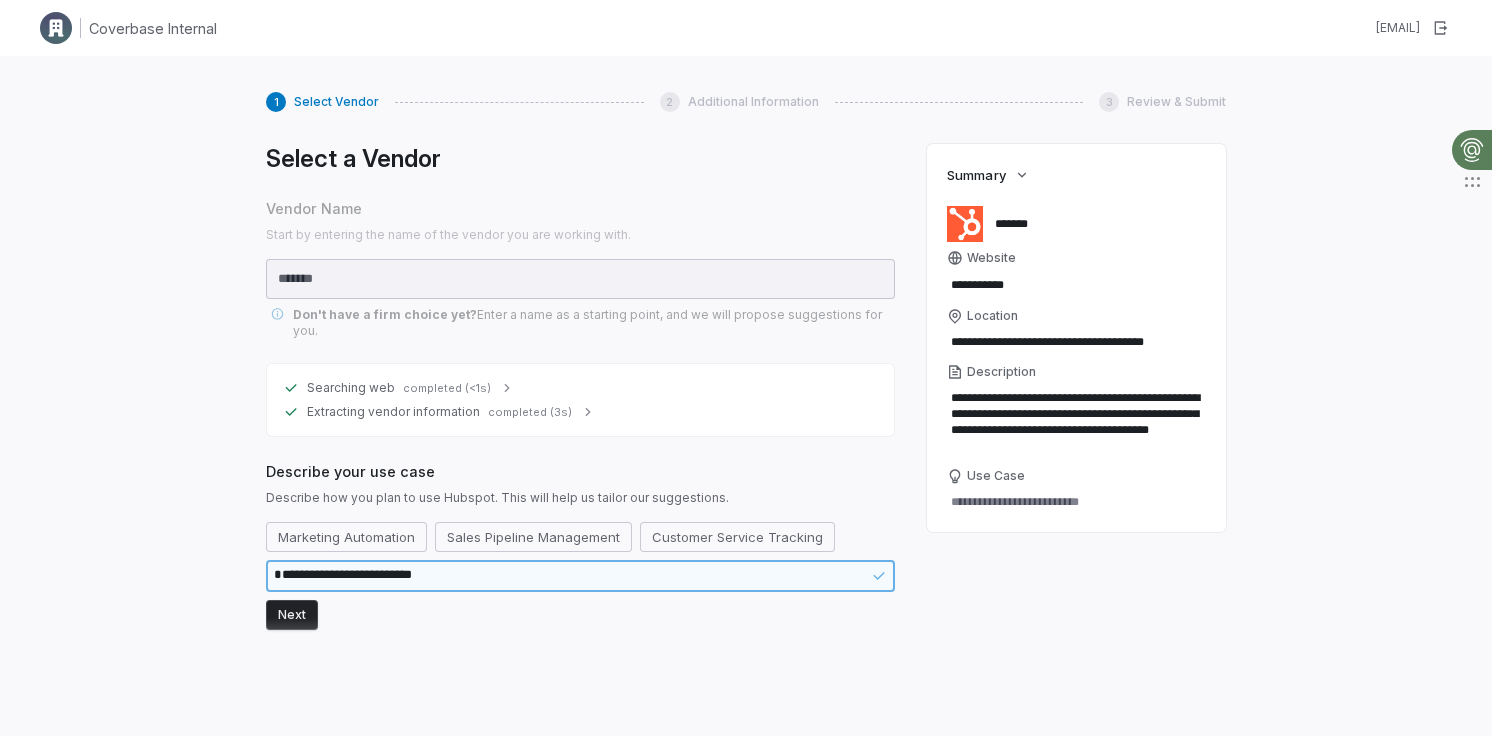 type on "*" 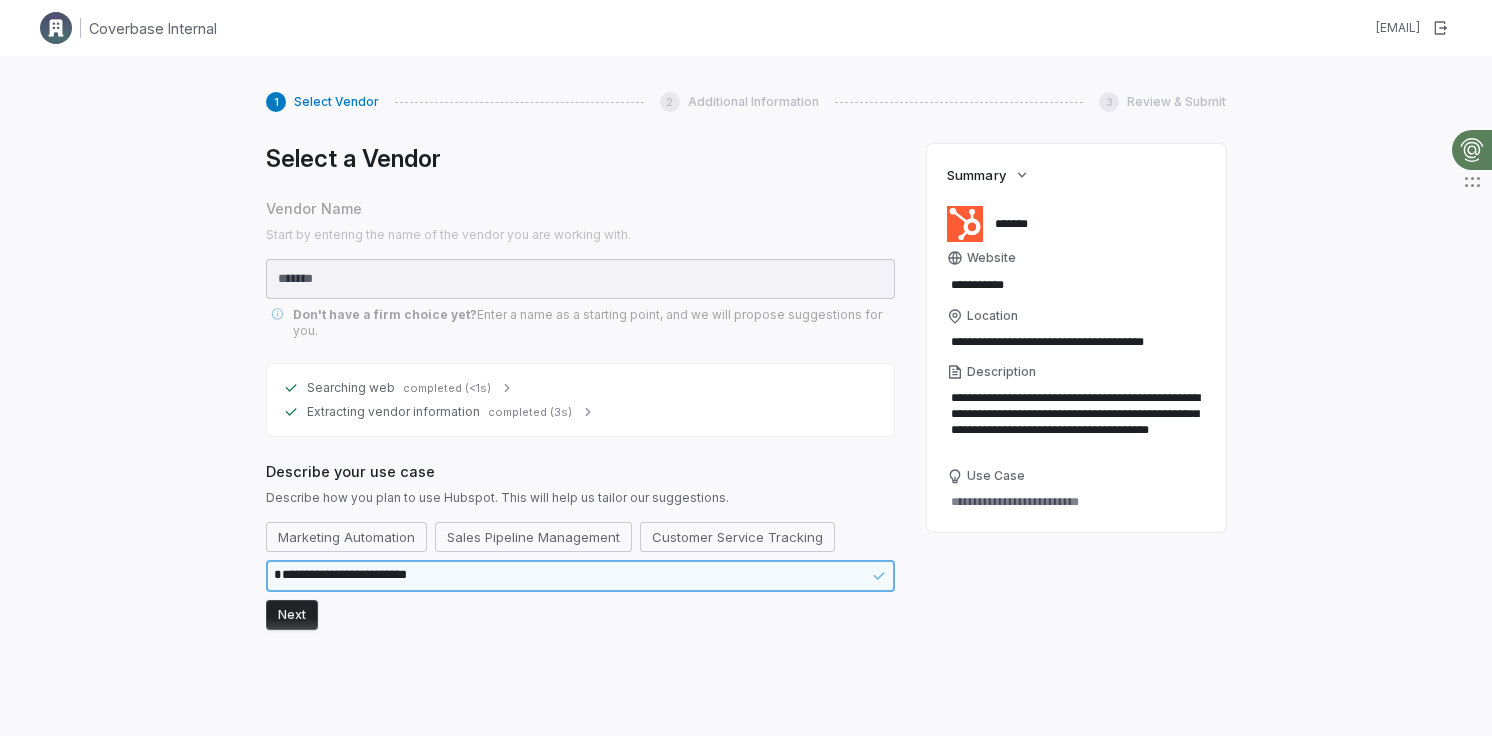 type on "*" 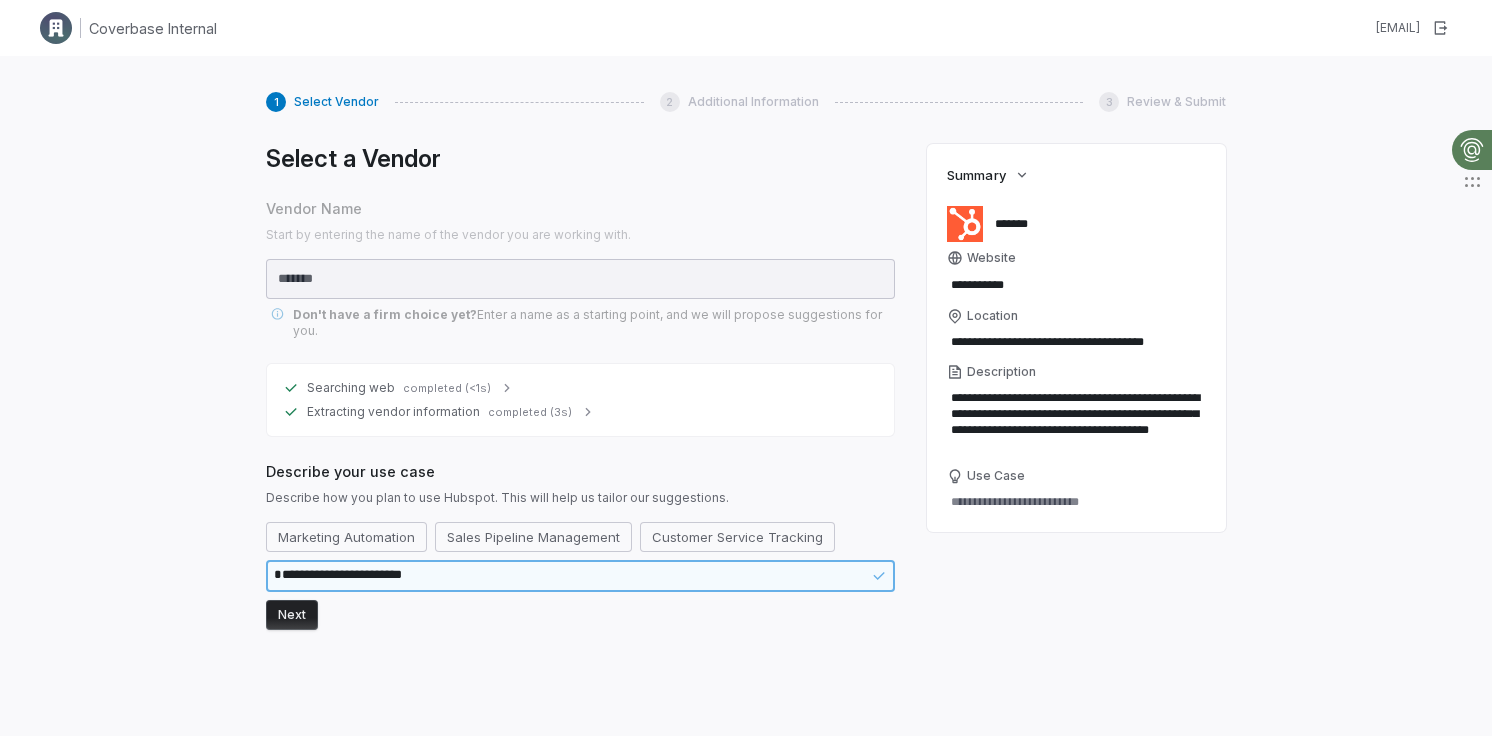 type on "*" 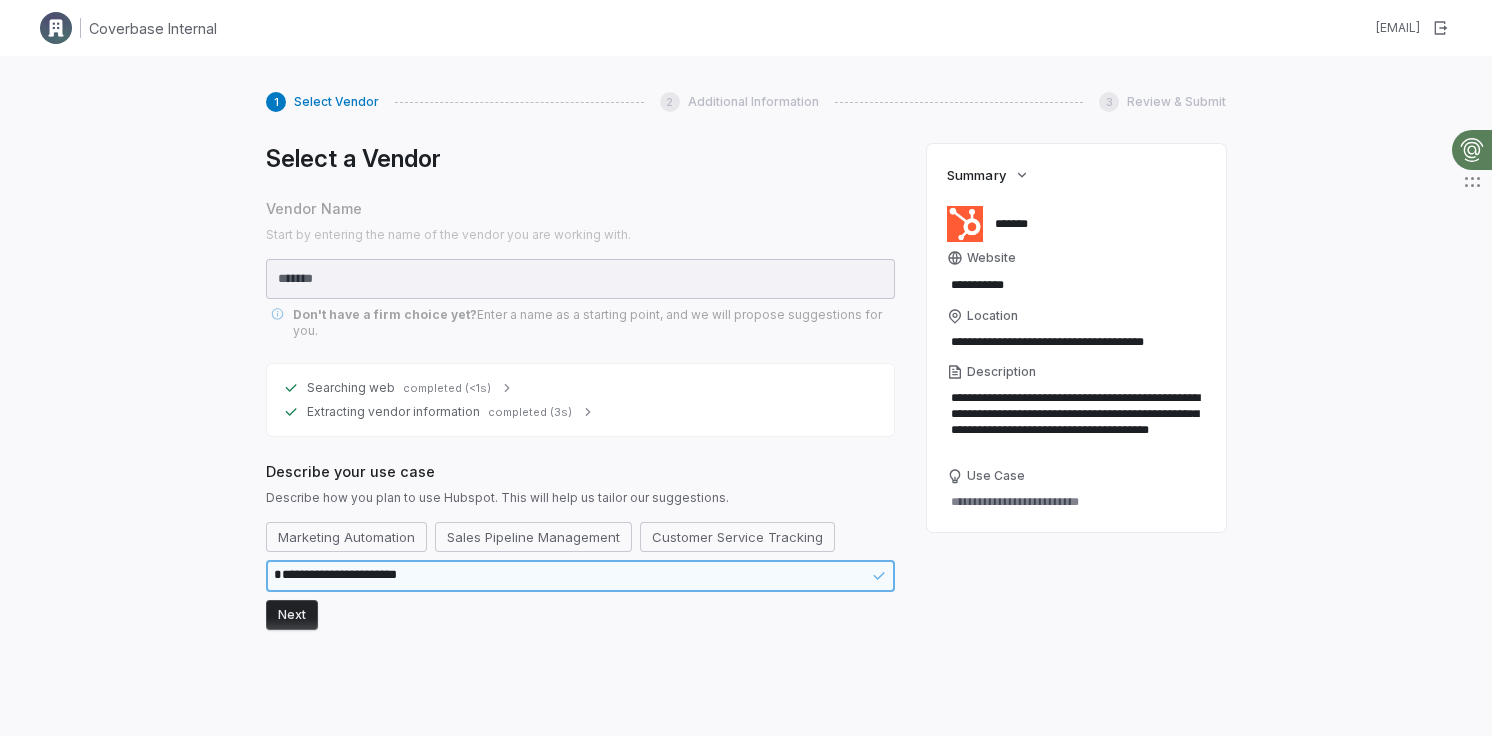 type on "*" 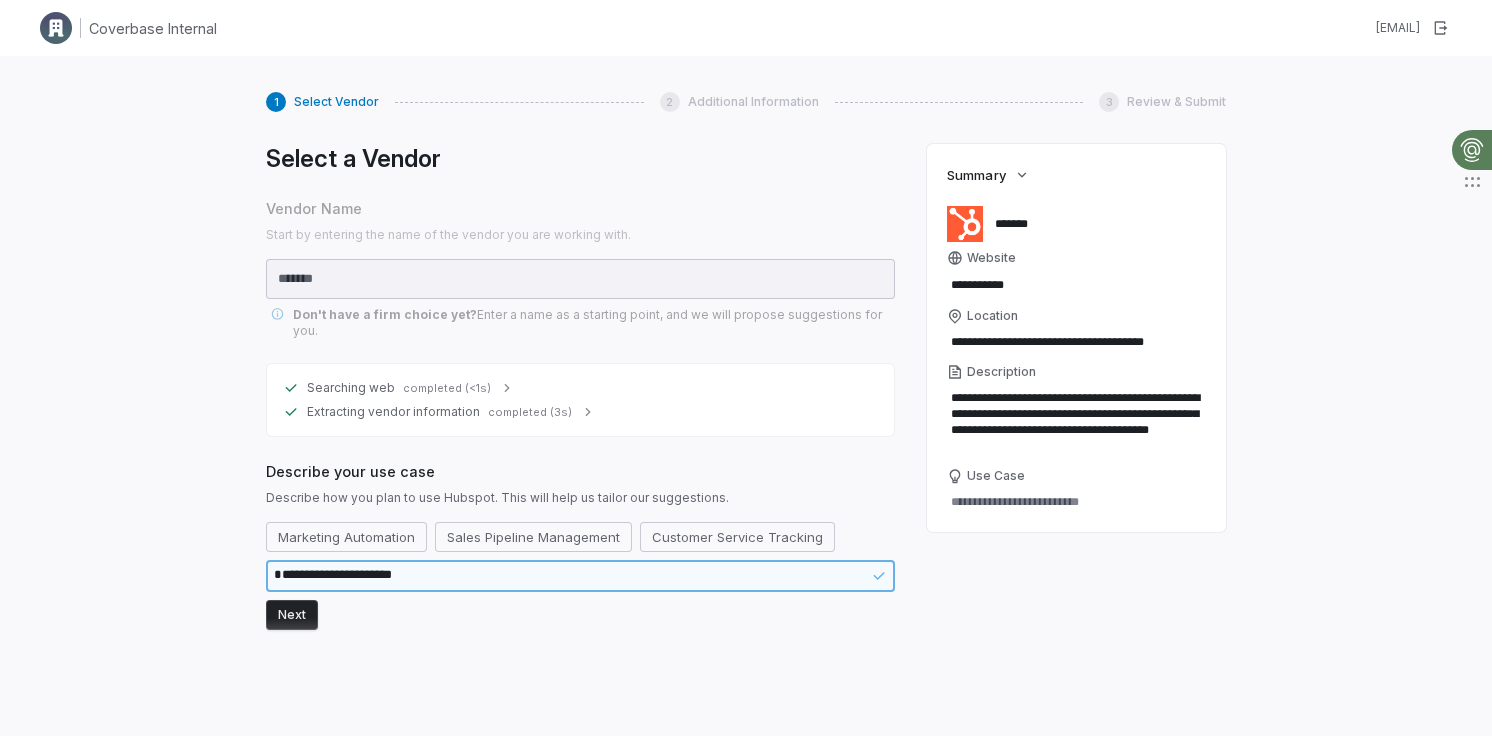 type on "*" 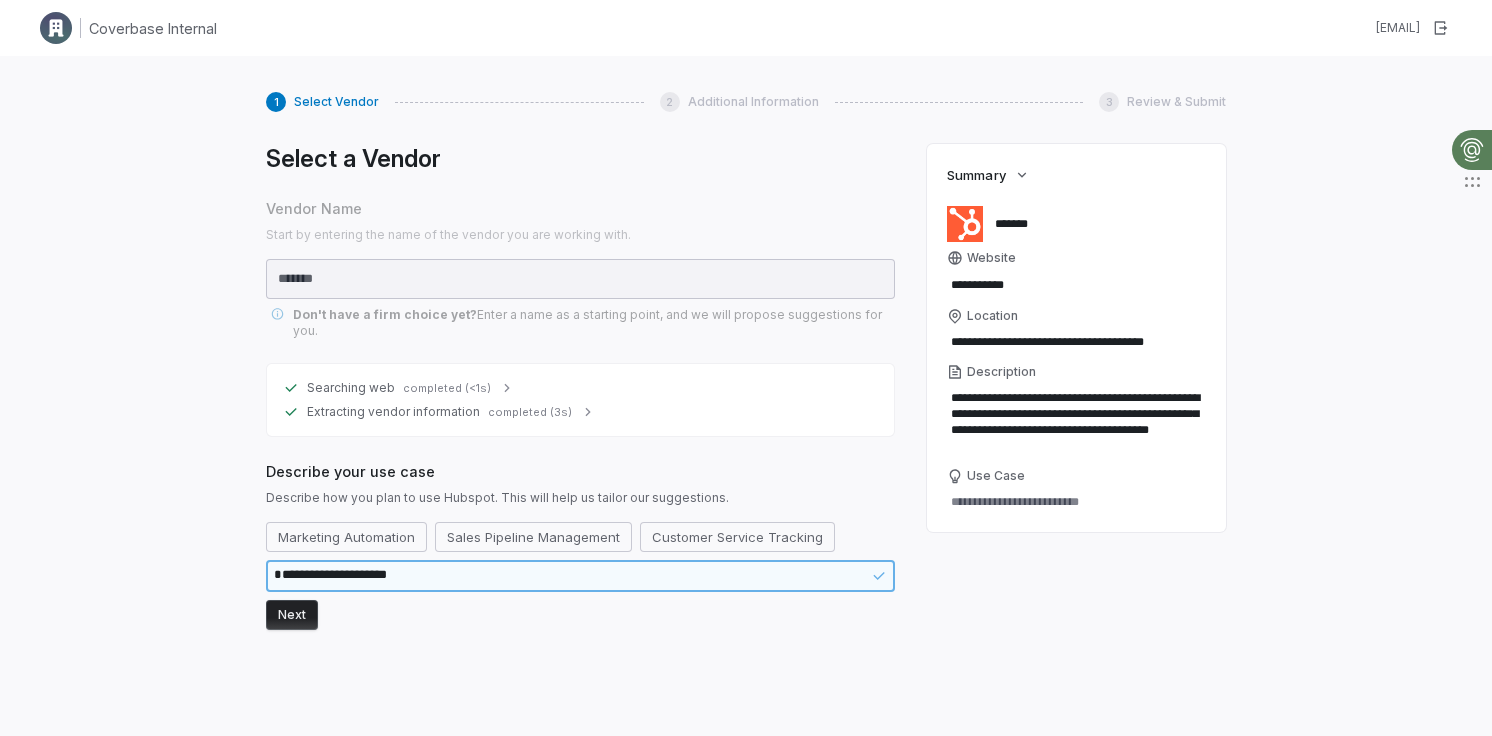 type on "*" 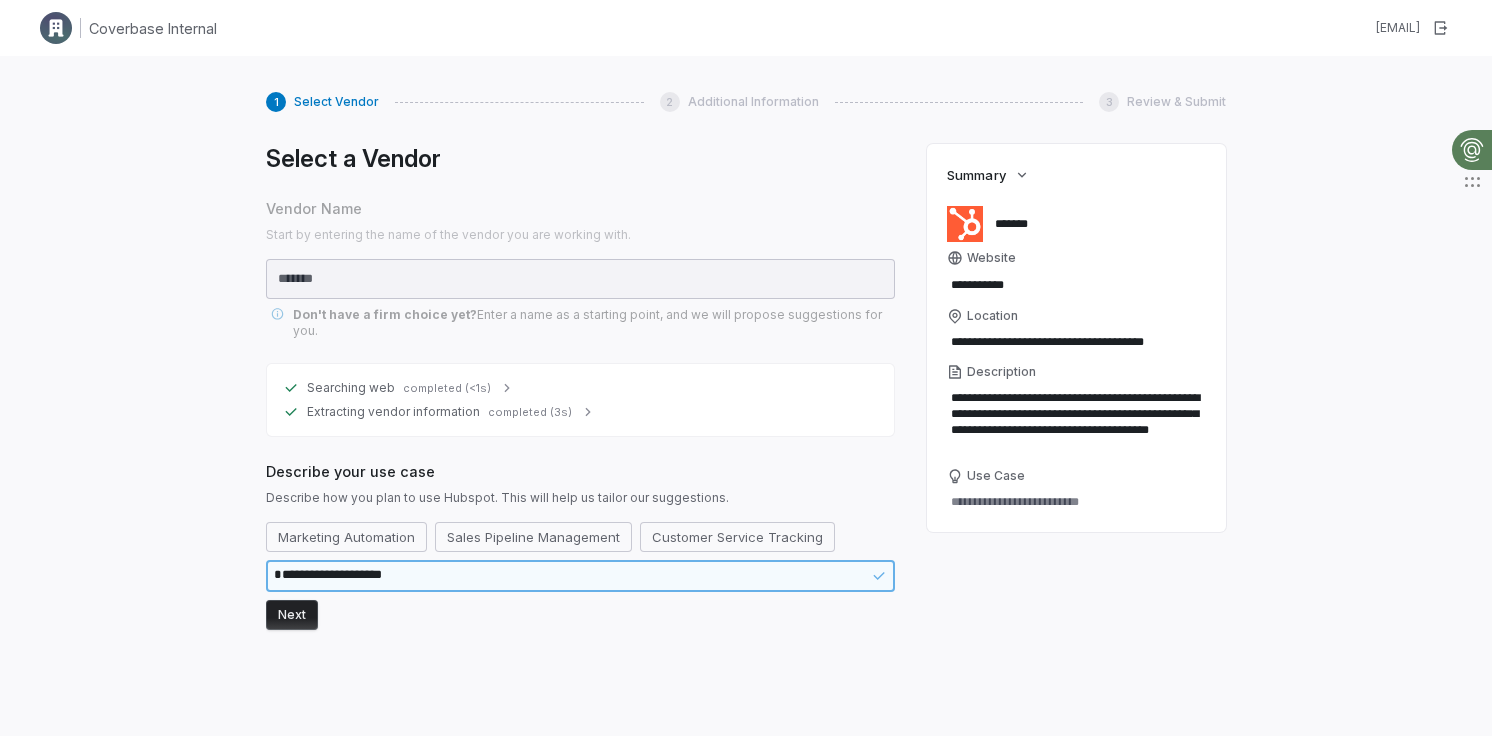 type on "*" 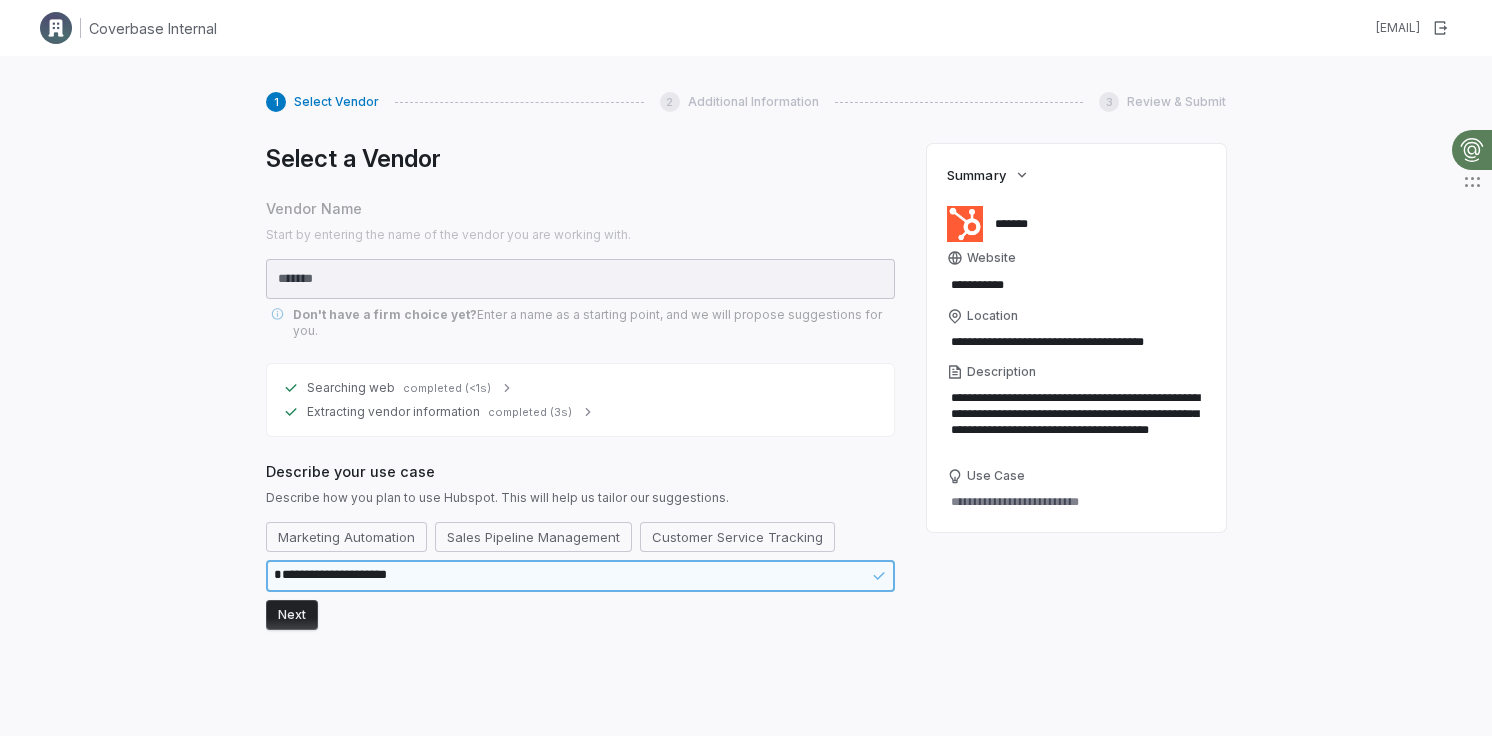 type on "*" 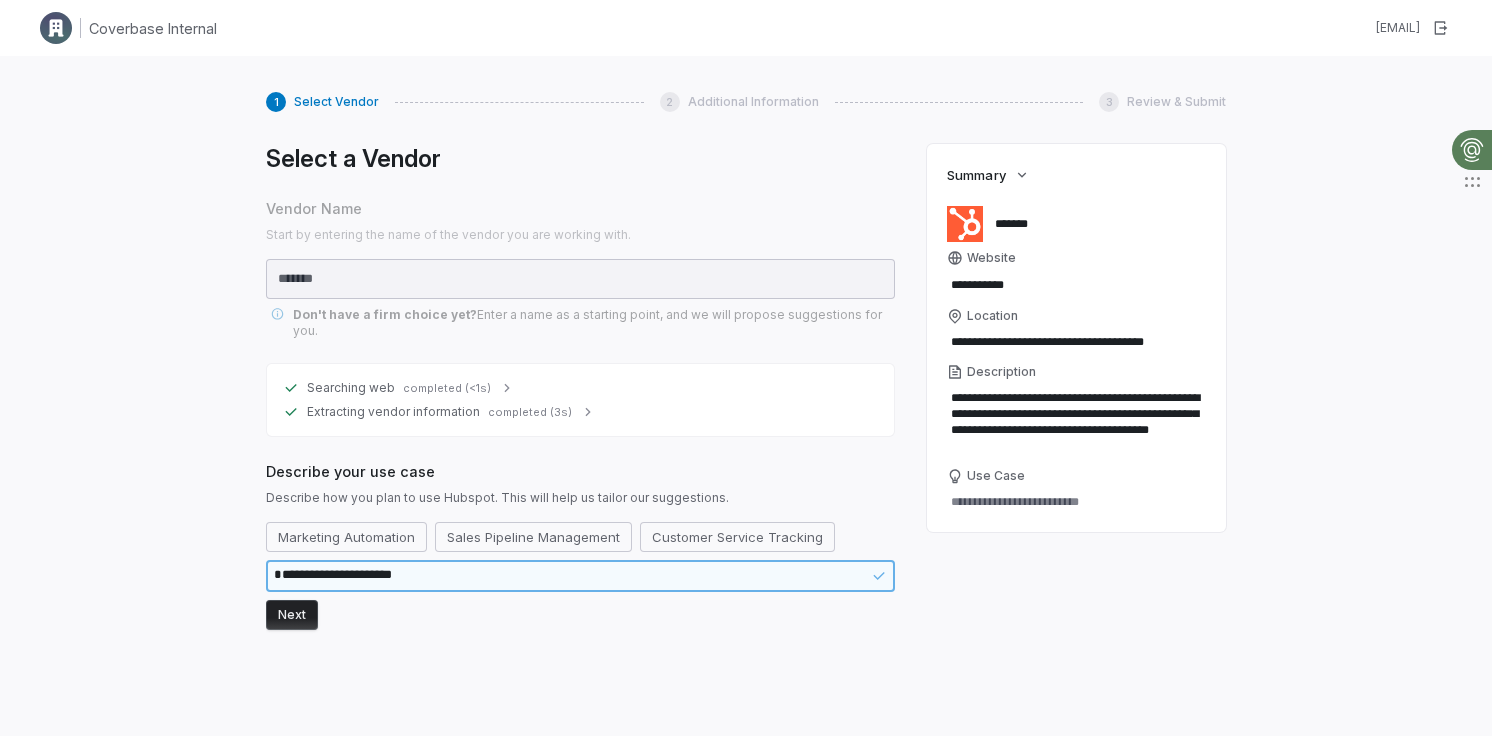 type on "*" 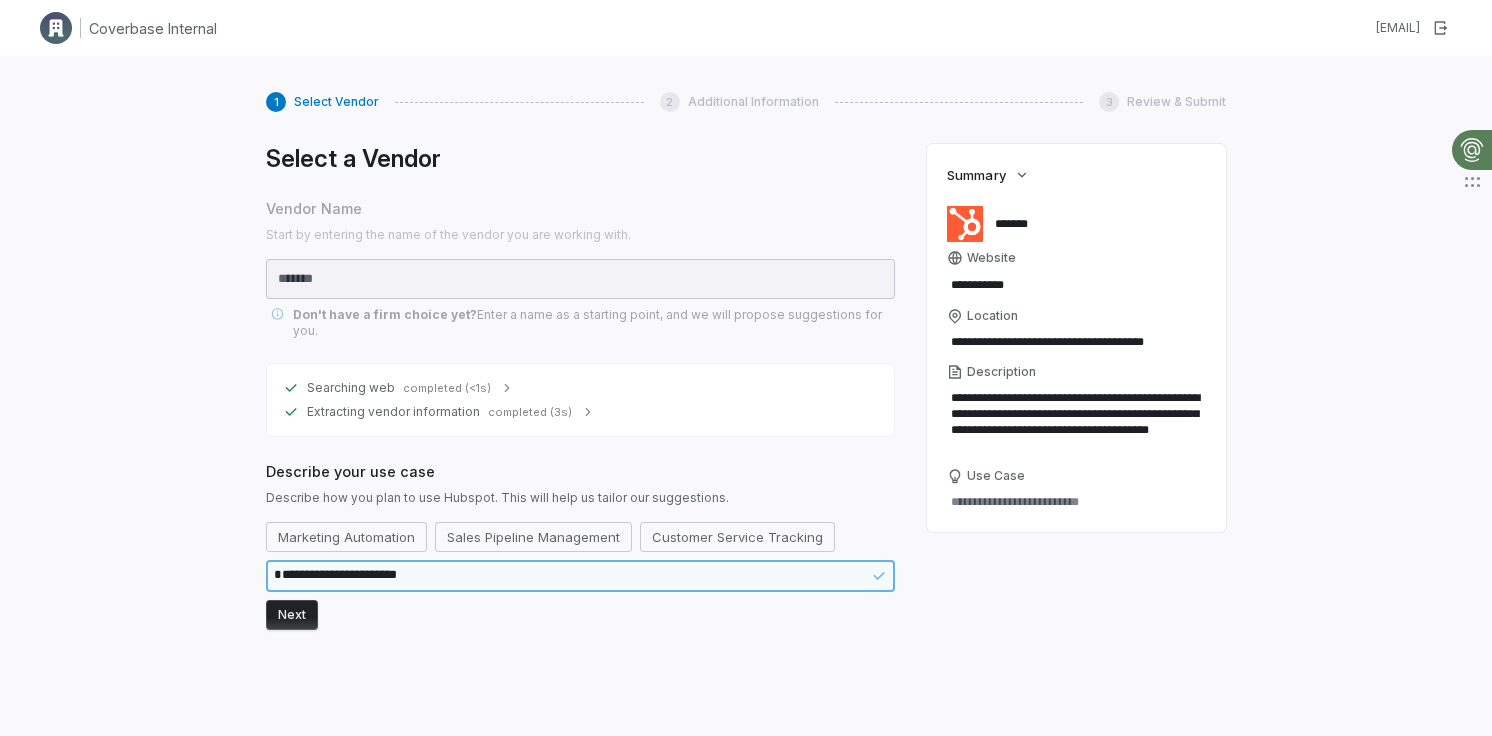 type on "*" 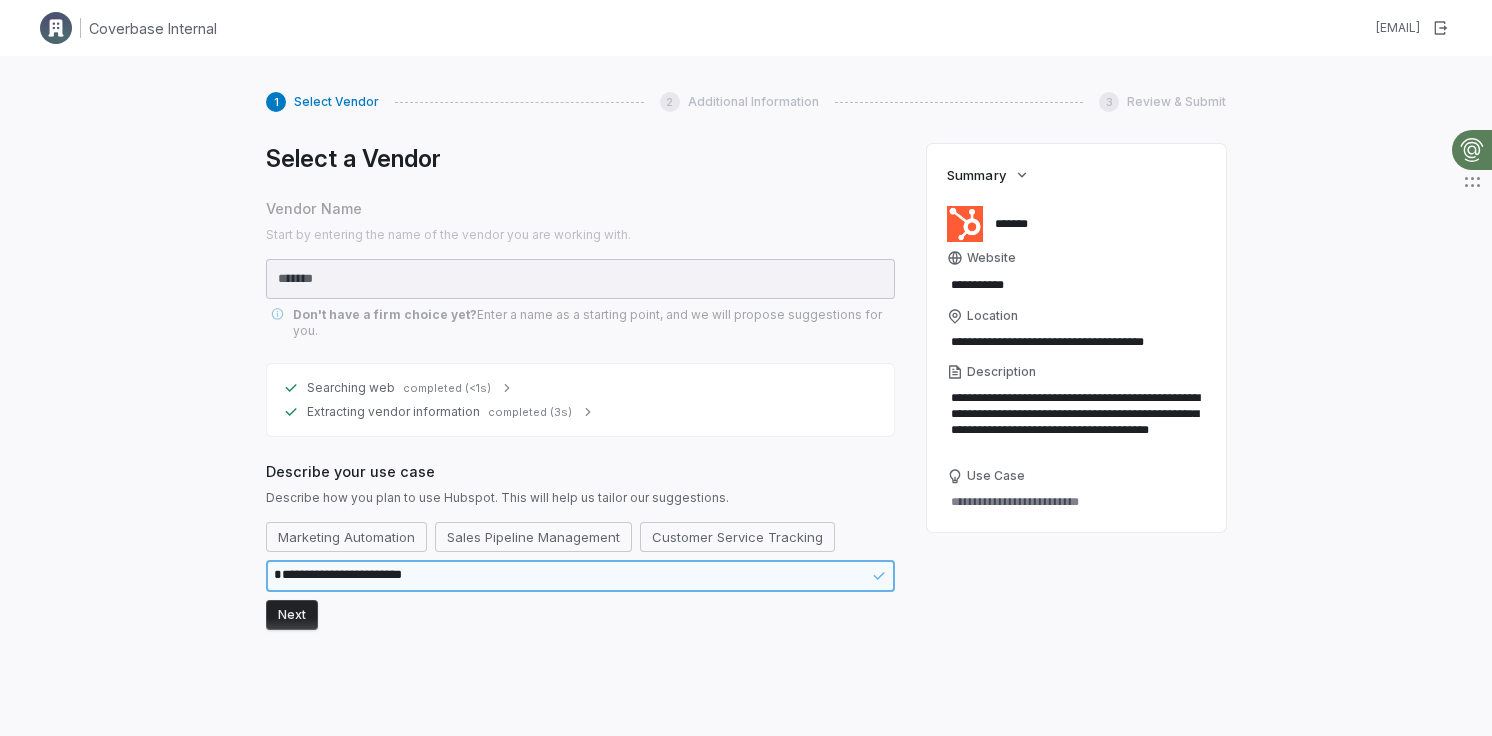 type on "*" 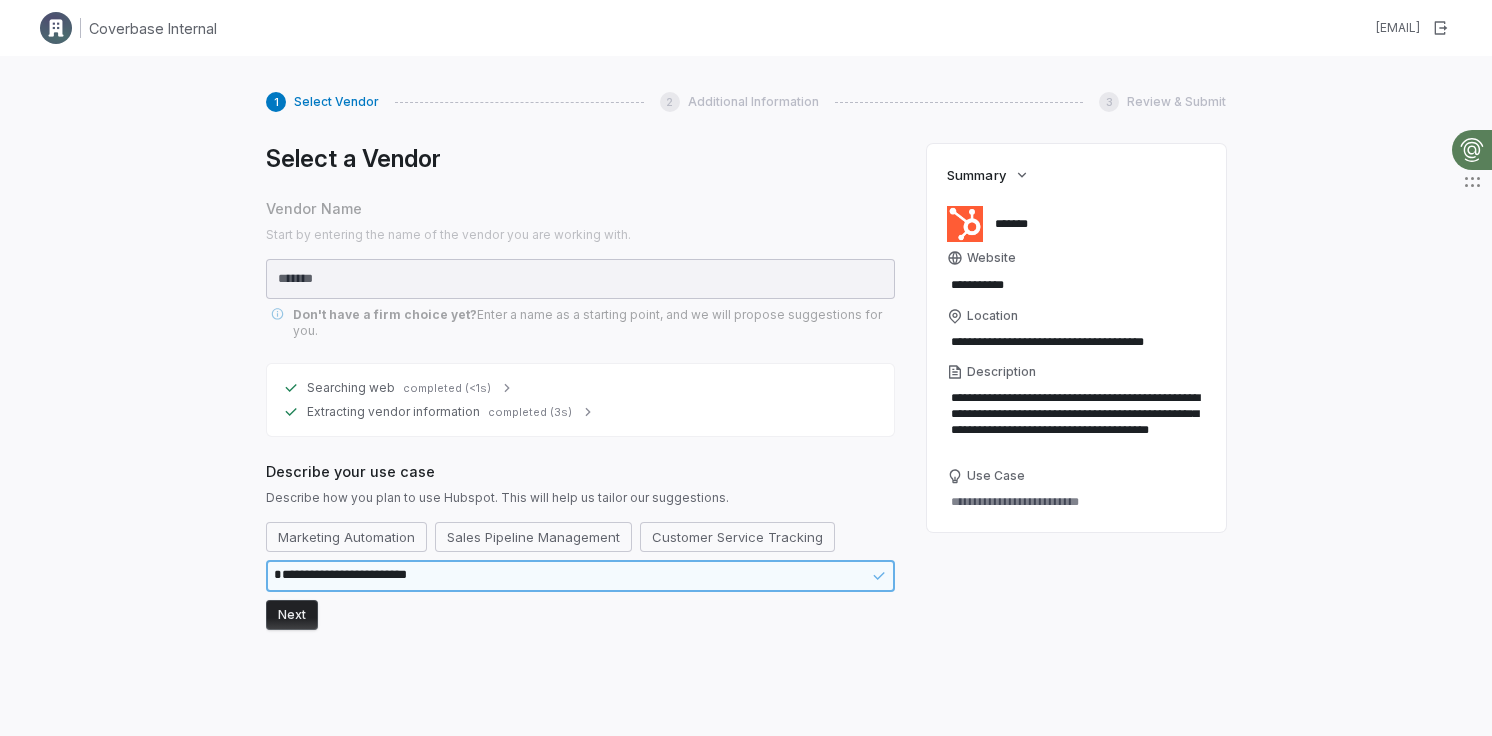 type on "*" 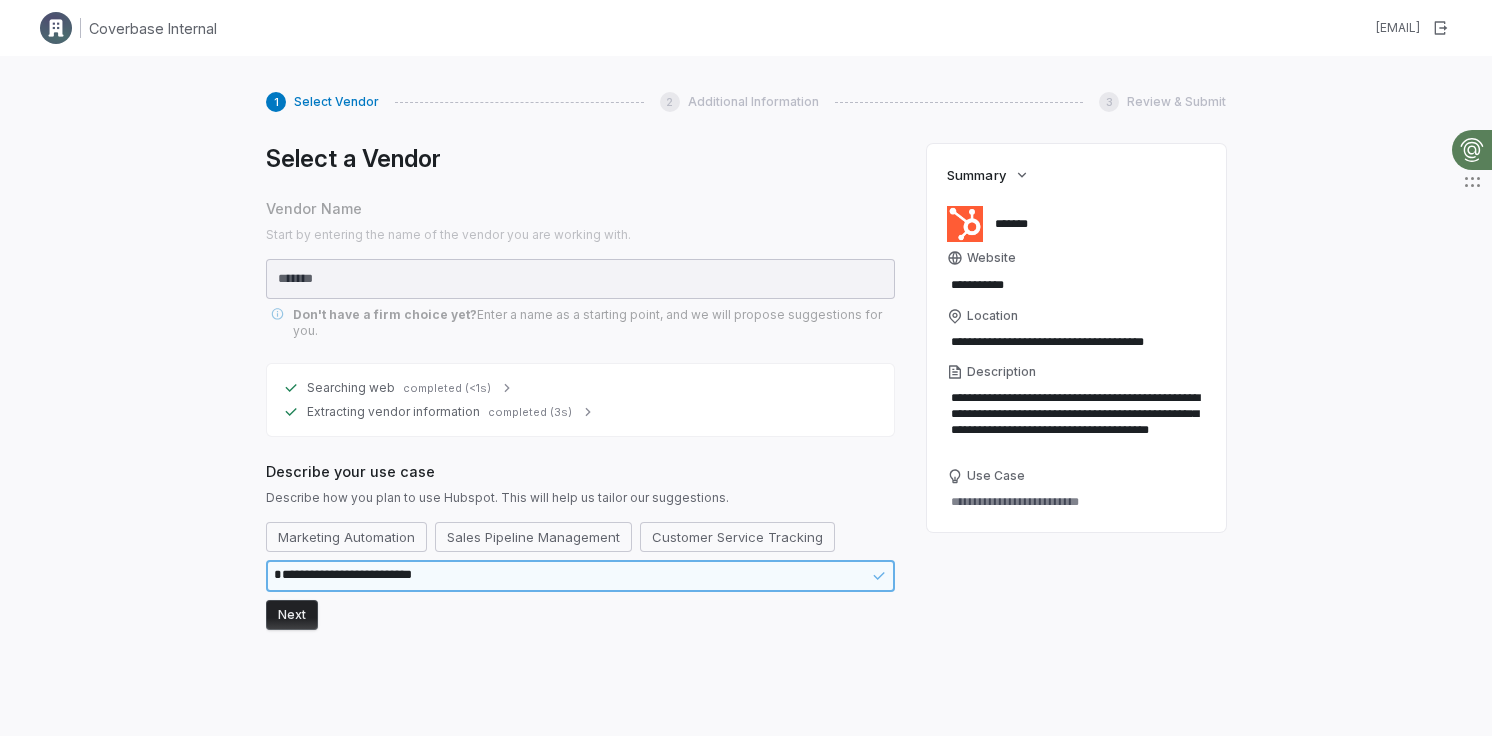 type on "*" 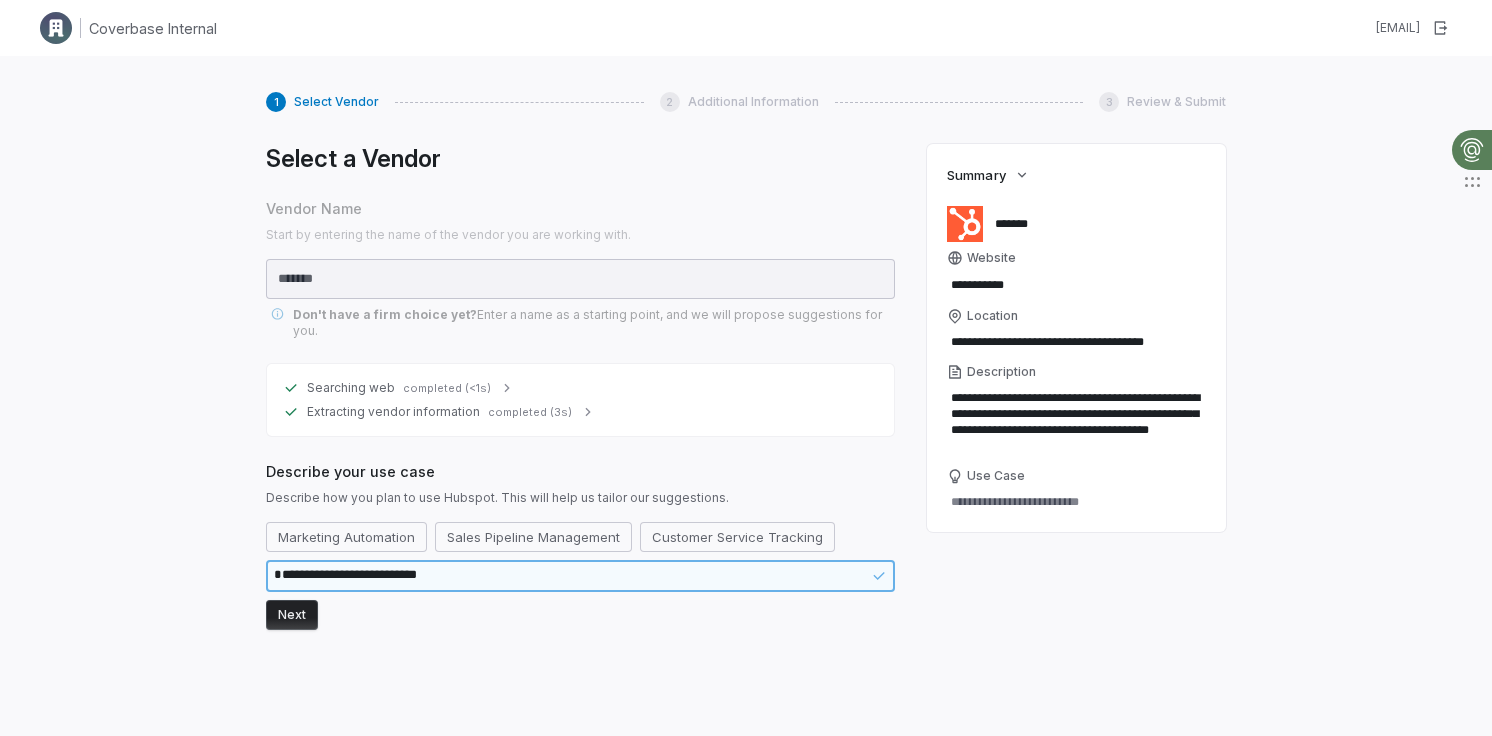 type on "*" 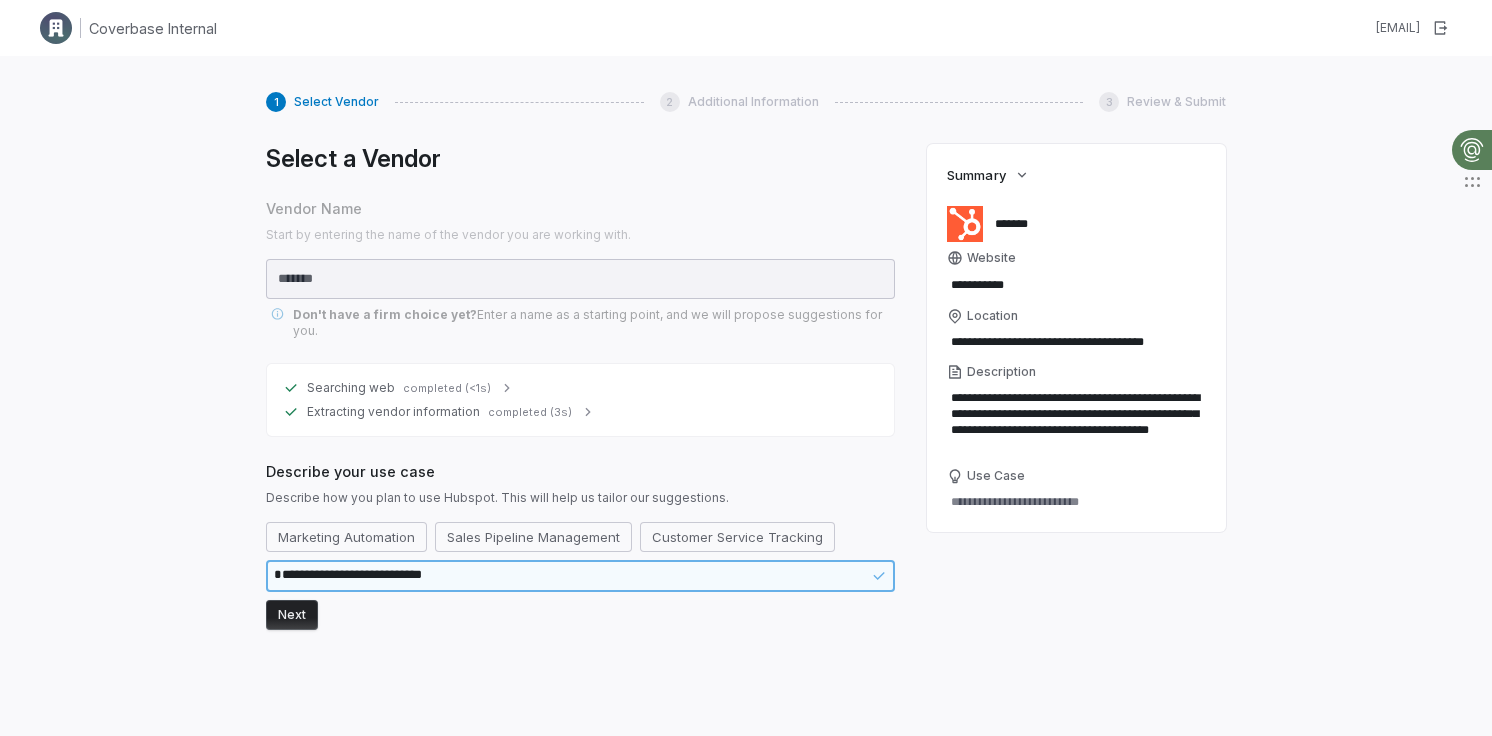 type on "*" 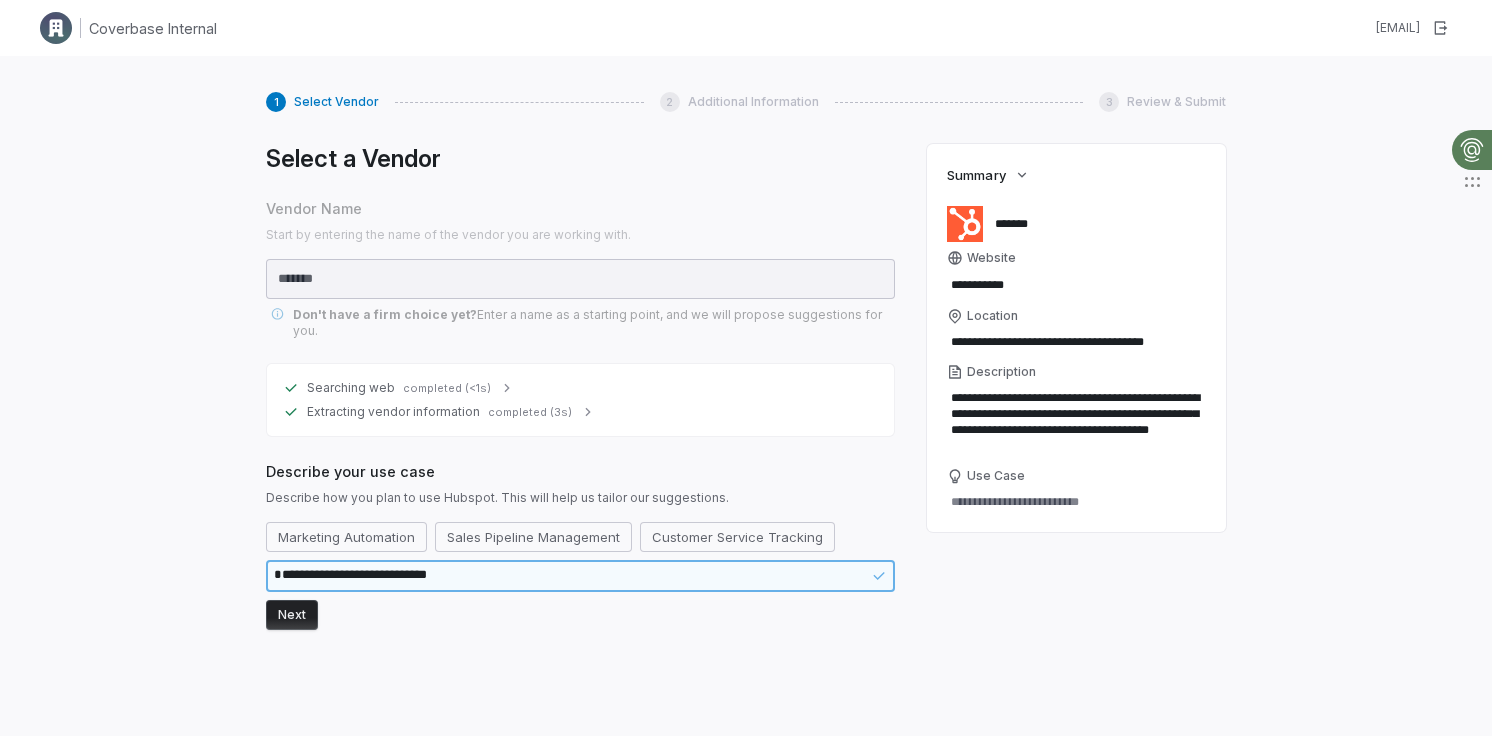 type on "*" 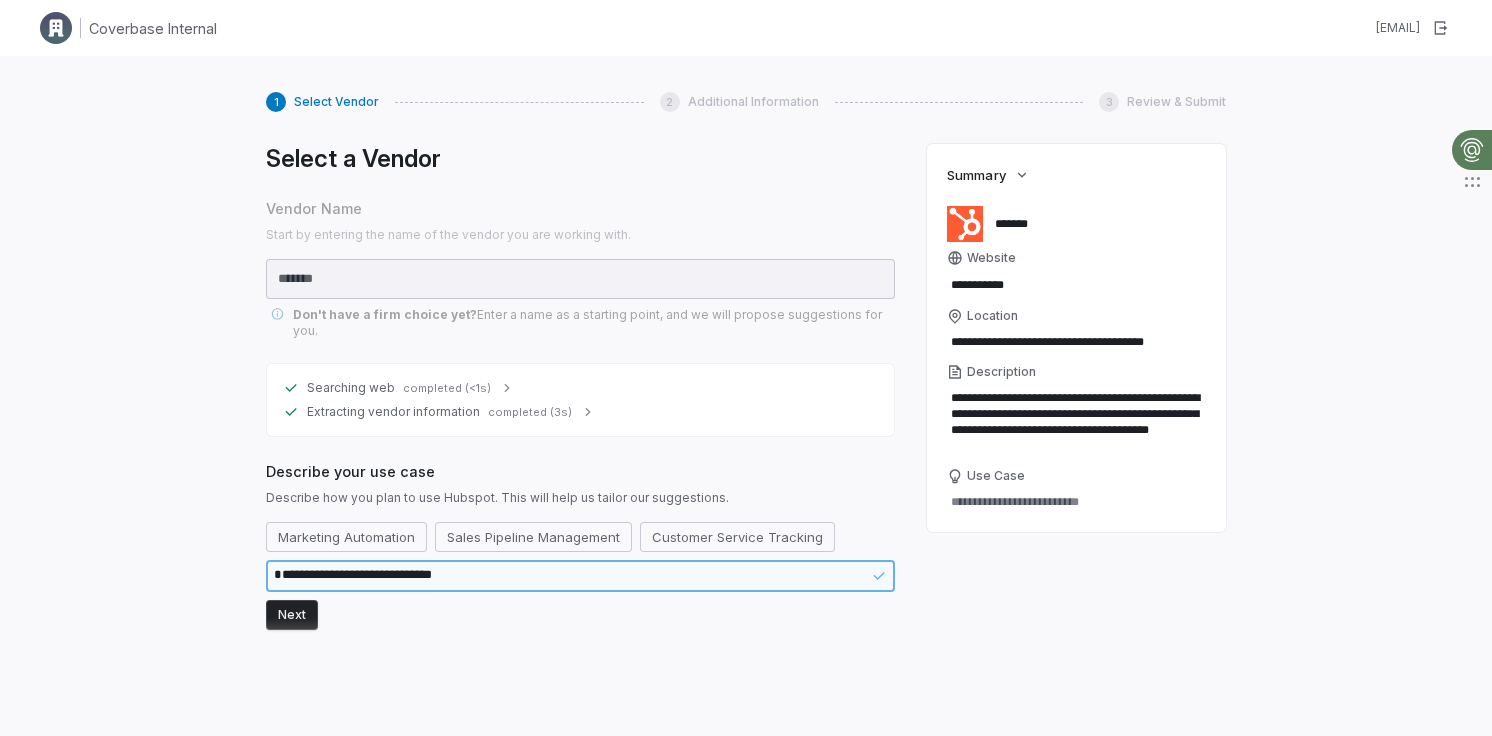 type on "*" 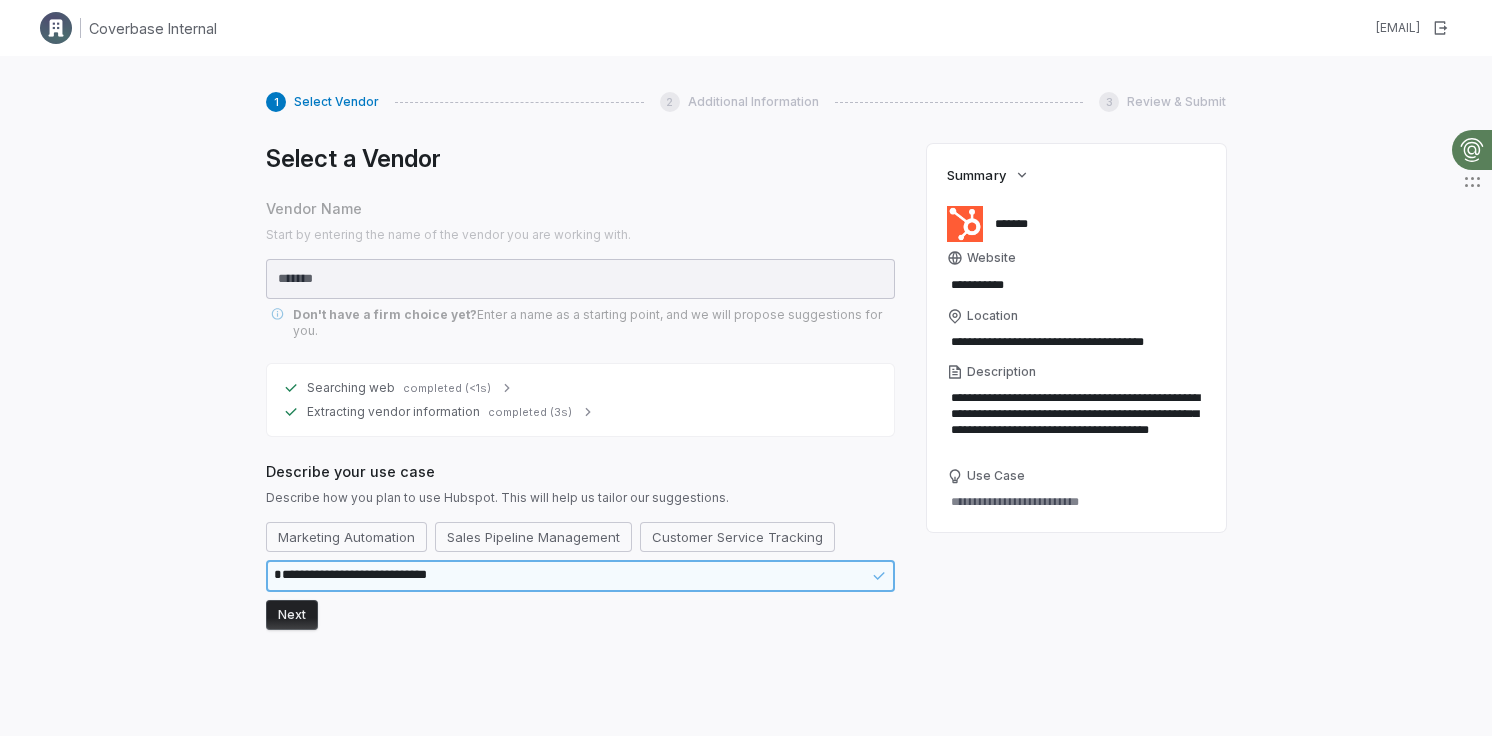 type on "*" 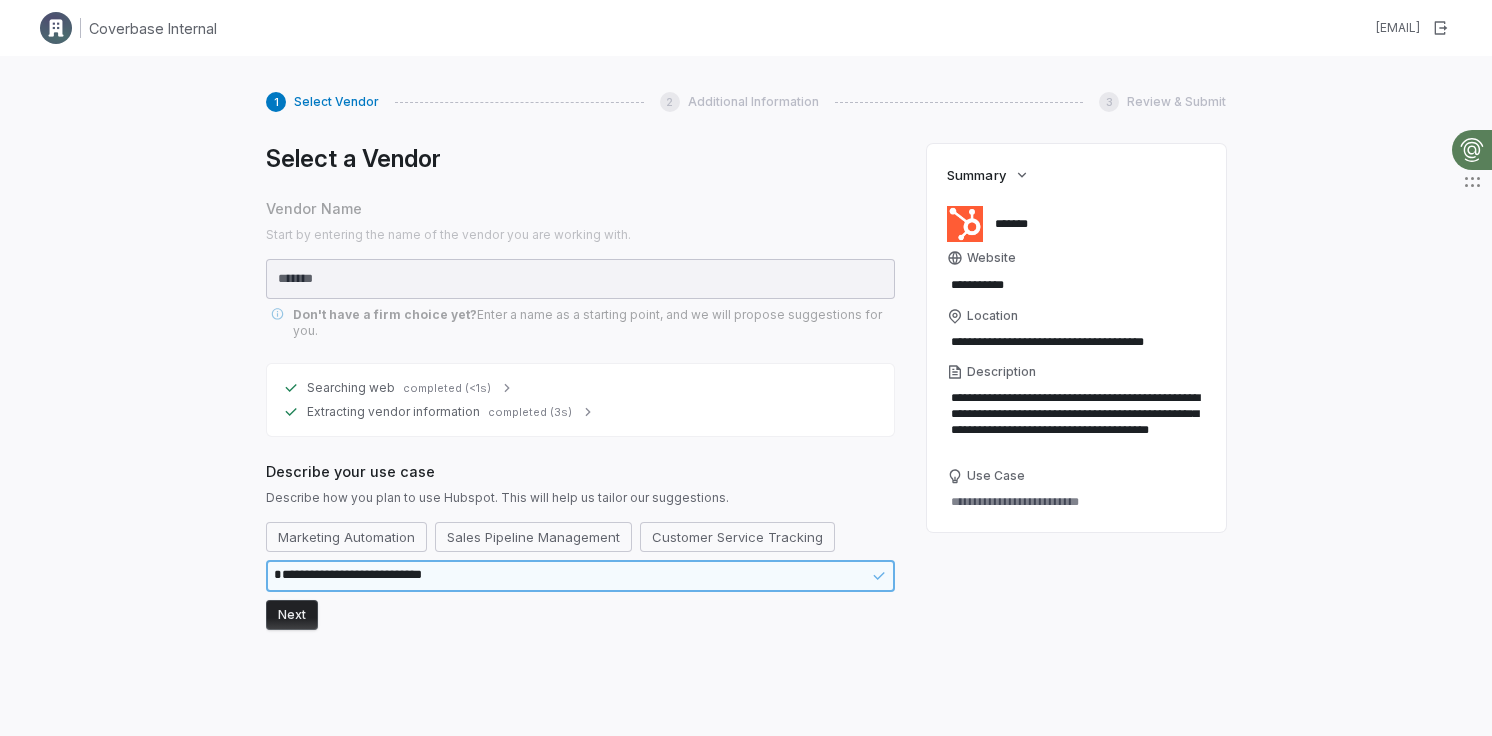 type on "*" 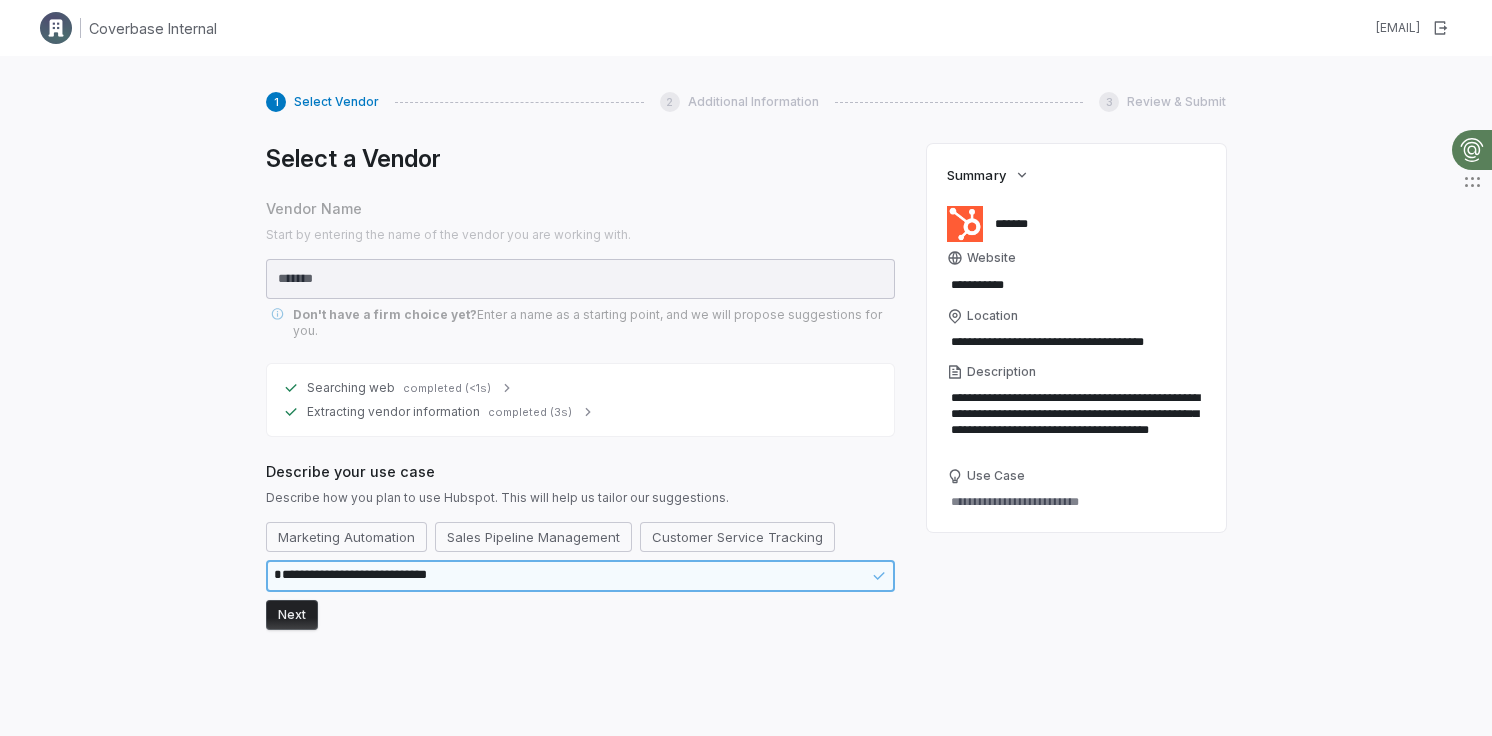 type on "*" 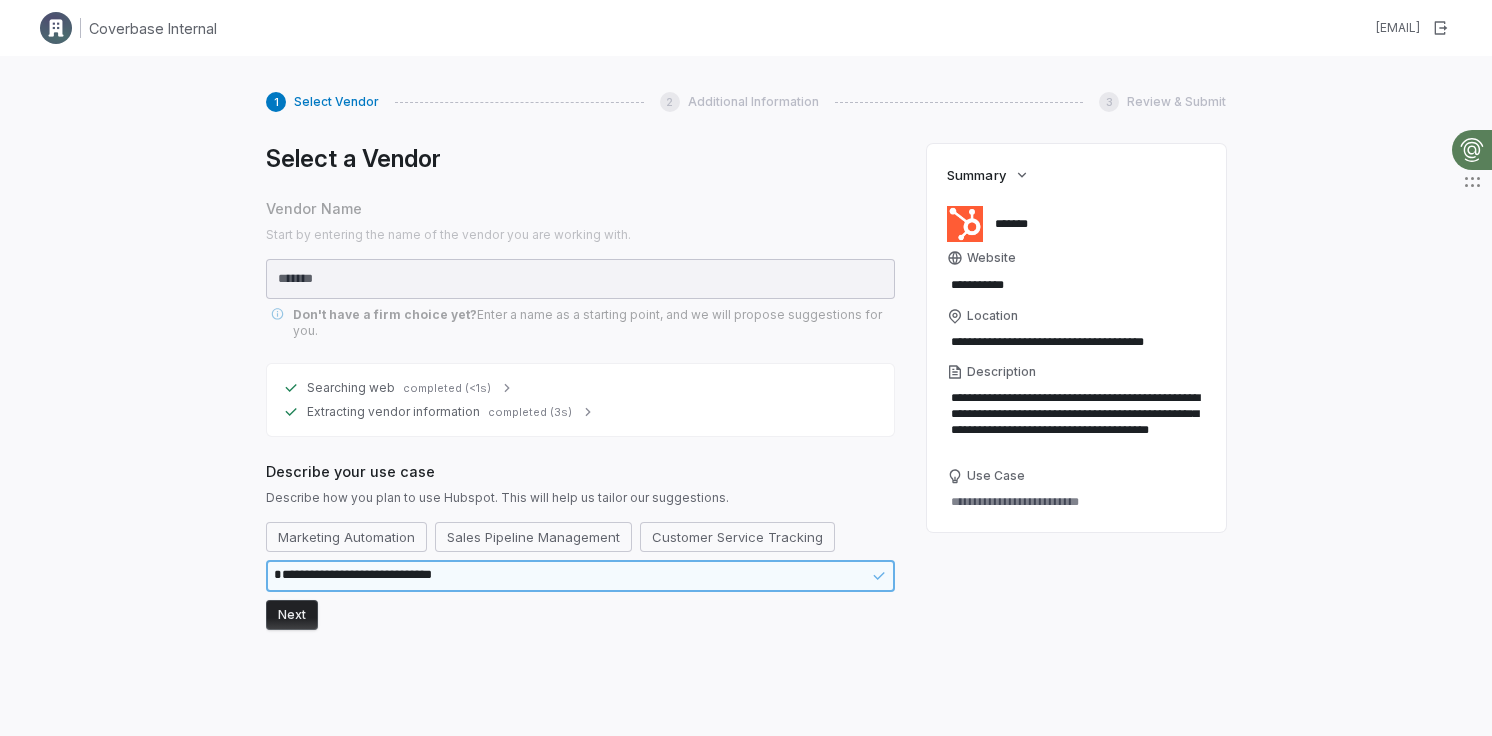type on "*" 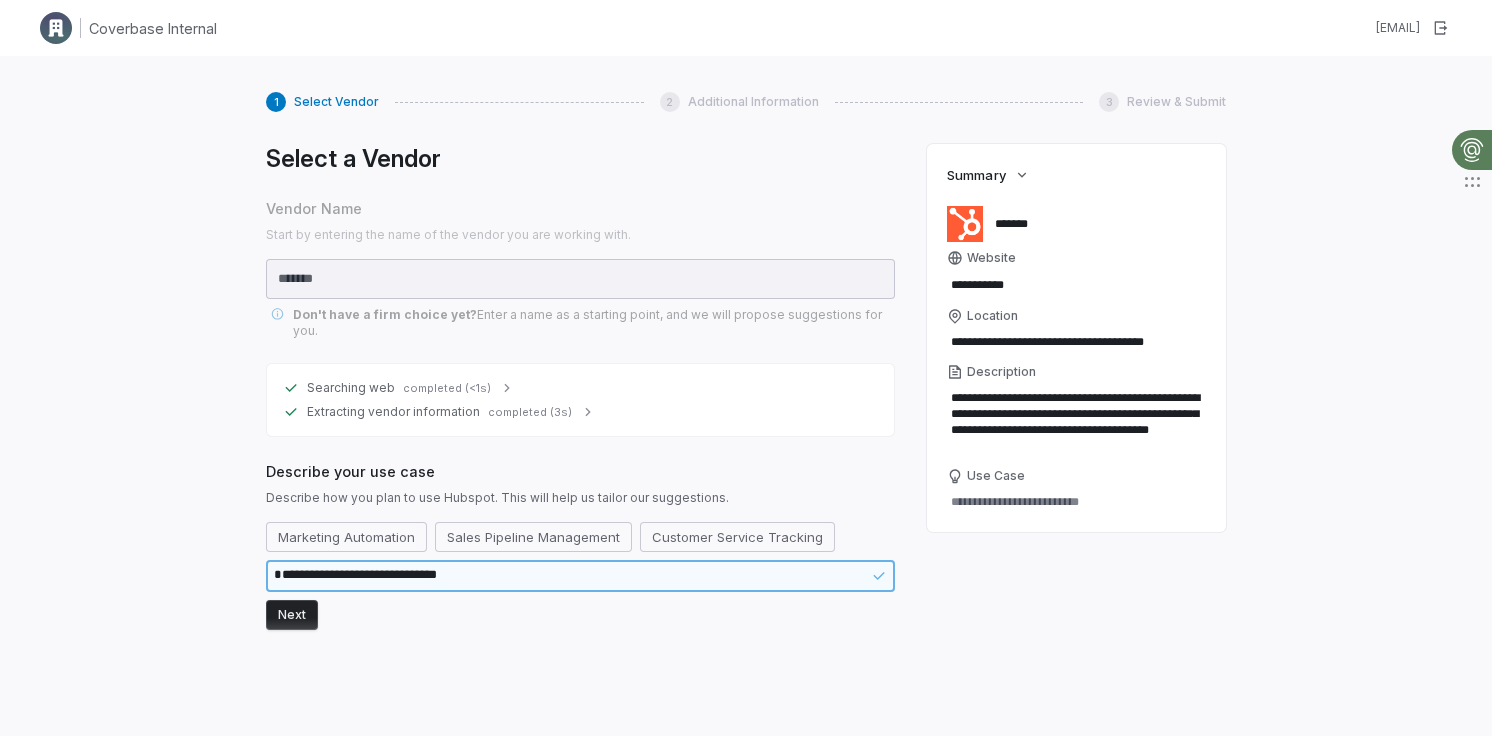 type on "*" 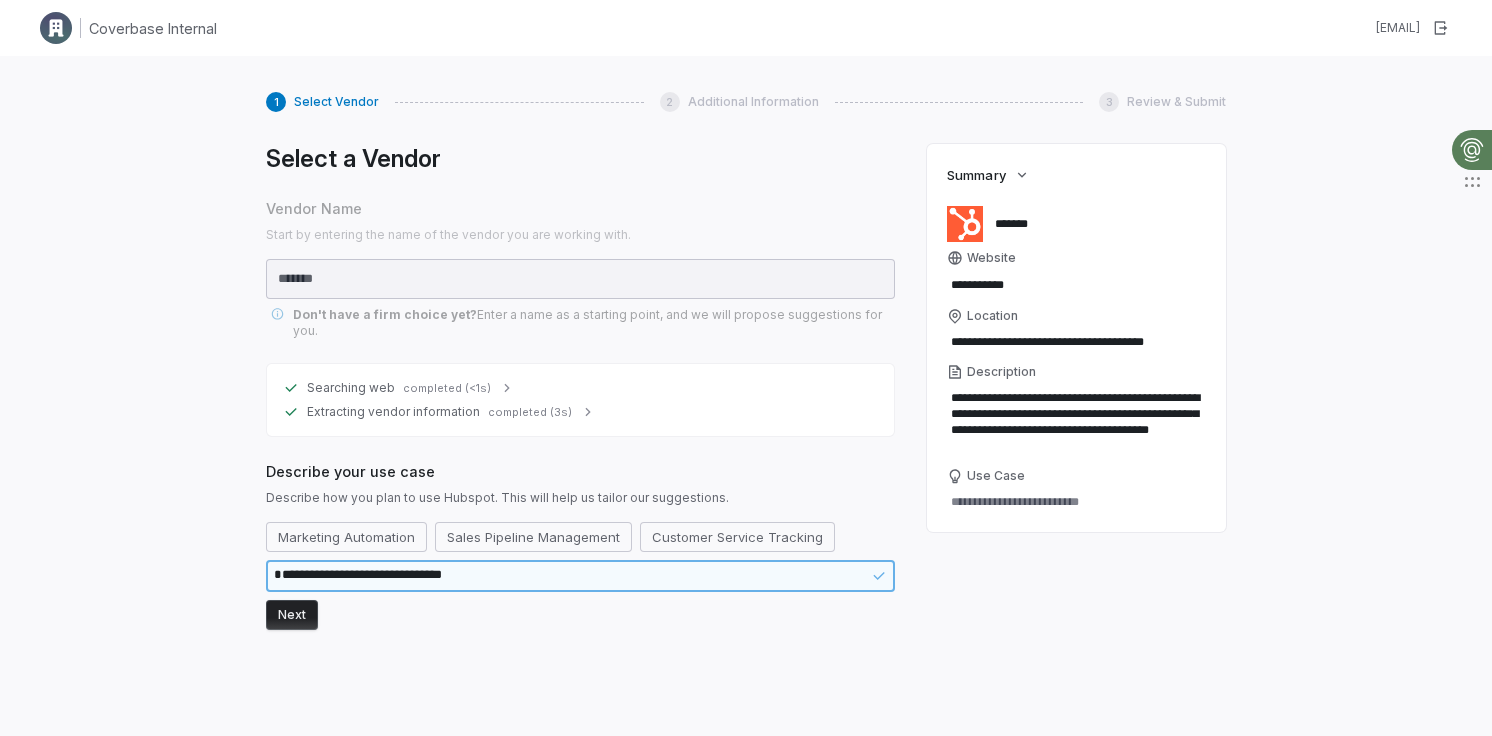 type on "*" 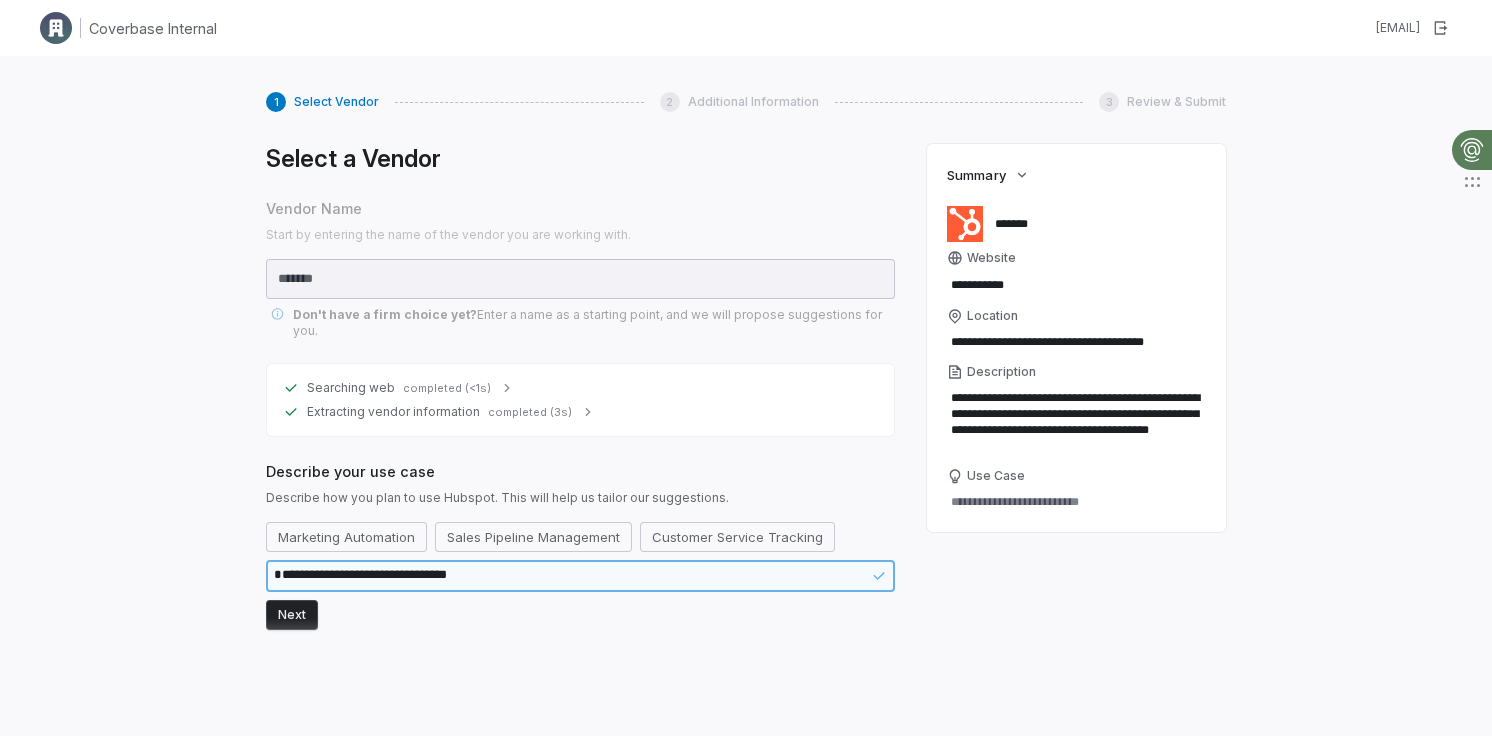 type on "*" 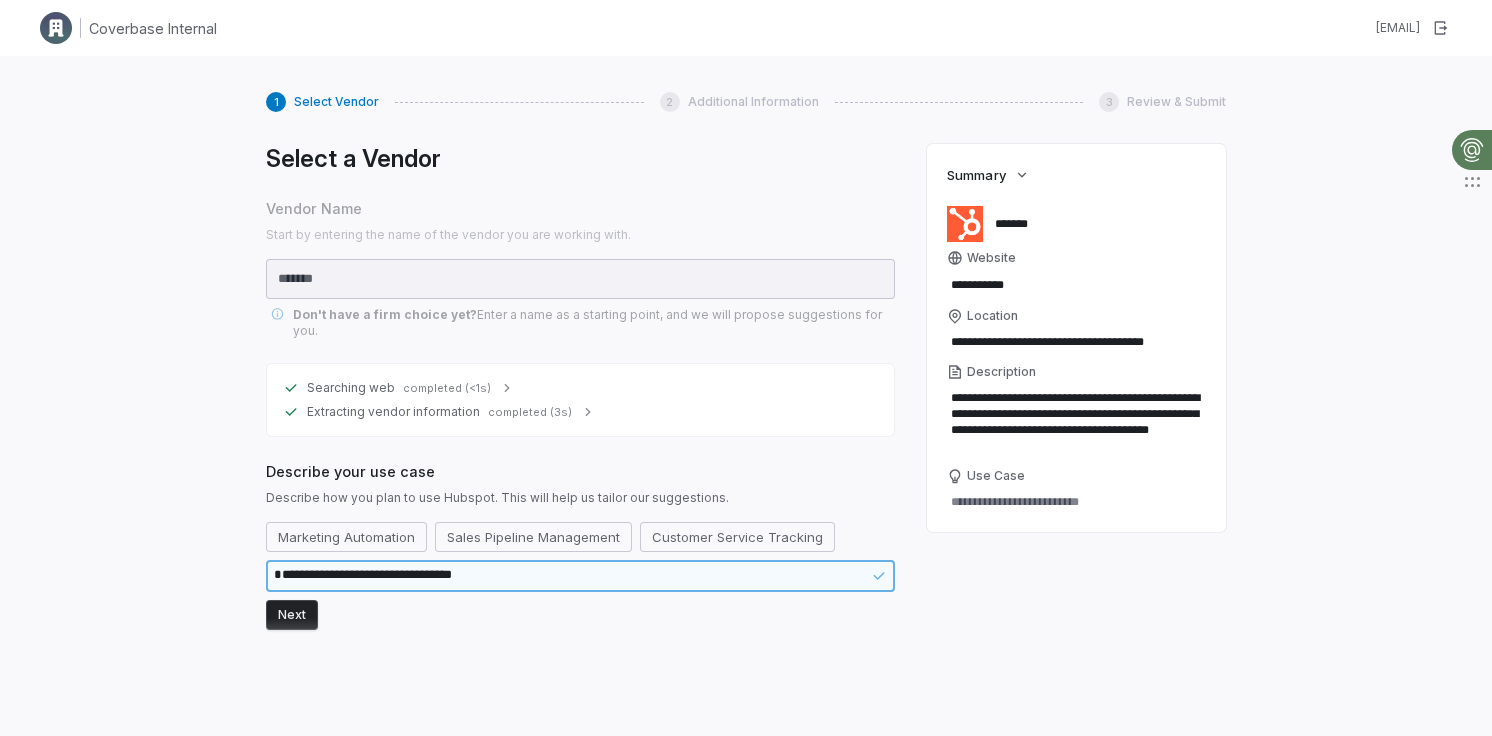 type on "*" 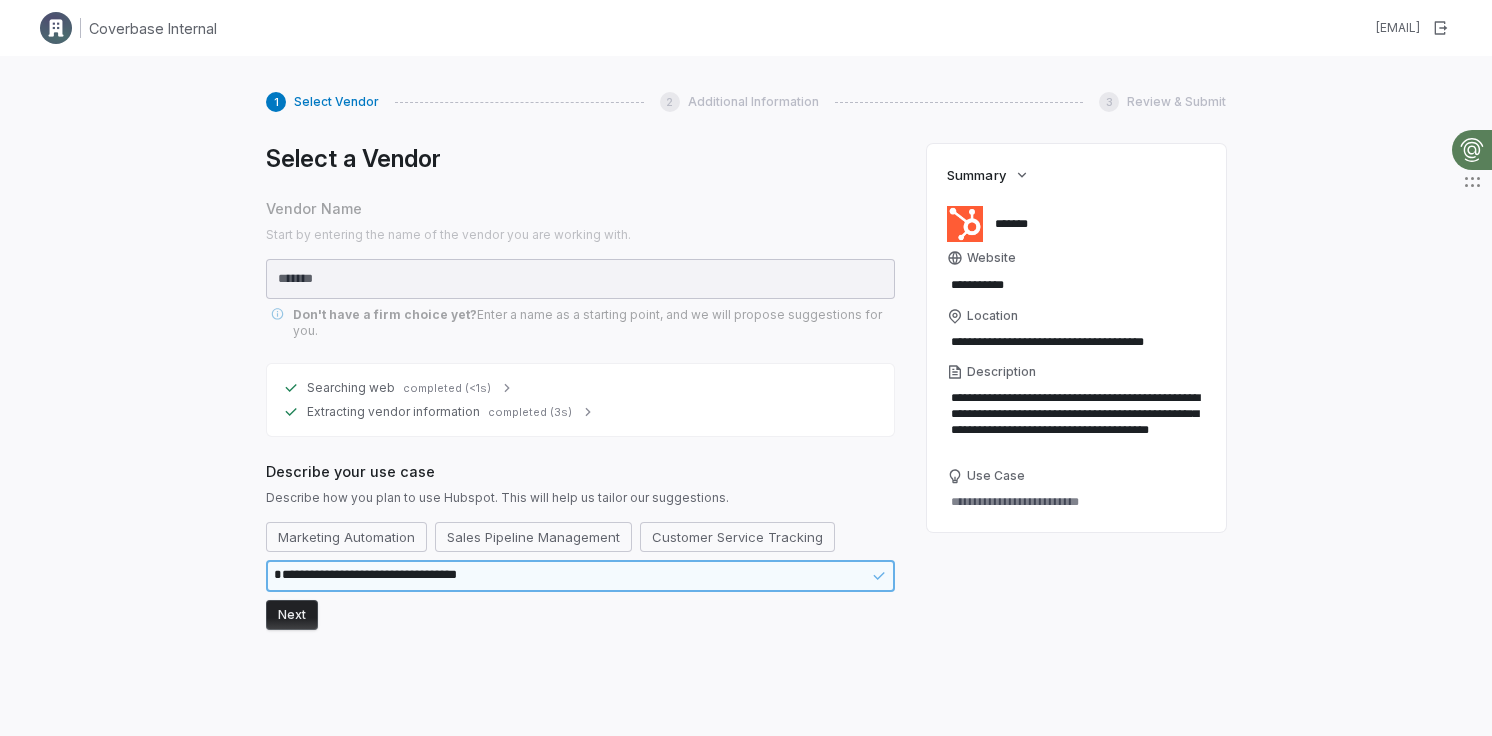 type on "*" 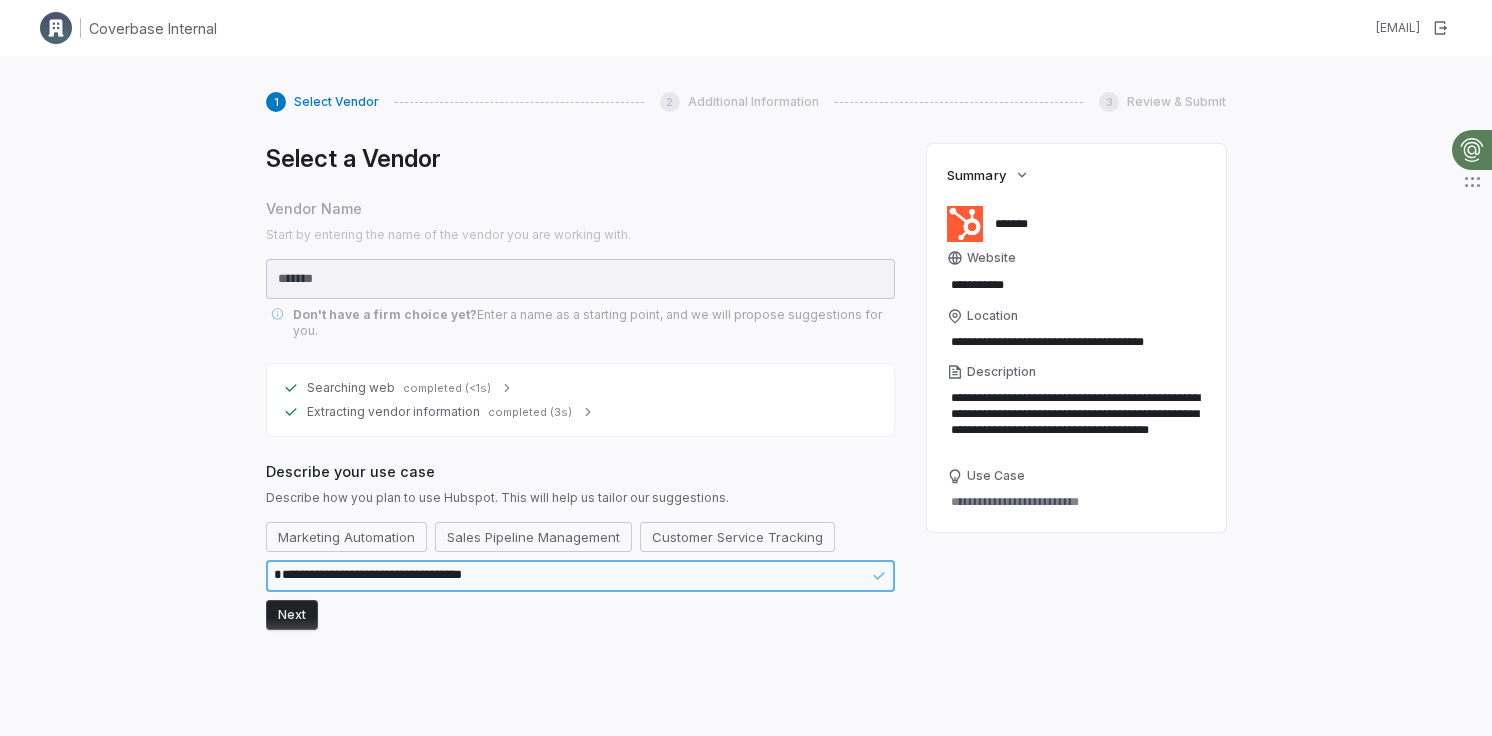type on "*" 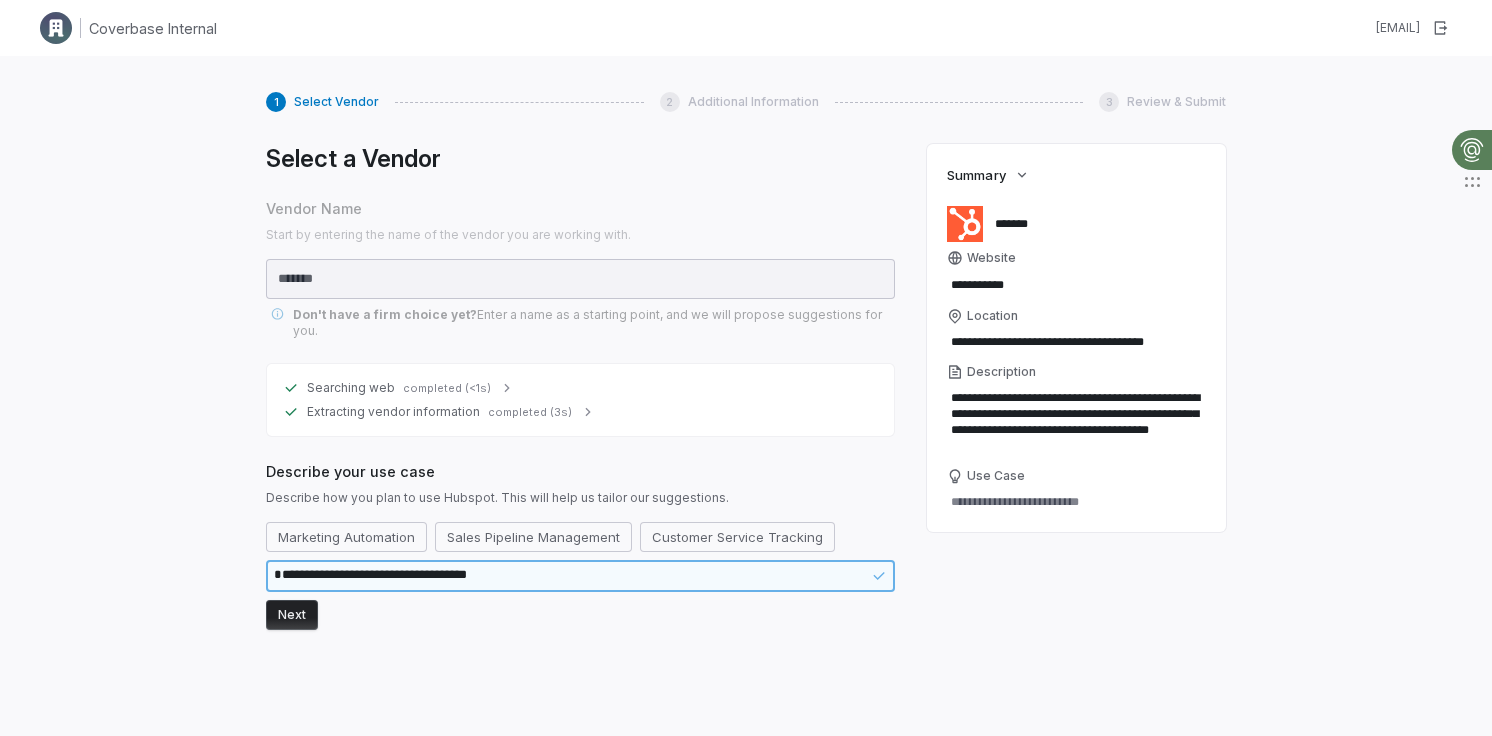 type on "*" 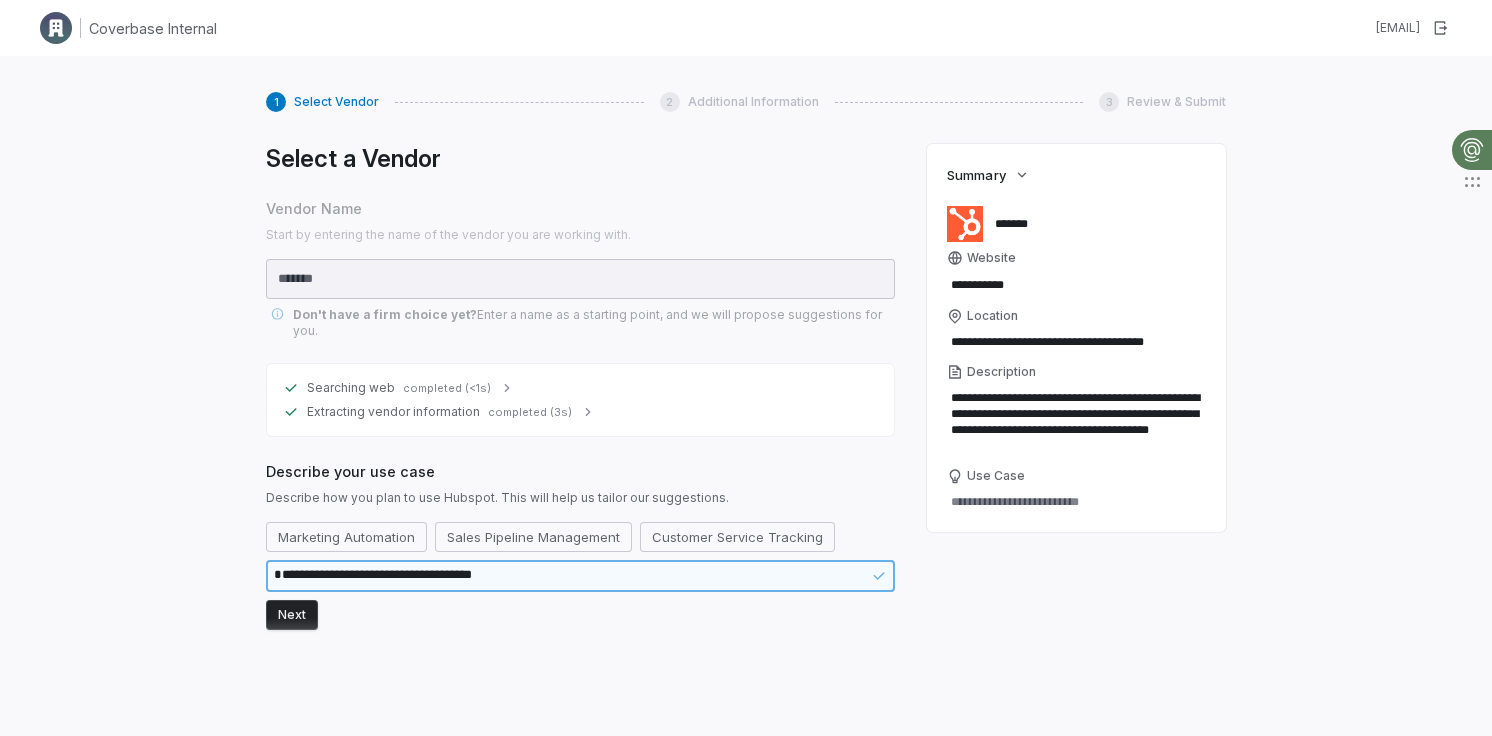 type on "*" 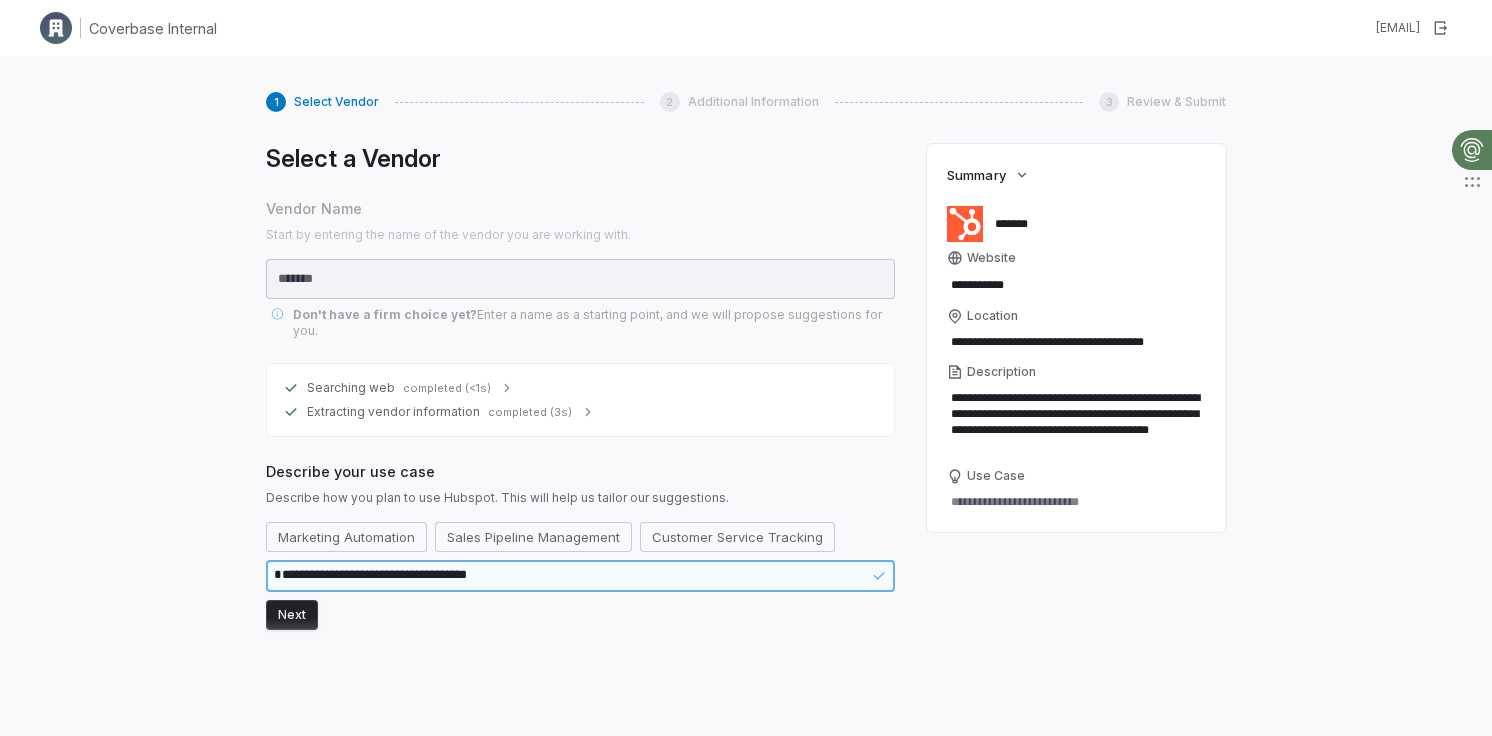 type on "**********" 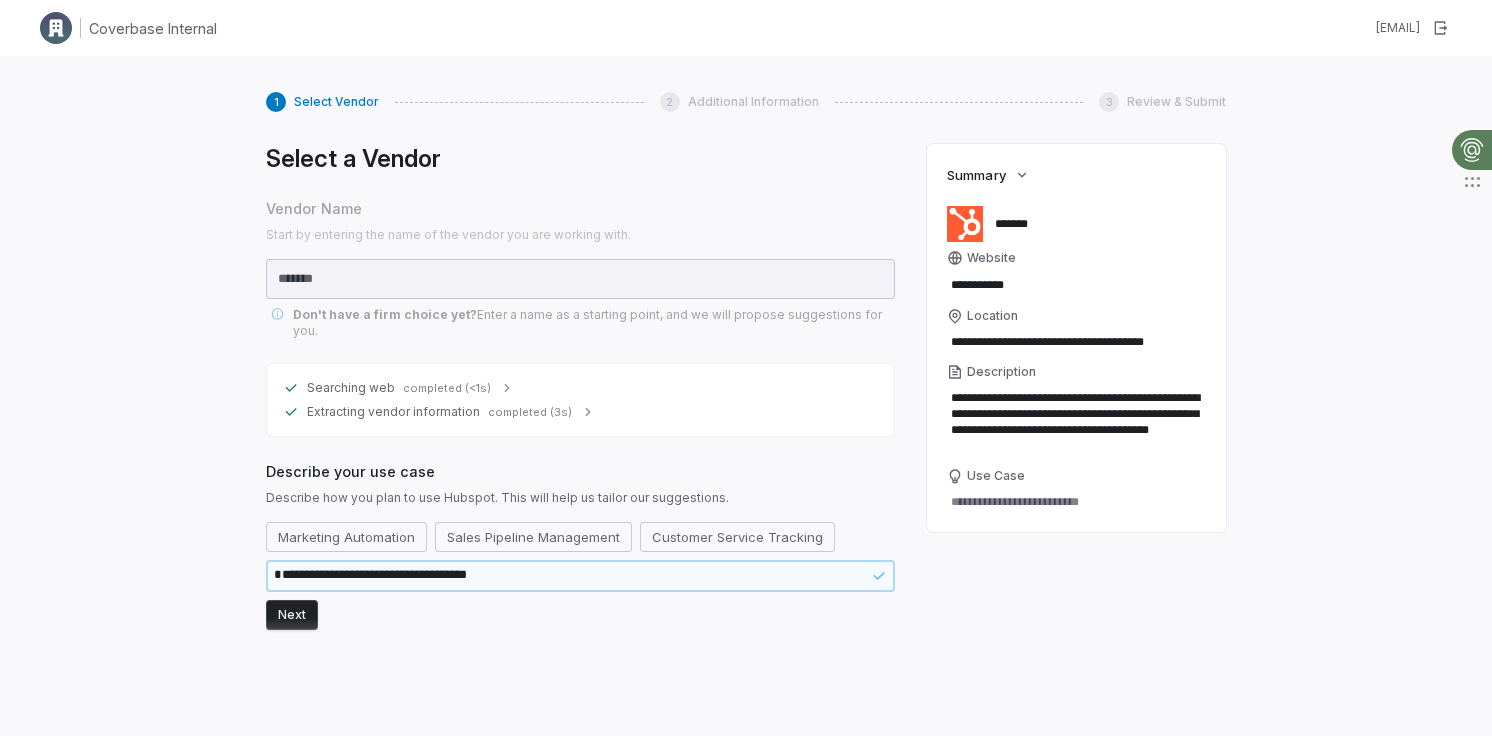 click on "Next" at bounding box center [292, 615] 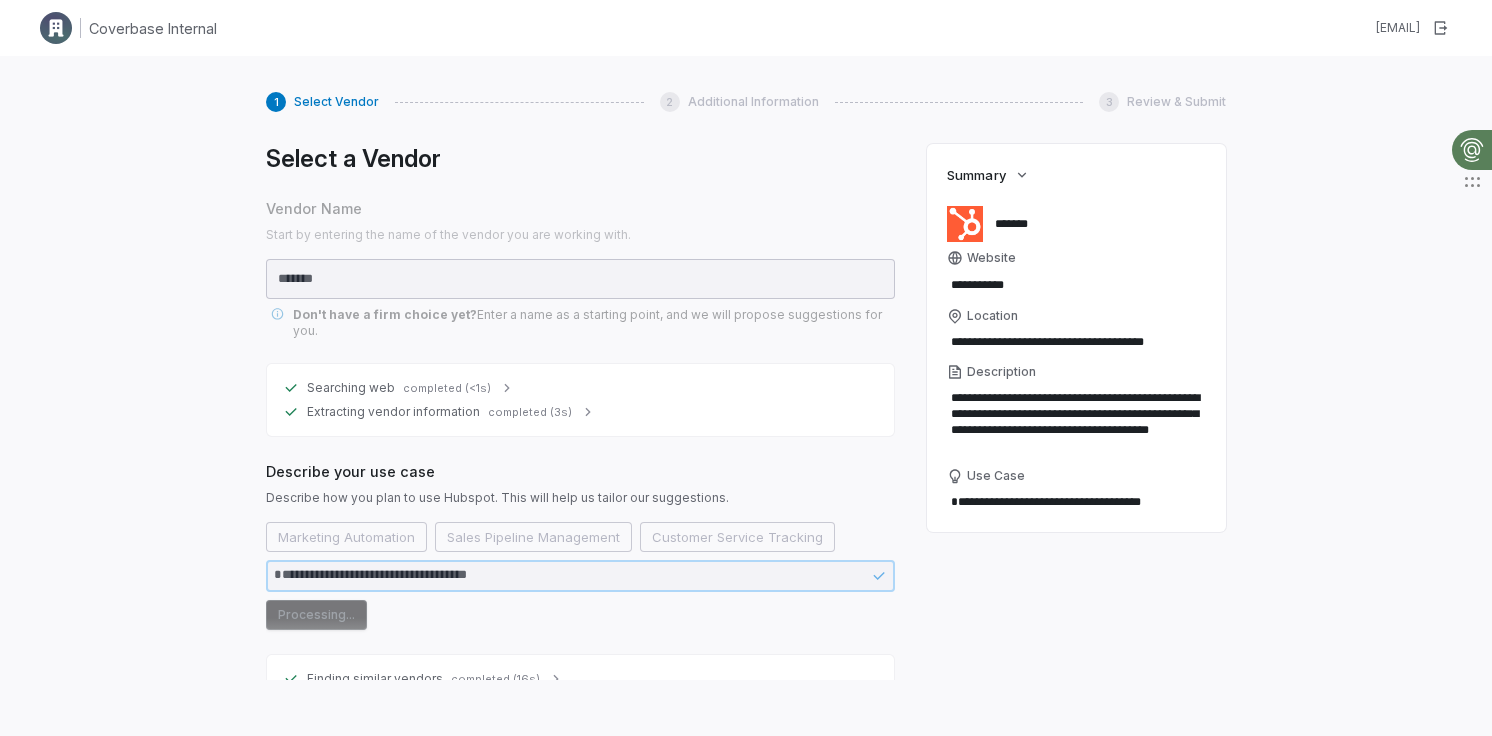 type on "*" 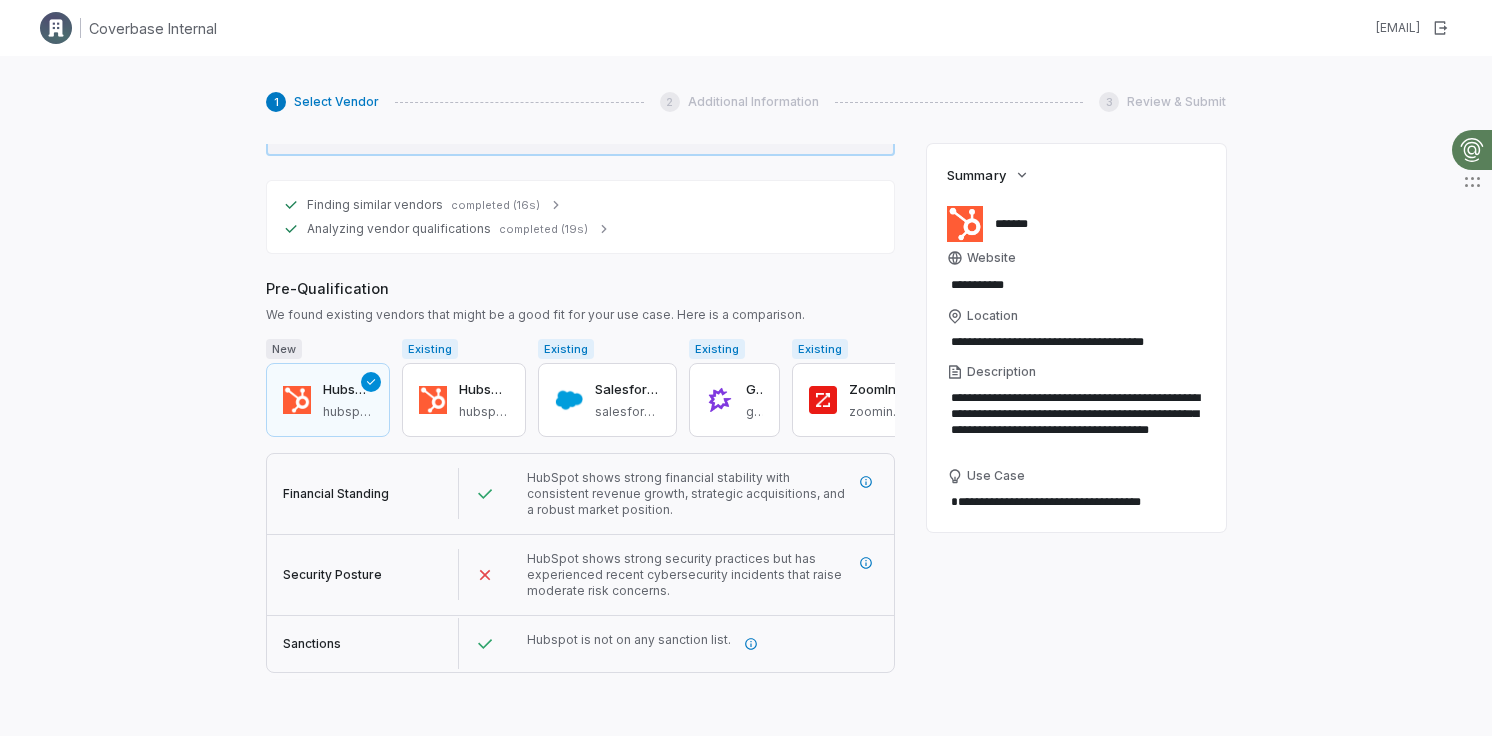 scroll, scrollTop: 451, scrollLeft: 0, axis: vertical 